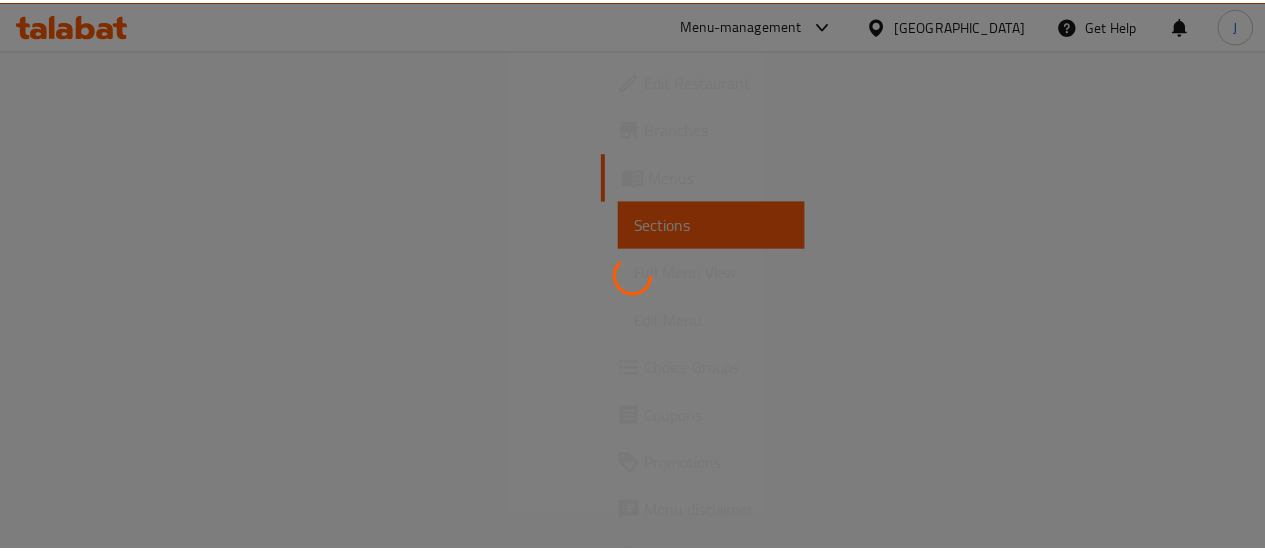 scroll, scrollTop: 0, scrollLeft: 0, axis: both 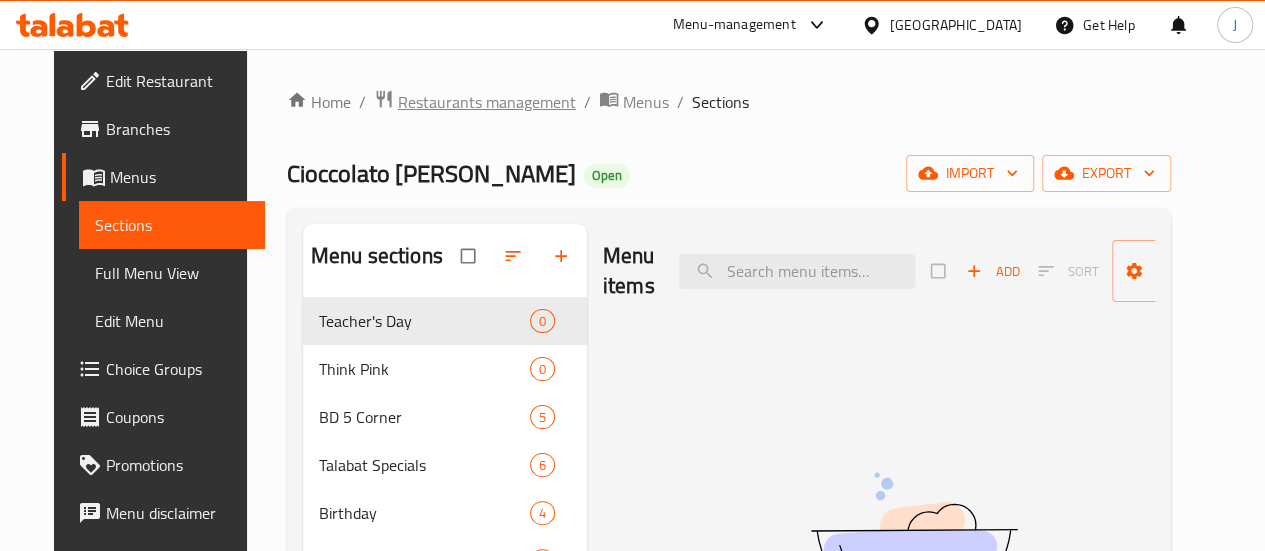 click on "Restaurants management" at bounding box center (487, 102) 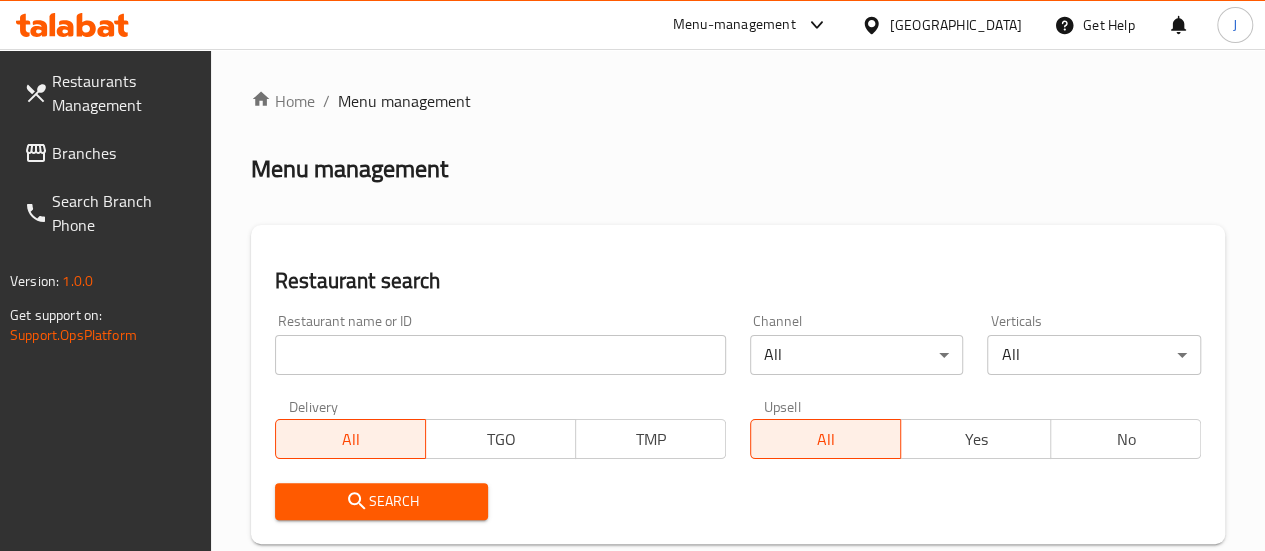 click at bounding box center [500, 355] 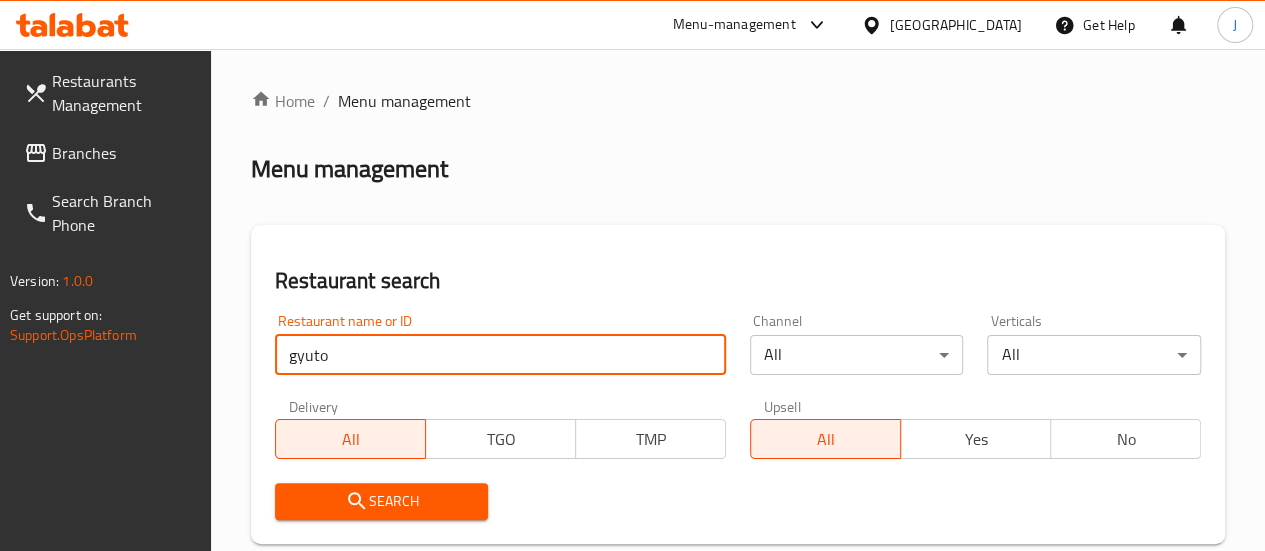 type on "gyuto" 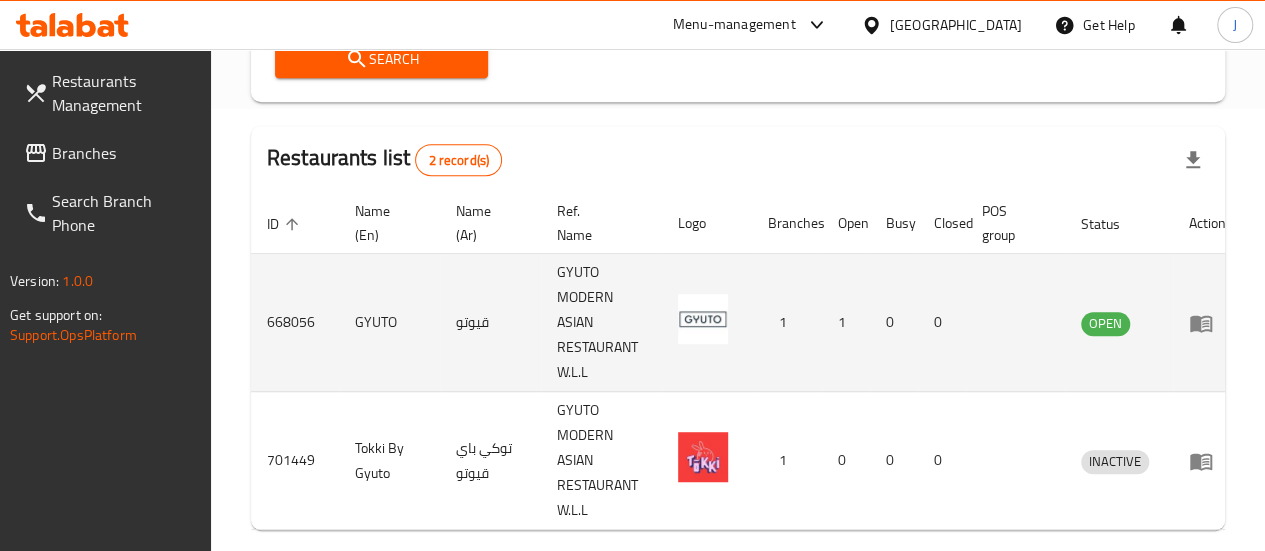 scroll, scrollTop: 544, scrollLeft: 0, axis: vertical 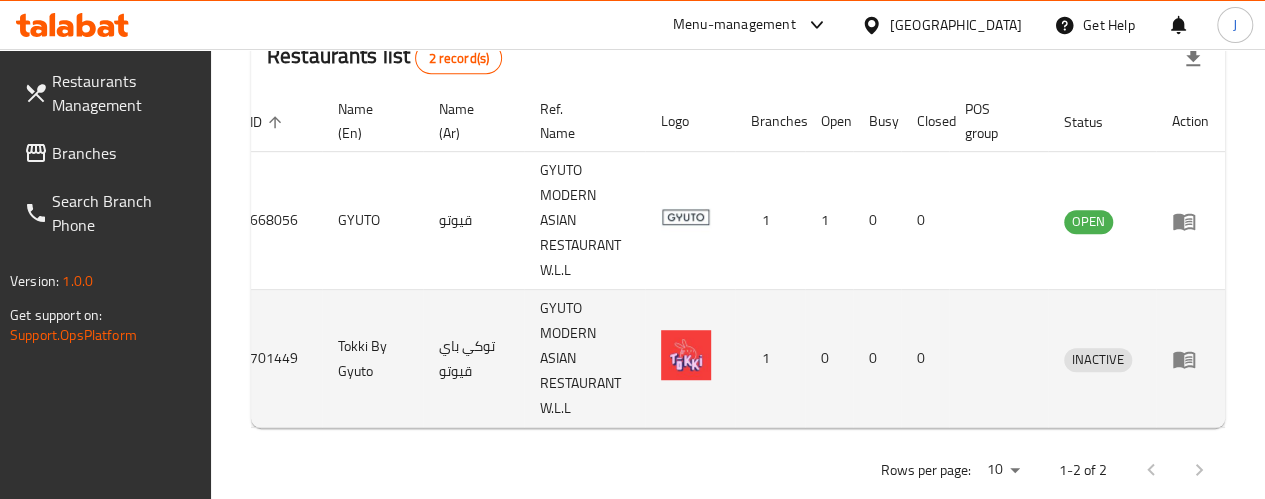 click on "1" at bounding box center (770, 359) 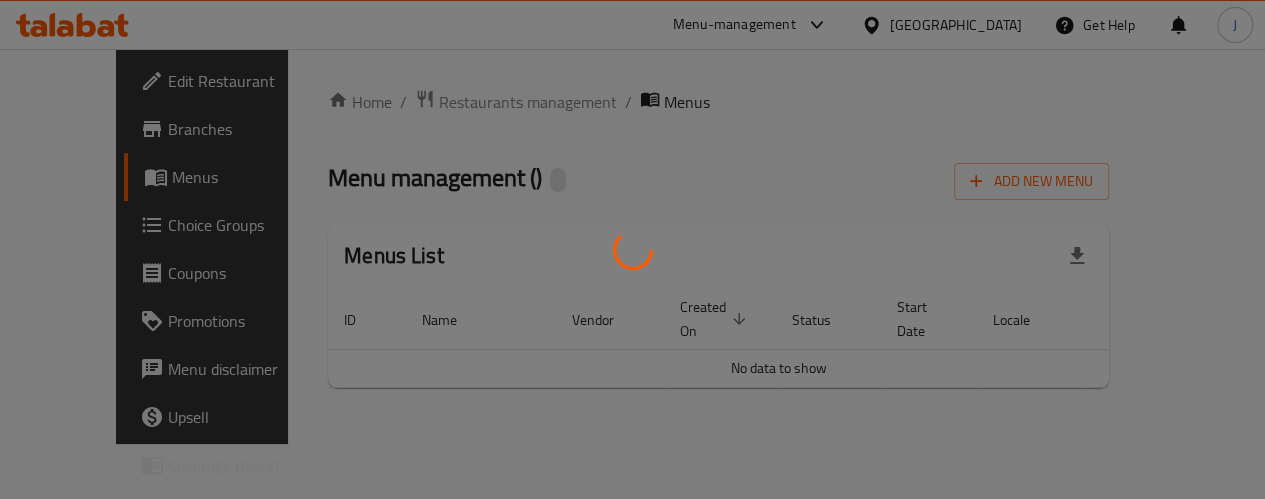 scroll, scrollTop: 0, scrollLeft: 0, axis: both 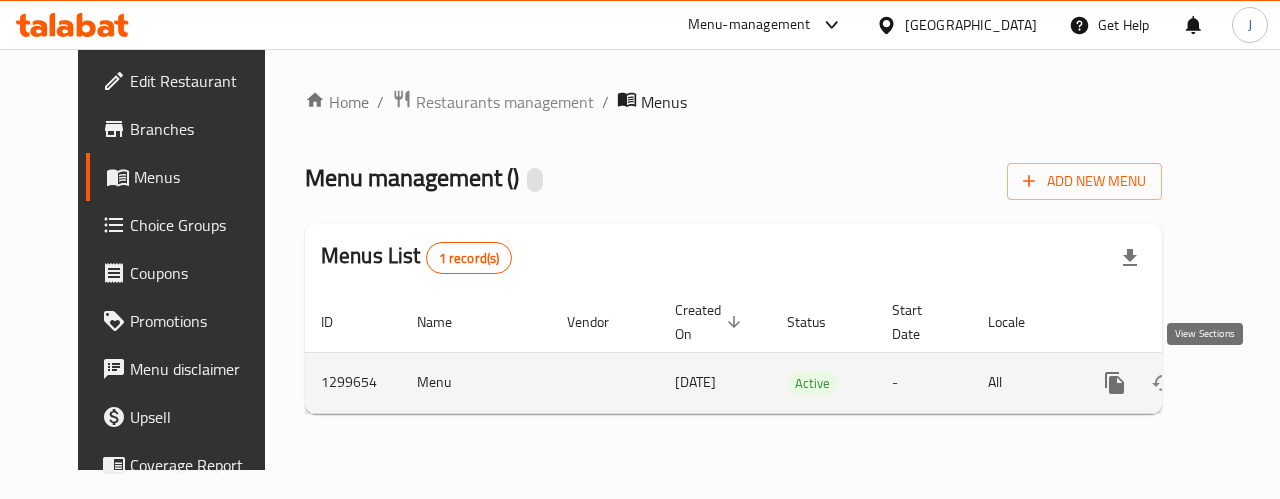 click 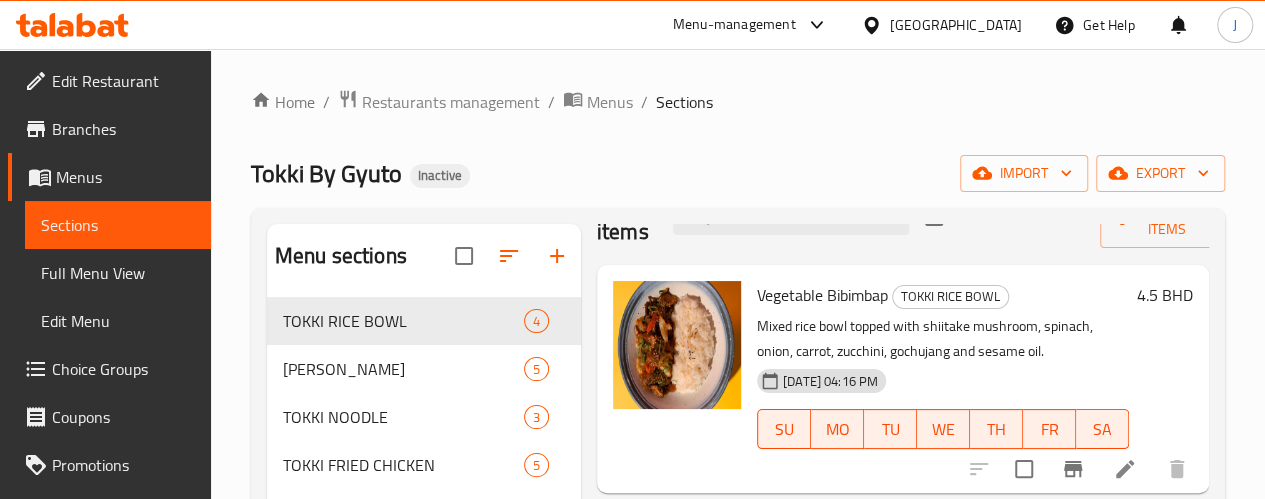 scroll, scrollTop: 100, scrollLeft: 0, axis: vertical 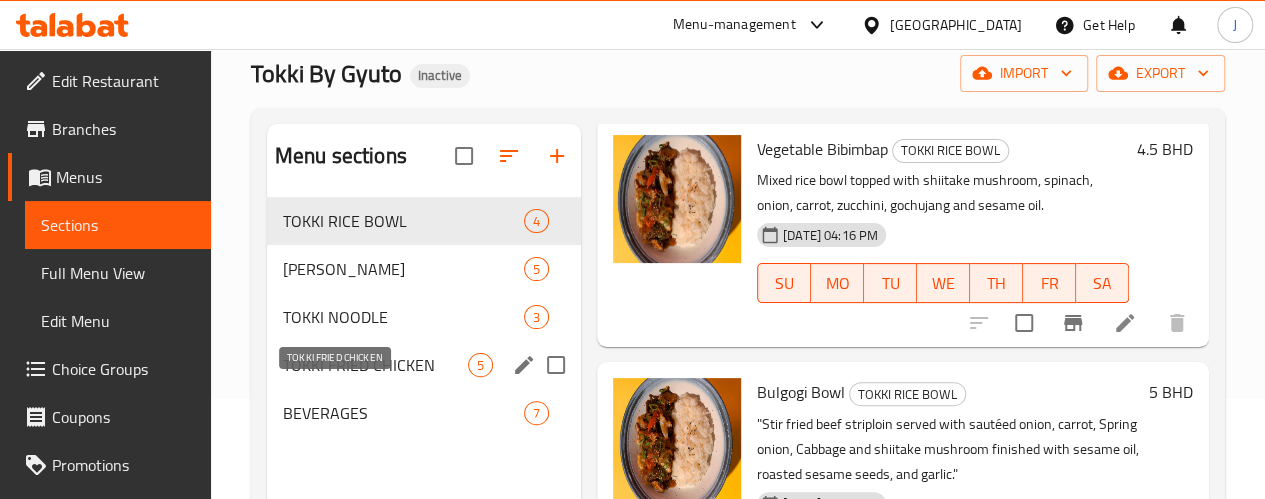 click on "TOKKI FRIED CHICKEN" at bounding box center [375, 365] 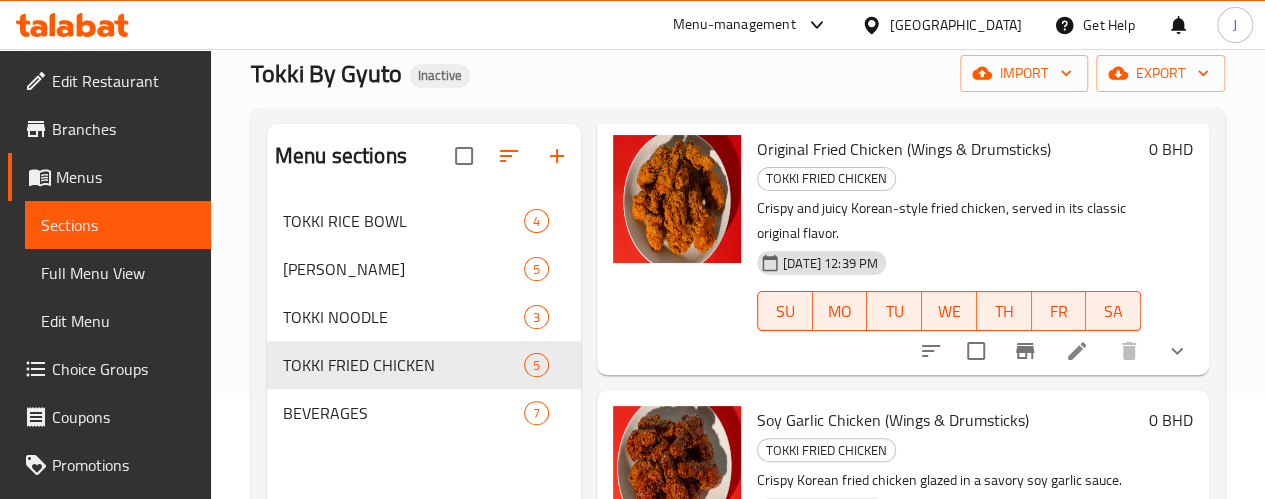 scroll, scrollTop: 0, scrollLeft: 0, axis: both 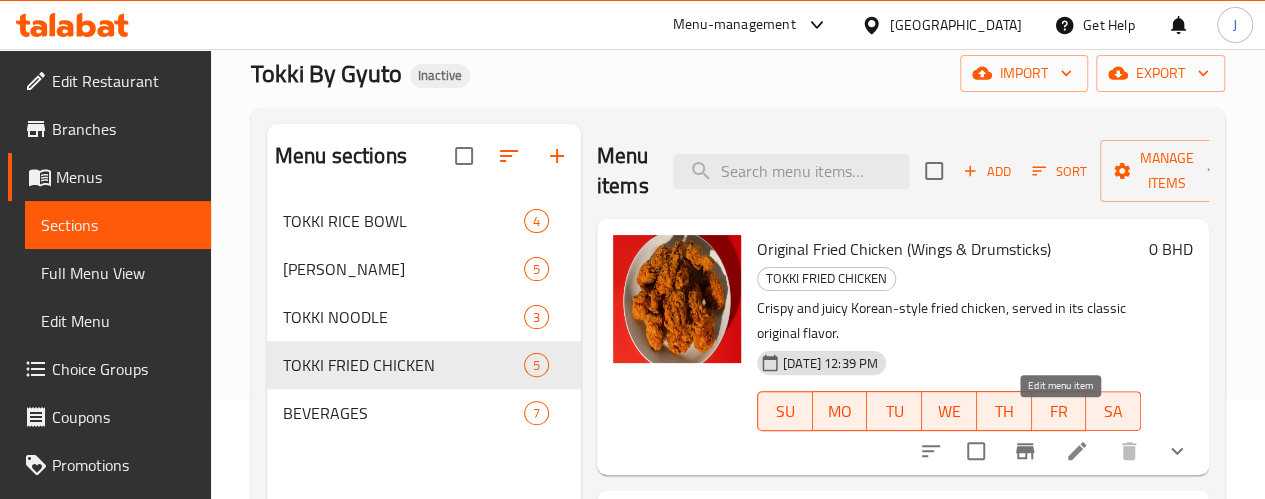 click 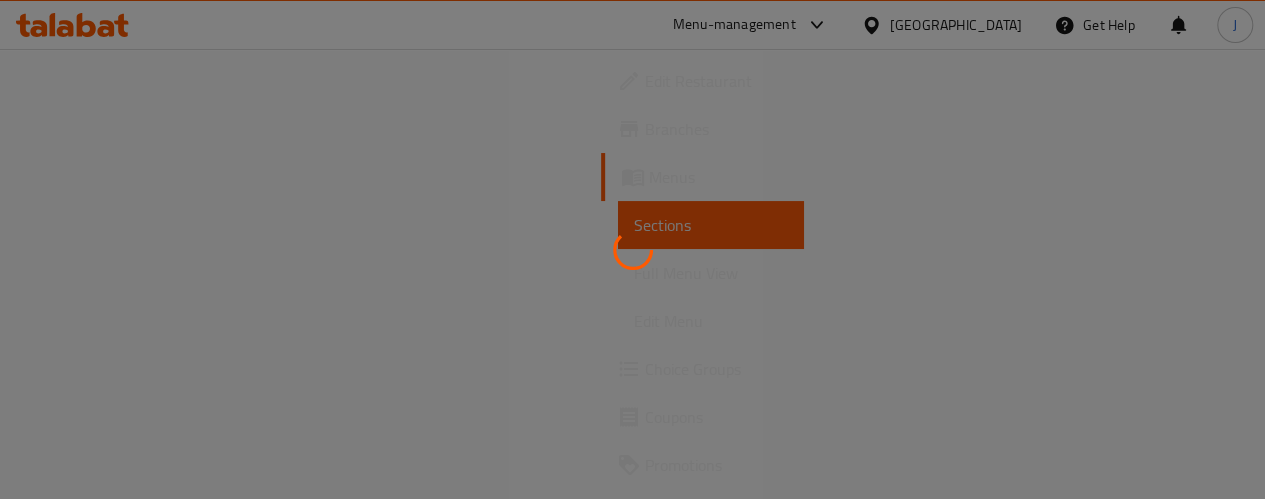 scroll, scrollTop: 0, scrollLeft: 0, axis: both 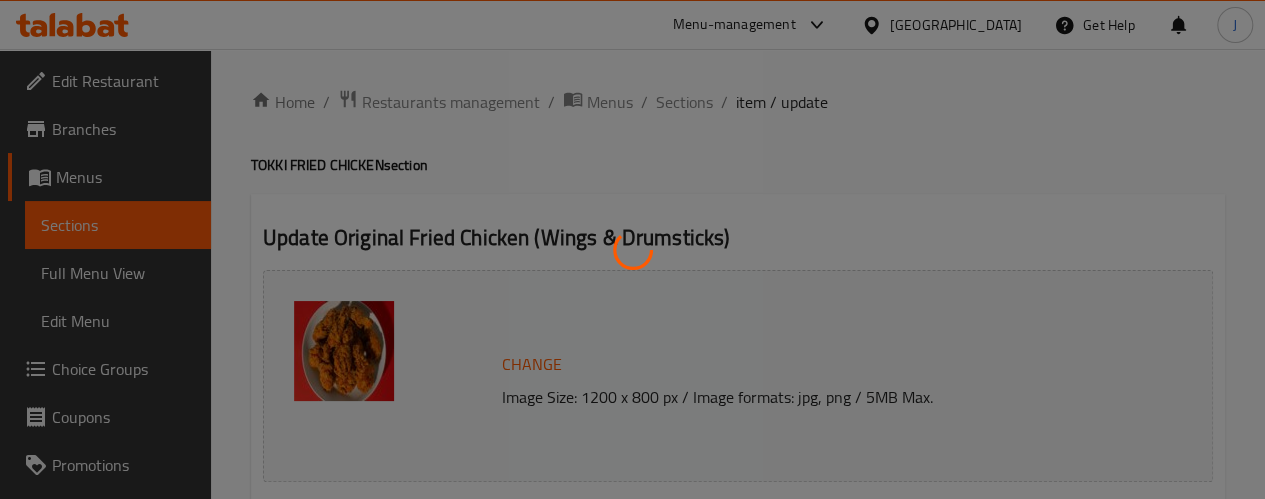 type on "اختيارك من 6 قطع:" 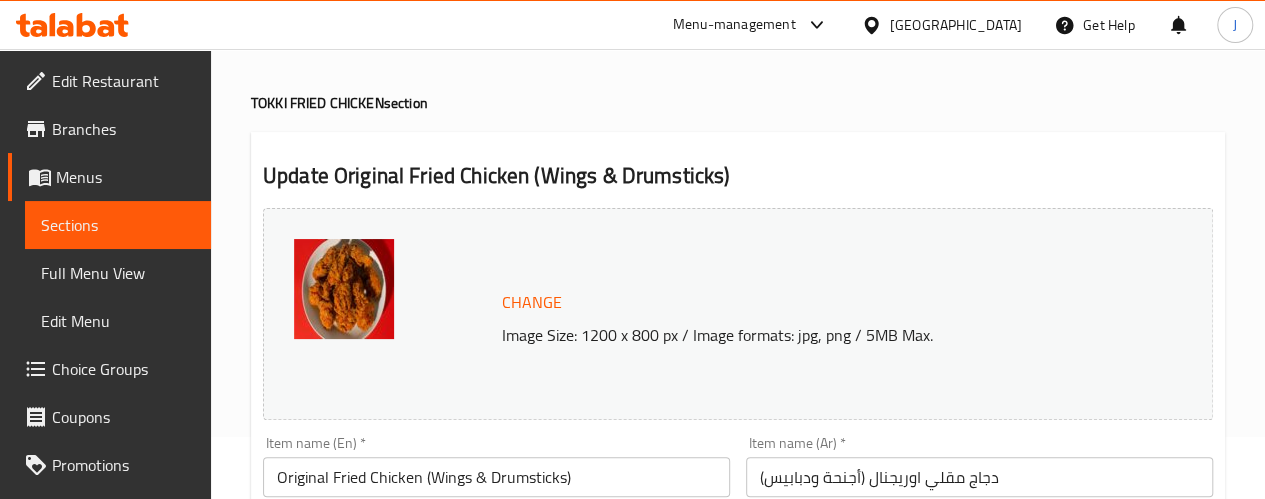 scroll, scrollTop: 0, scrollLeft: 0, axis: both 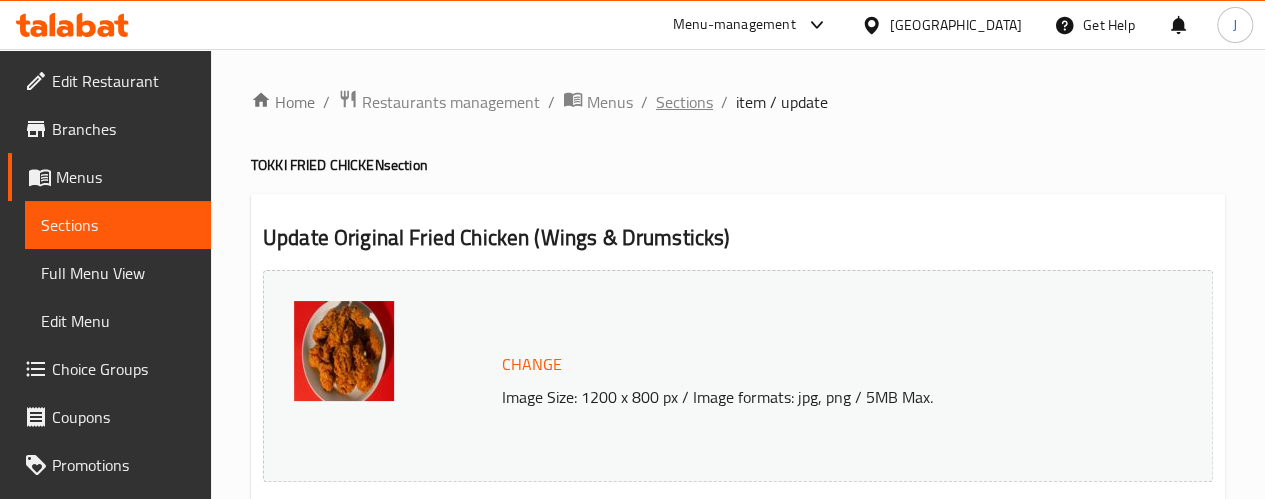 click on "Sections" at bounding box center [684, 102] 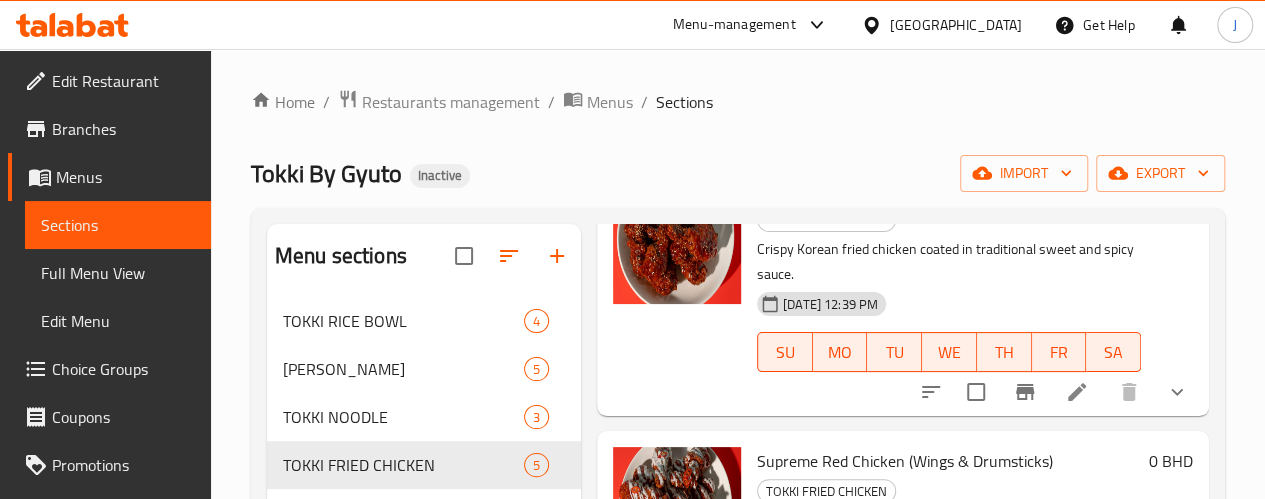 scroll, scrollTop: 748, scrollLeft: 0, axis: vertical 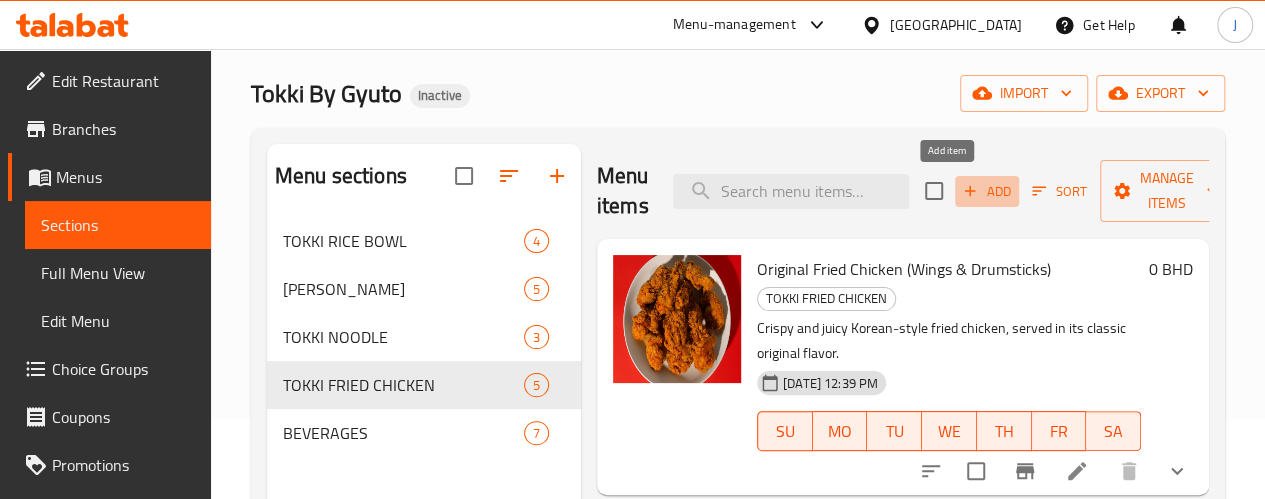 click on "Add" at bounding box center (987, 191) 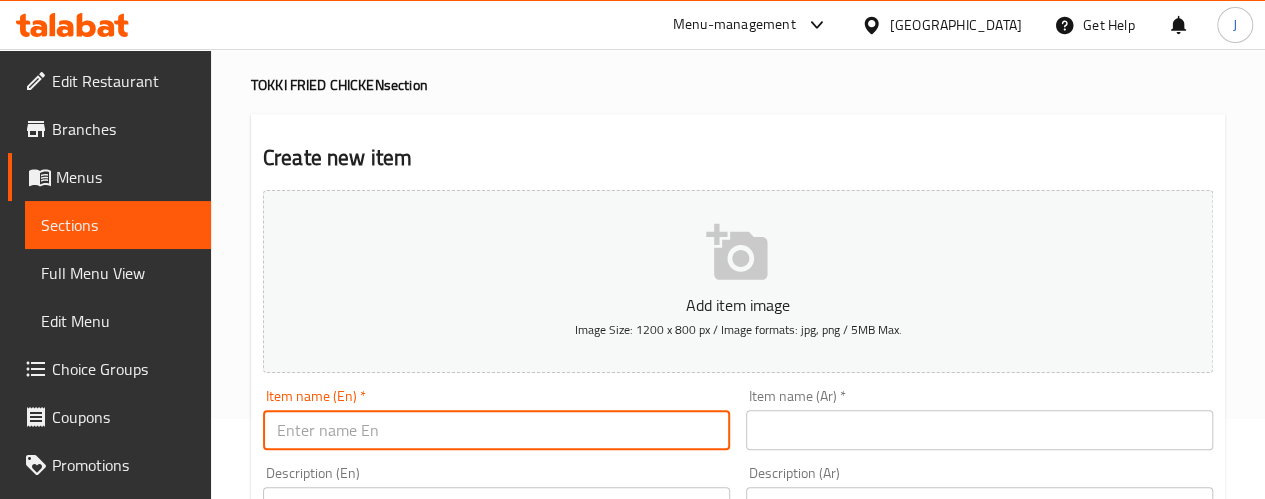 click at bounding box center [496, 430] 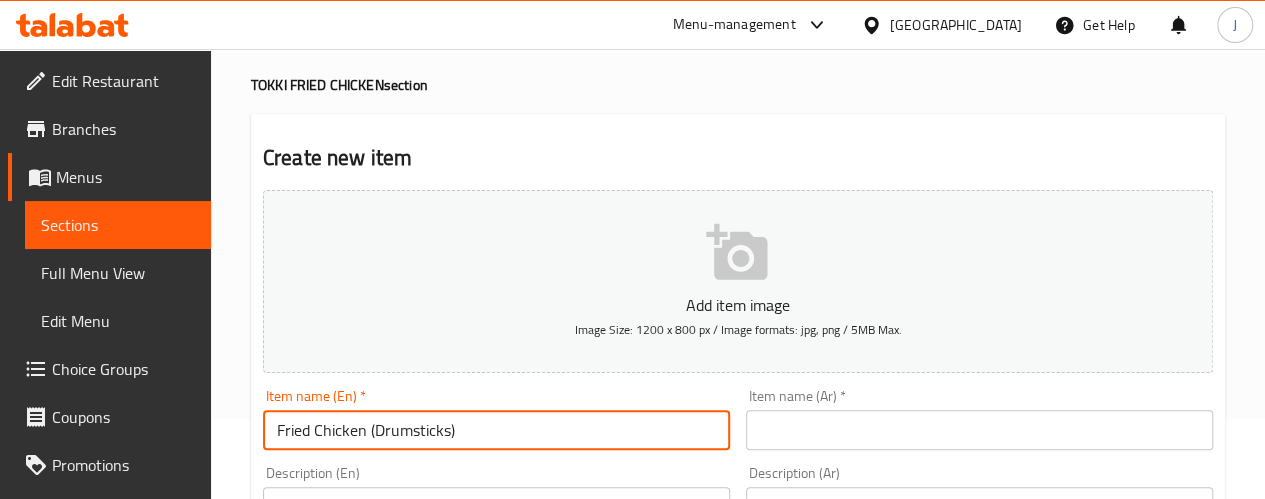 type on "Fried Chicken (Drumsticks)" 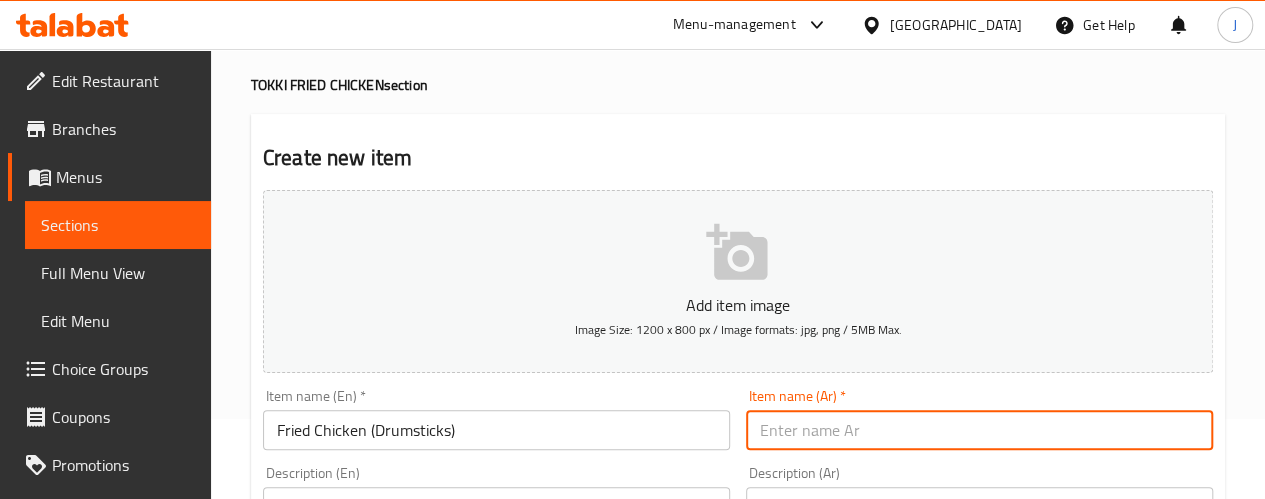 click at bounding box center (979, 430) 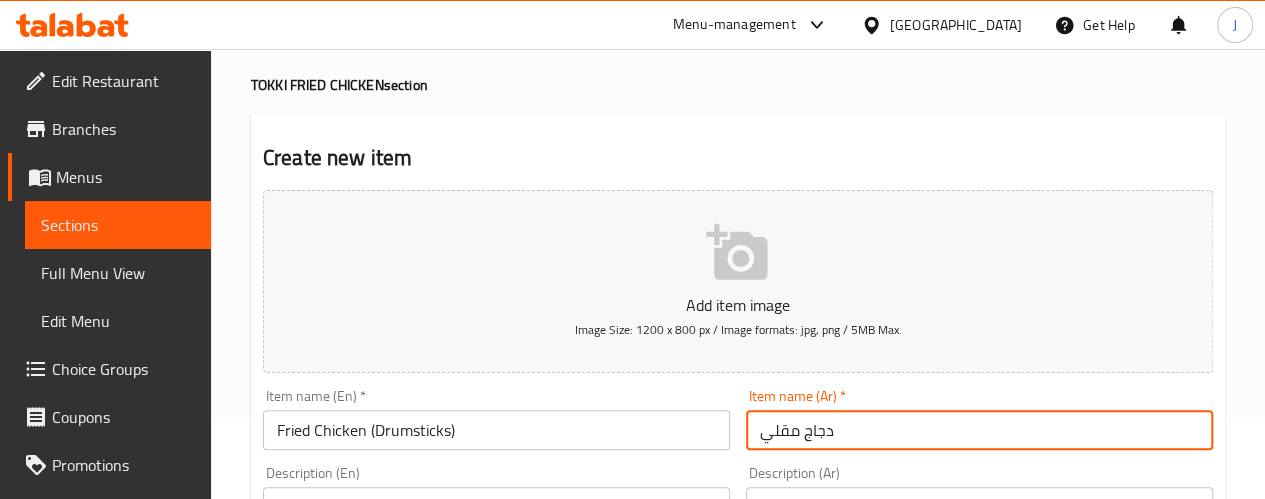 click on "دجاج مقلي" at bounding box center (979, 430) 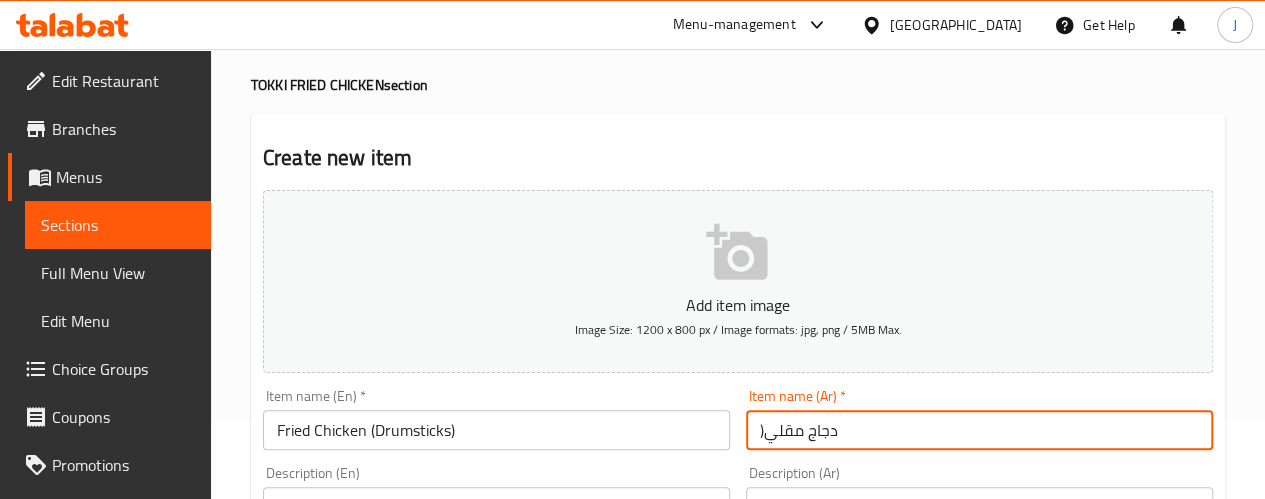 click on ")دجاج مقلي" at bounding box center [979, 430] 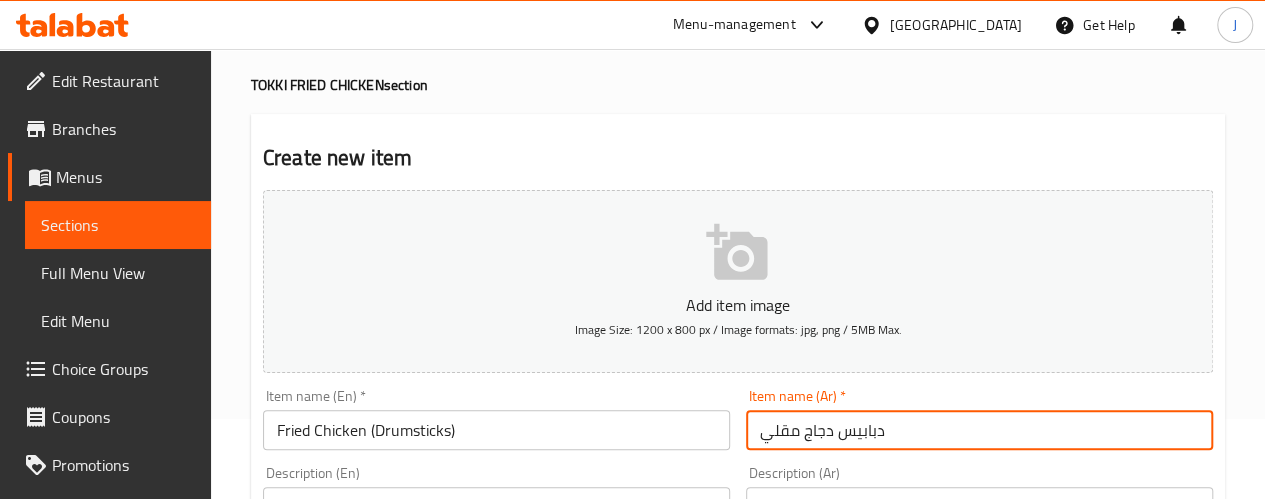 click on "دبابيس دجاج مقلي" at bounding box center (979, 430) 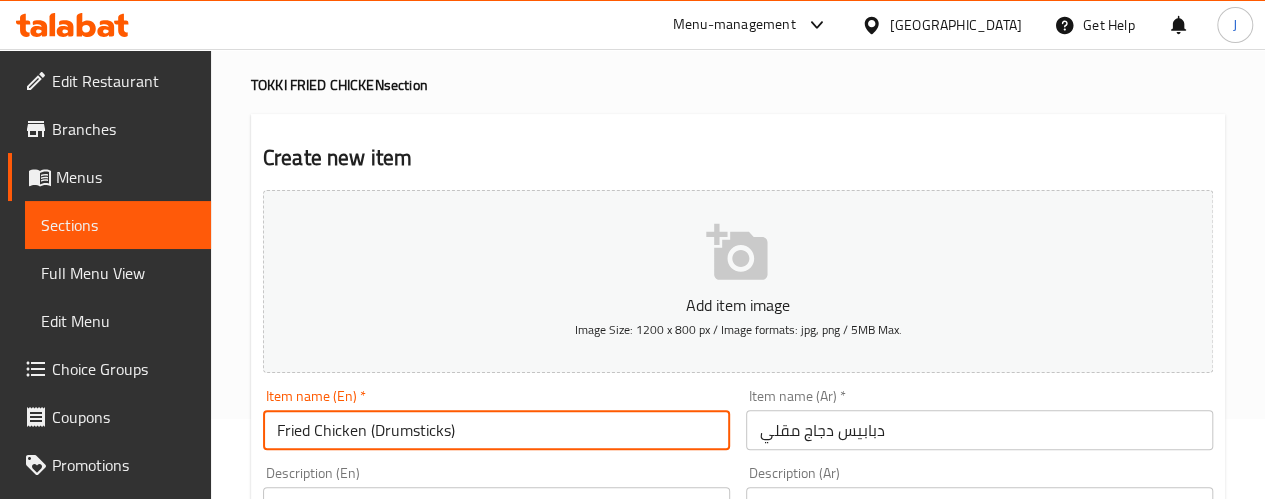 drag, startPoint x: 480, startPoint y: 430, endPoint x: 165, endPoint y: 463, distance: 316.72385 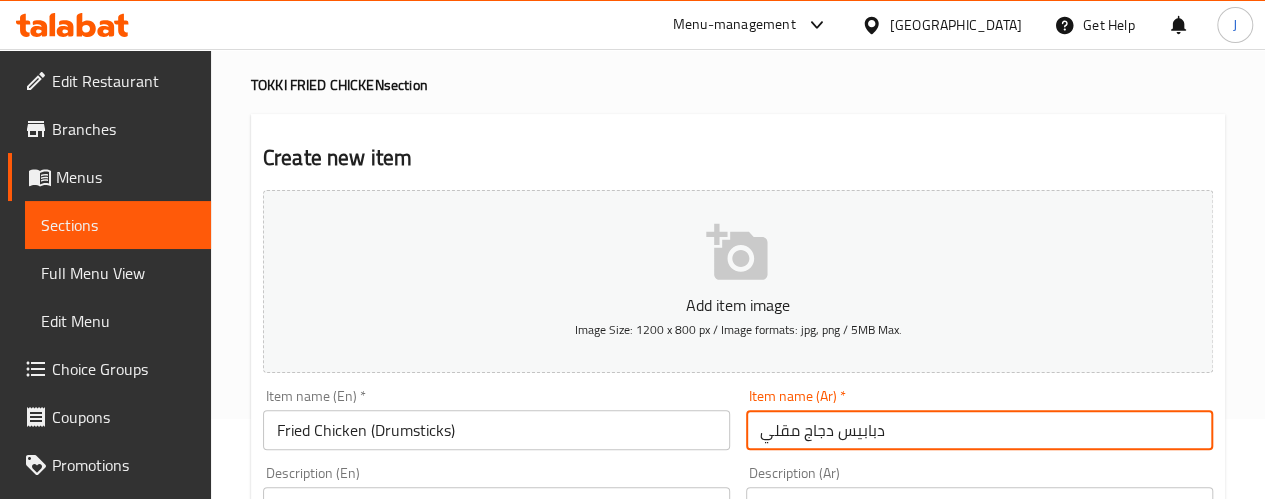 click on "دبابيس دجاج مقلي" at bounding box center (979, 430) 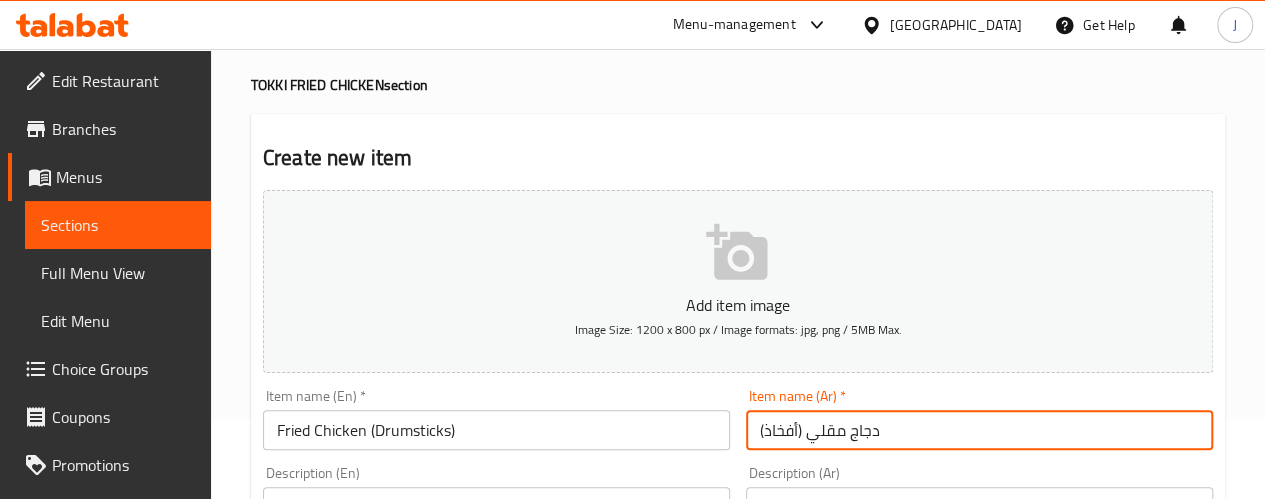 type on "دجاج مقلي (أفخاذ)" 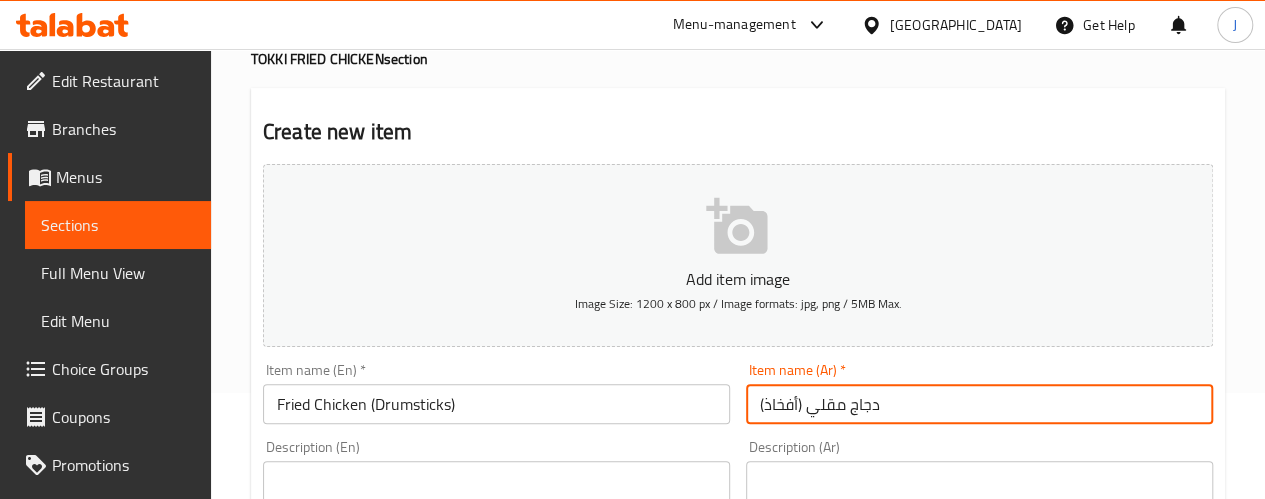 scroll, scrollTop: 280, scrollLeft: 0, axis: vertical 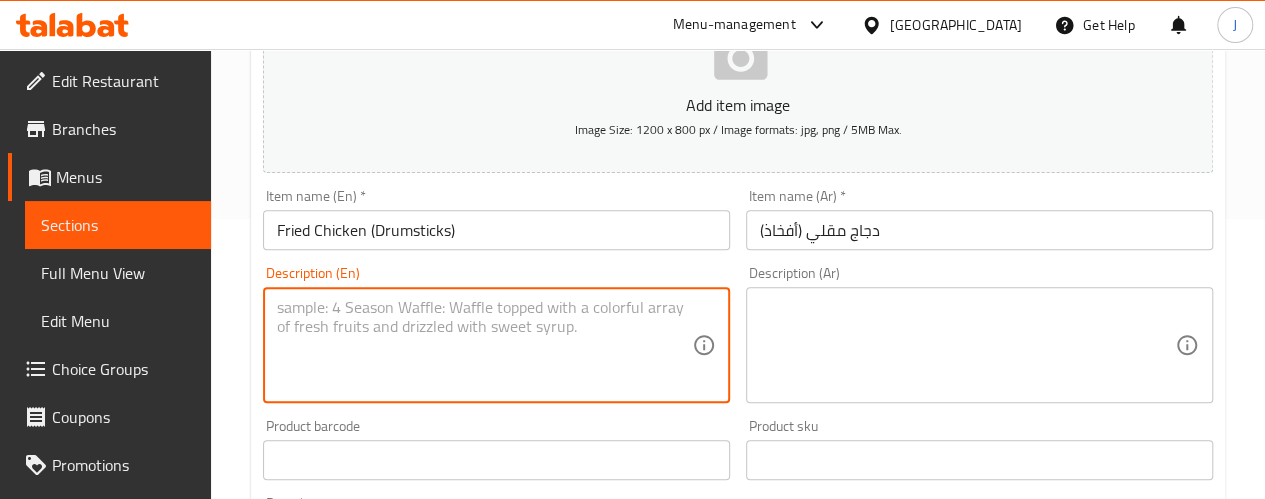 click at bounding box center (484, 345) 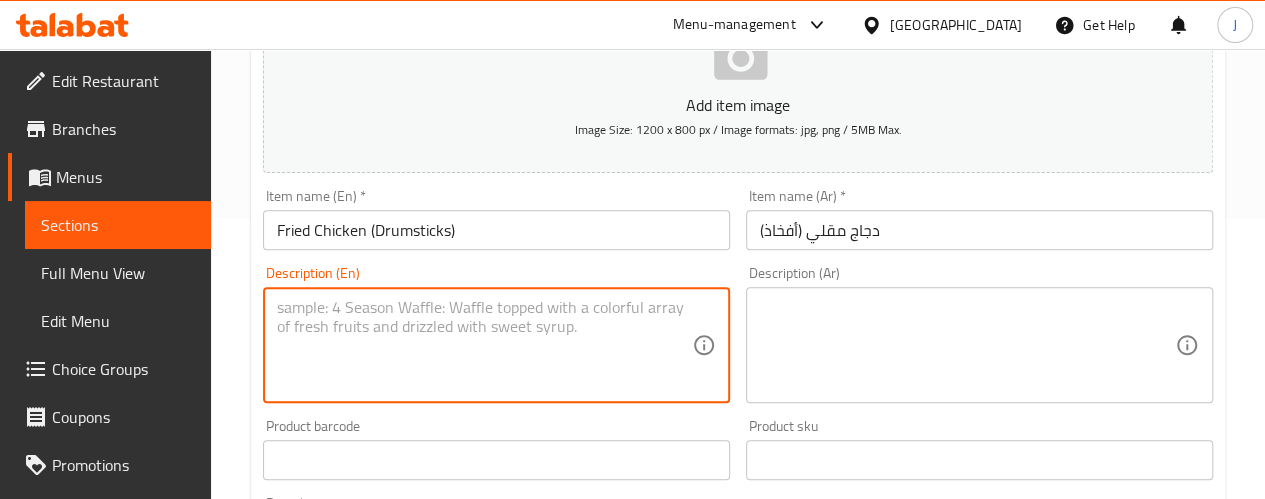 paste on "Crispy and juicy Korean-style fried chicken" 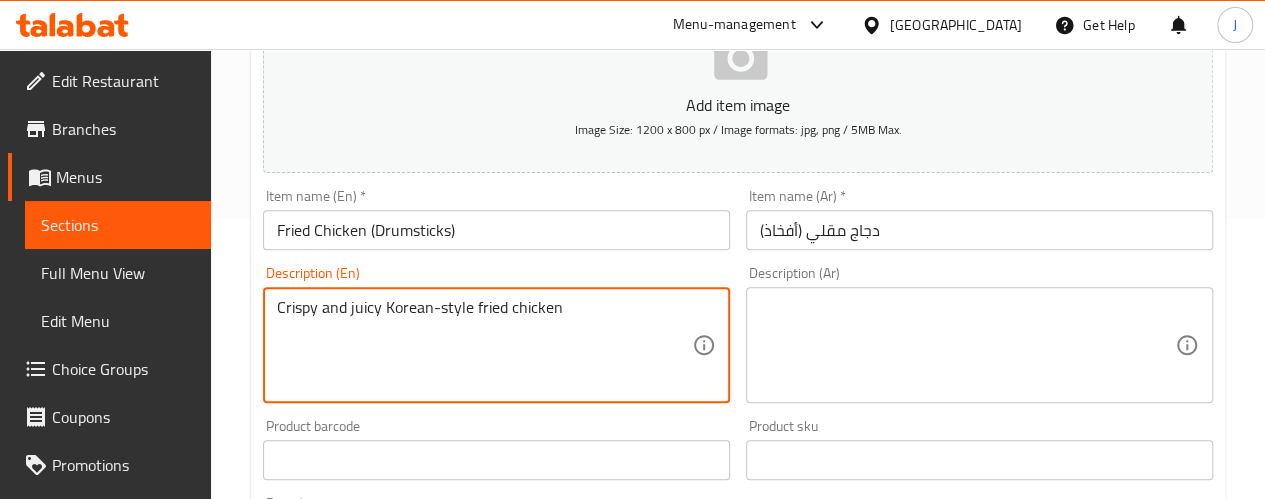 type on "Crispy and juicy Korean-style fried chicken" 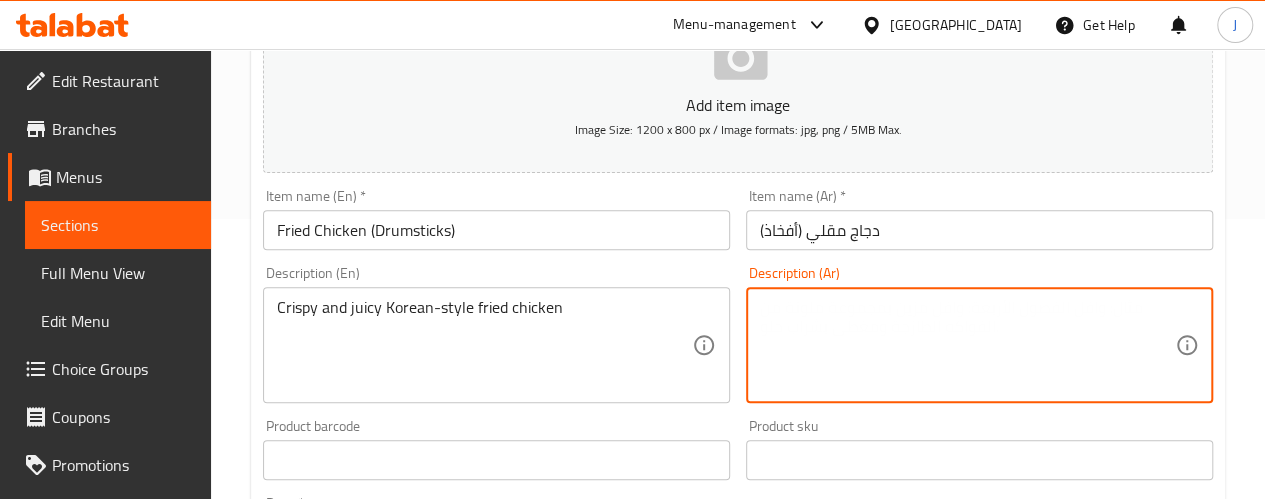 paste on "دجاج مقلي مقرمش وجوسي على الطريقة الكورية" 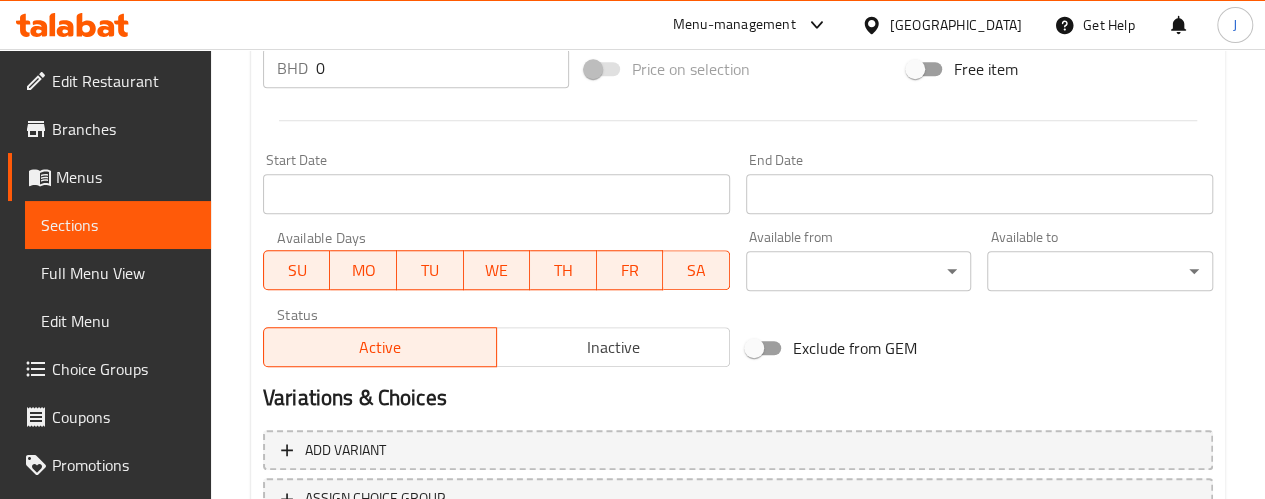scroll, scrollTop: 780, scrollLeft: 0, axis: vertical 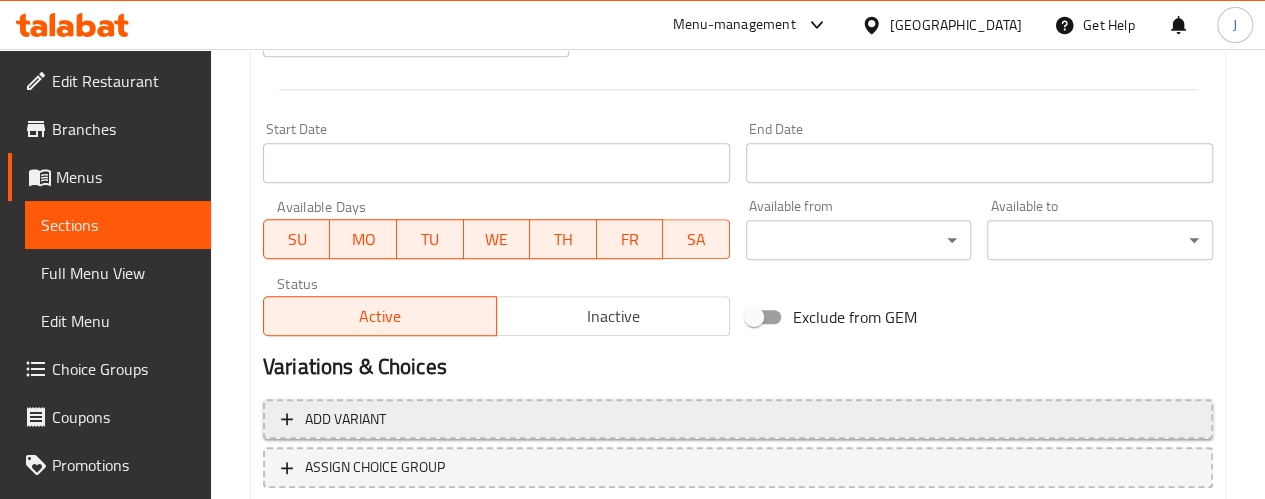 type on "دجاج مقلي مقرمش وجوسي على الطريقة الكورية" 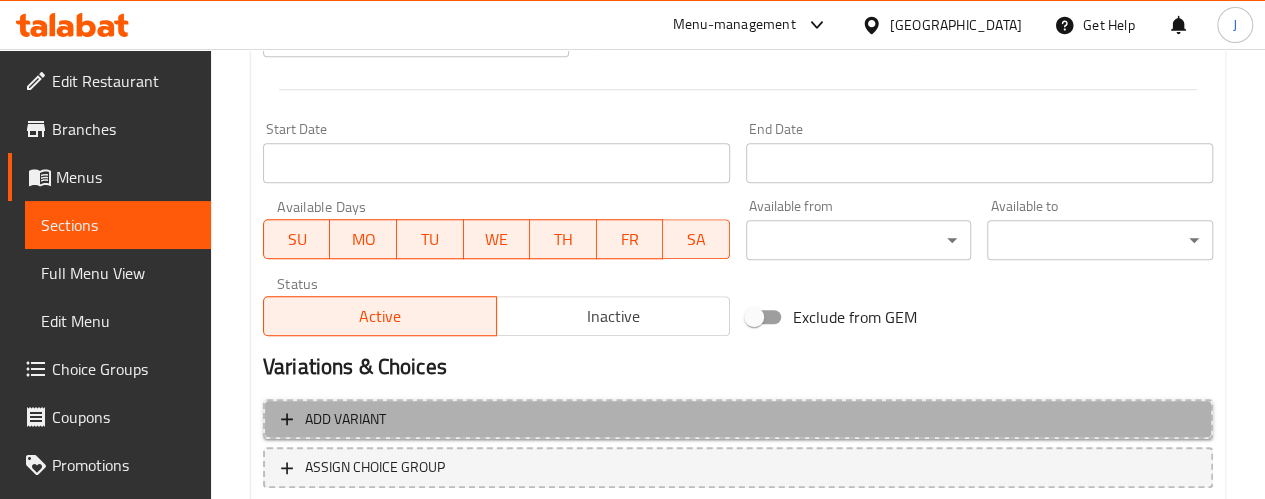 click on "Add variant" at bounding box center (738, 419) 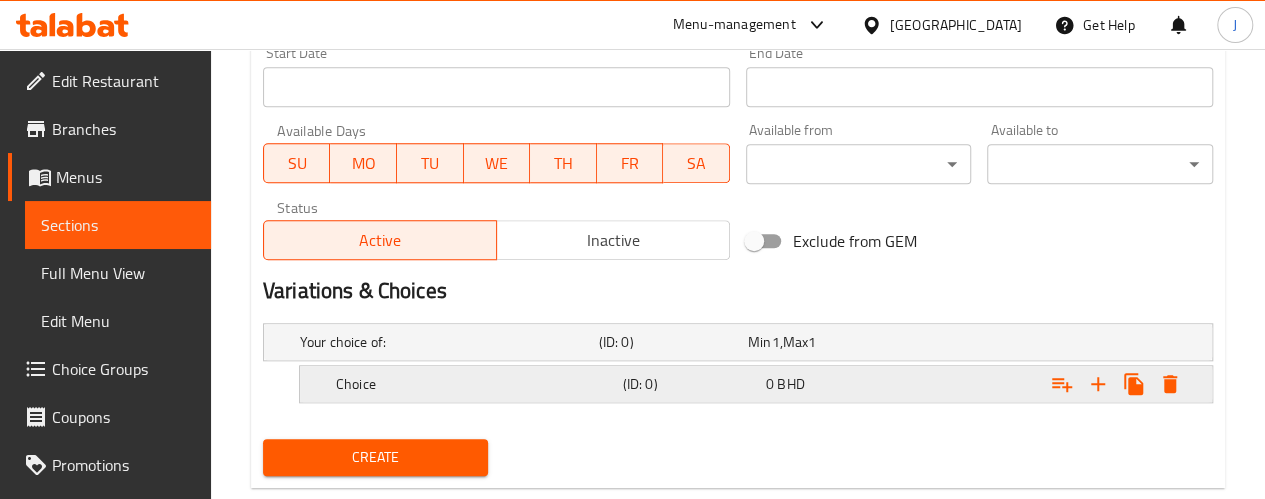 scroll, scrollTop: 898, scrollLeft: 0, axis: vertical 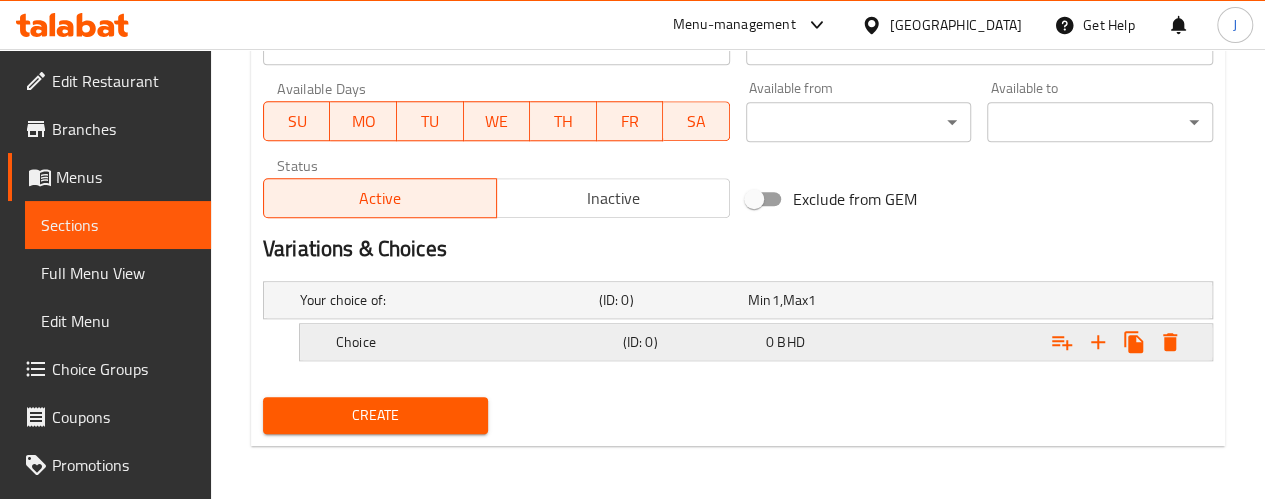 click on "Choice" at bounding box center (445, 300) 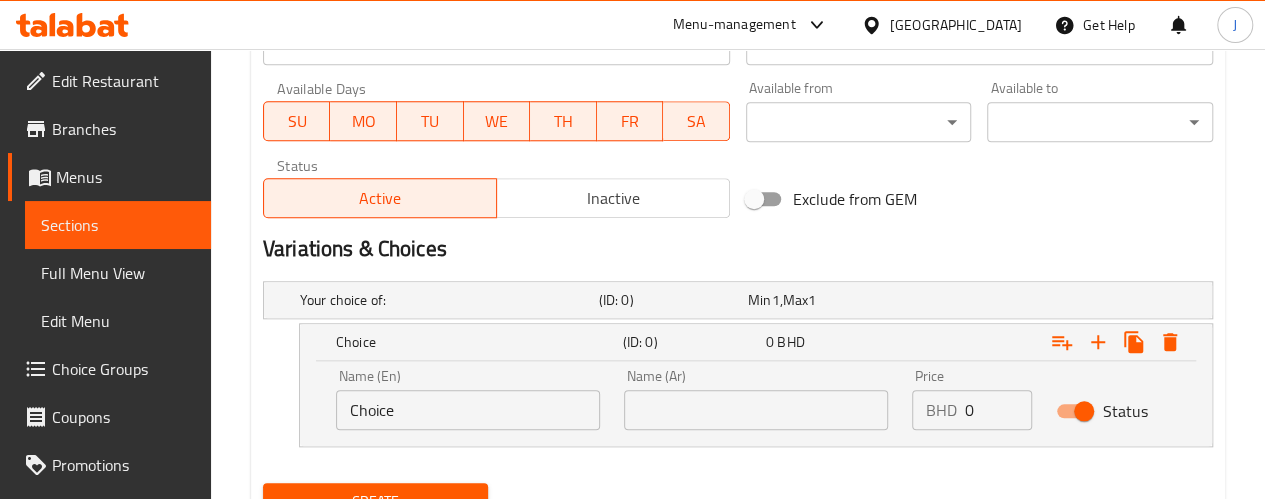 click on "Choice" at bounding box center (468, 410) 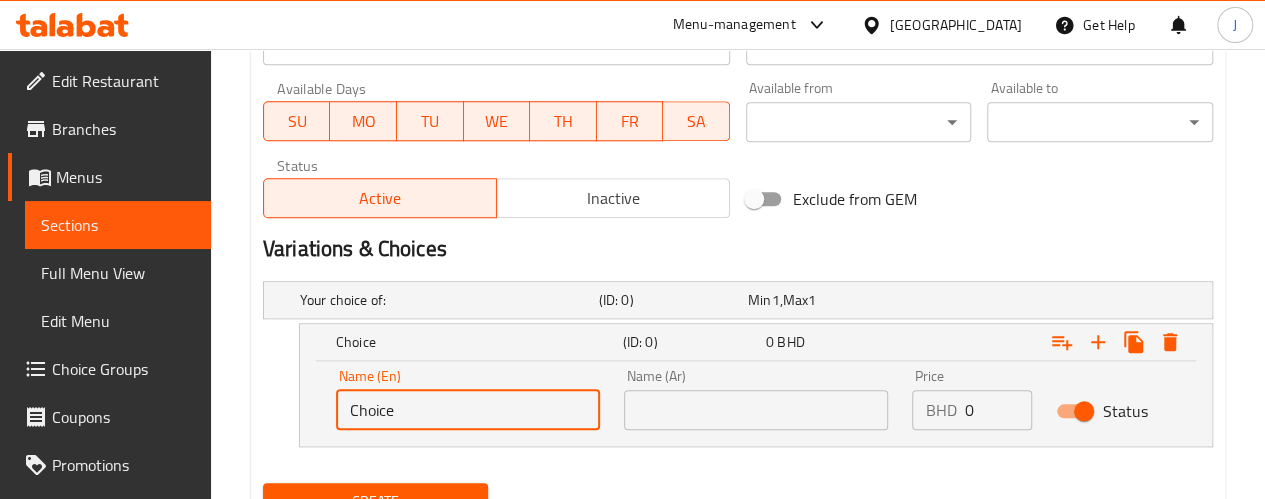 click on "Choice" at bounding box center (468, 410) 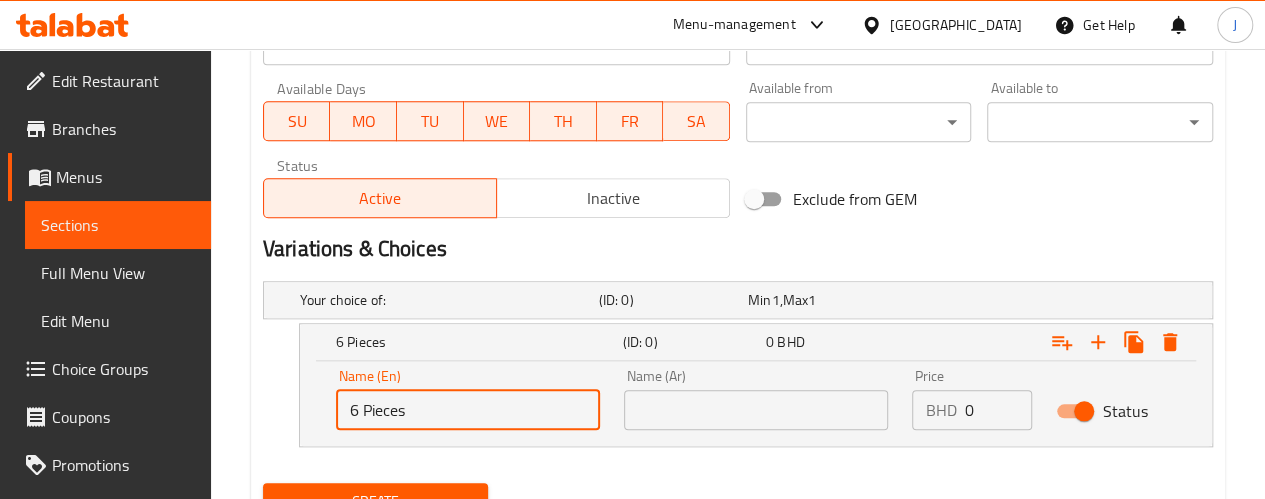 type on "6 Pieces" 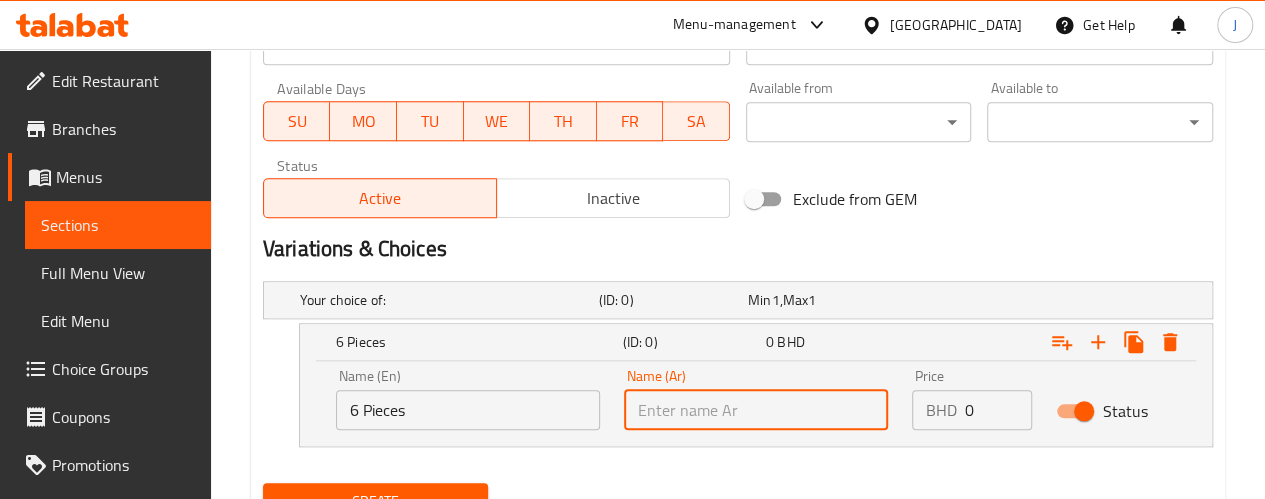 click on "6 Pieces" at bounding box center [468, 410] 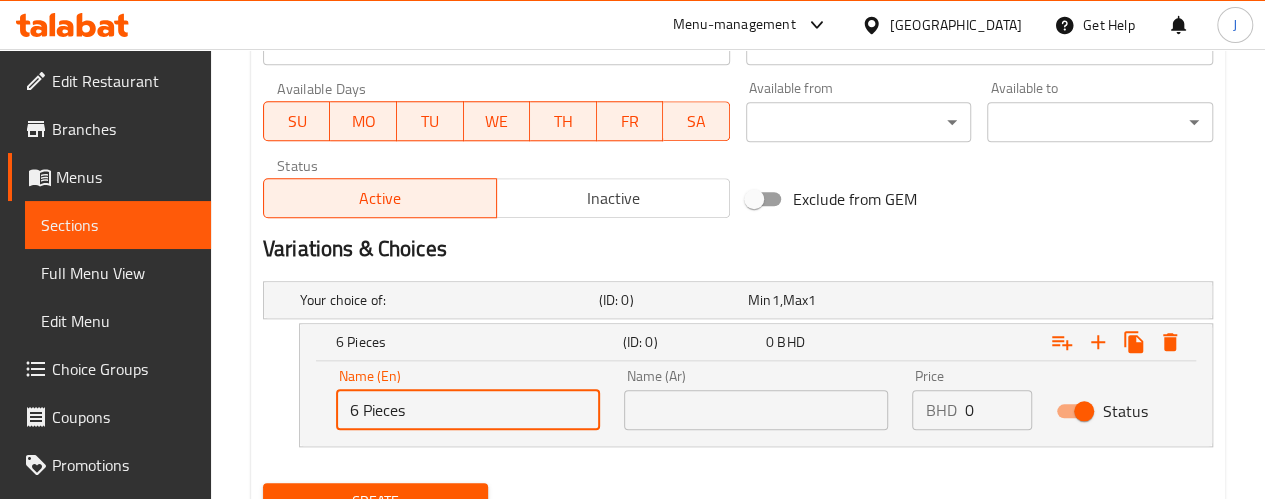 click on "6 Pieces" at bounding box center (468, 410) 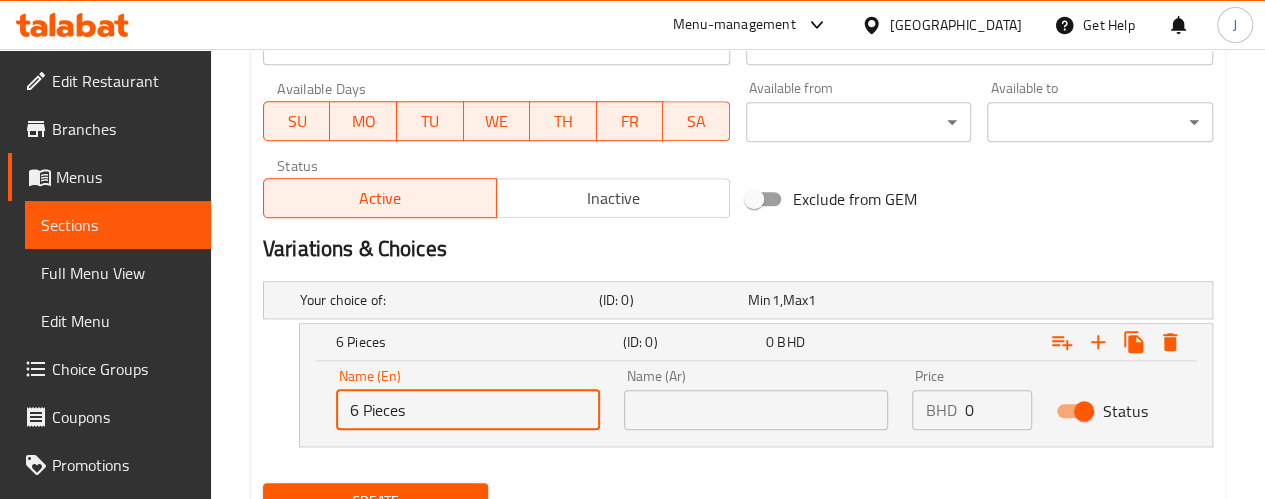 click at bounding box center [756, 410] 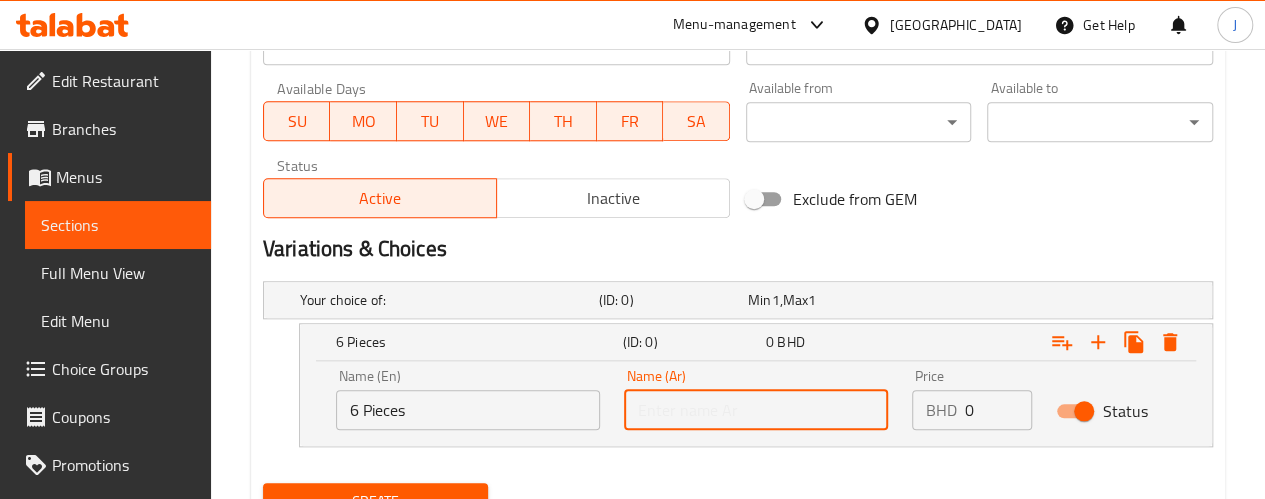 paste on "6 قطع" 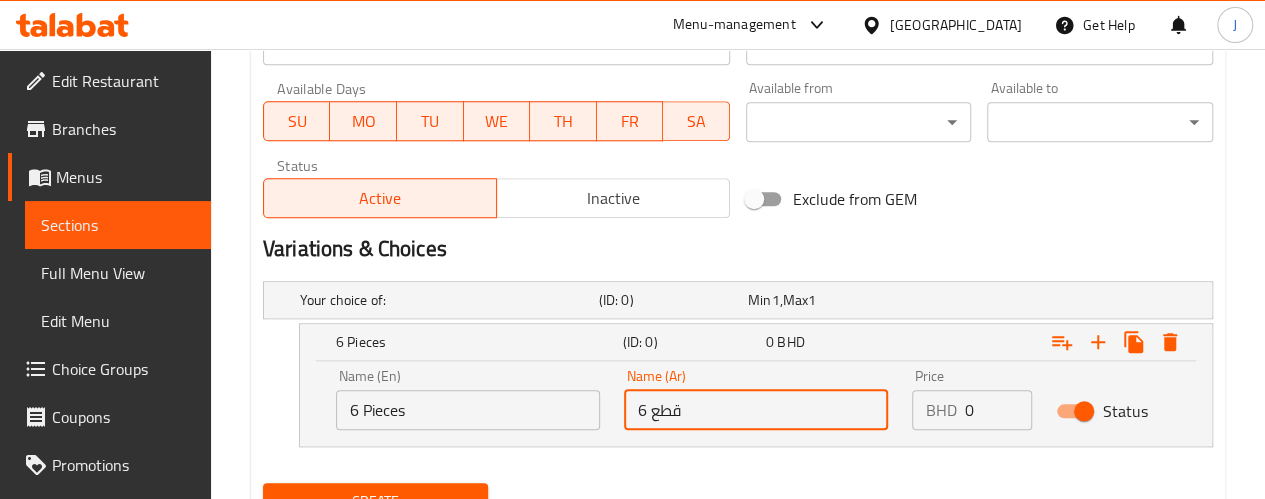 type on "6 قطع" 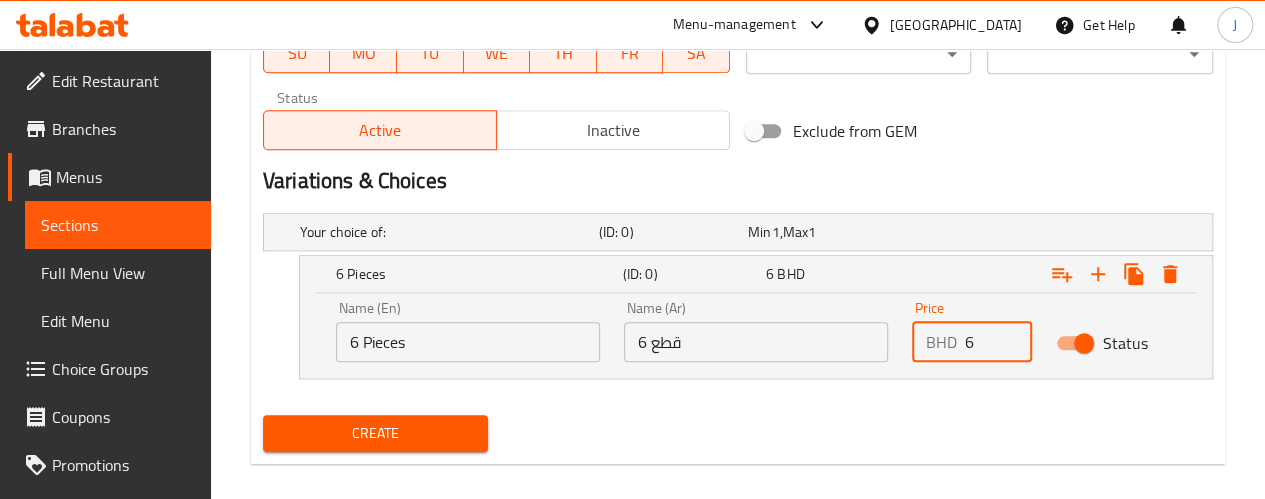 scroll, scrollTop: 984, scrollLeft: 0, axis: vertical 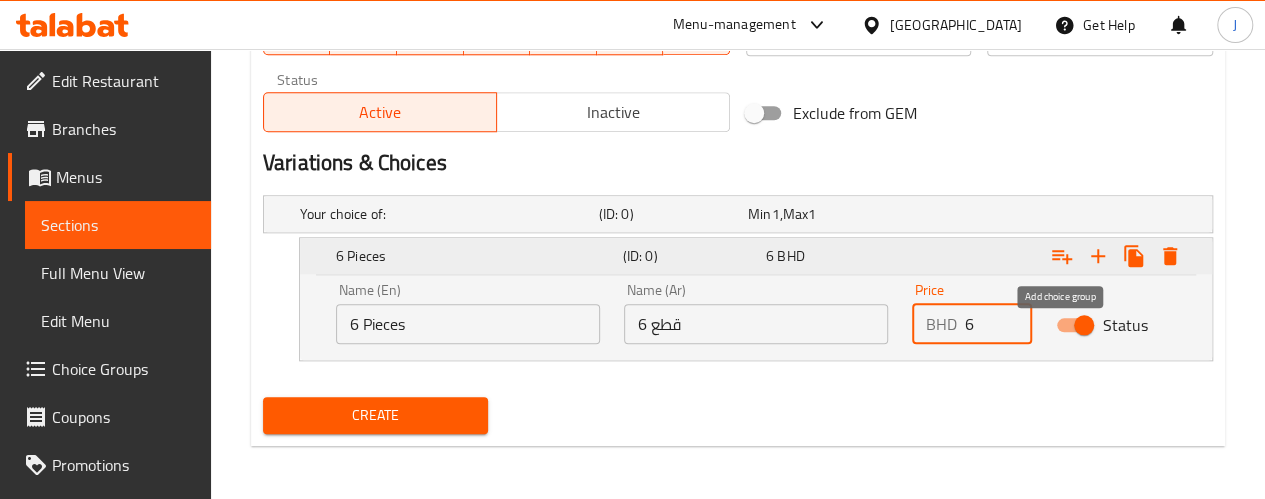 type on "6" 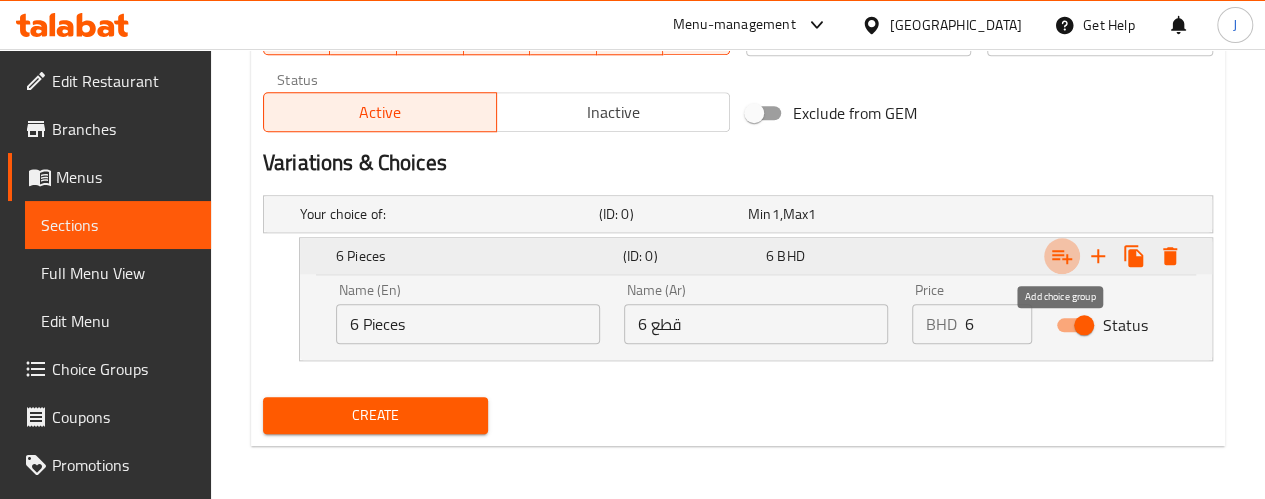 click 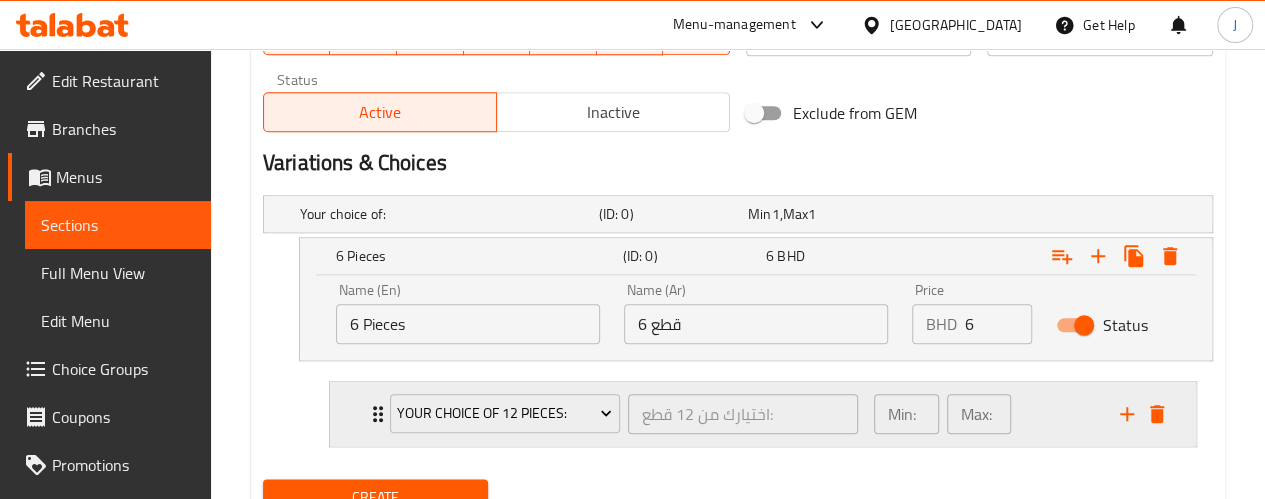 click on "Your Choice Of 12 Pieces: اختيارك من 12 قطع: ​ Min: 1 ​ Max: 1 ​" at bounding box center [769, 414] 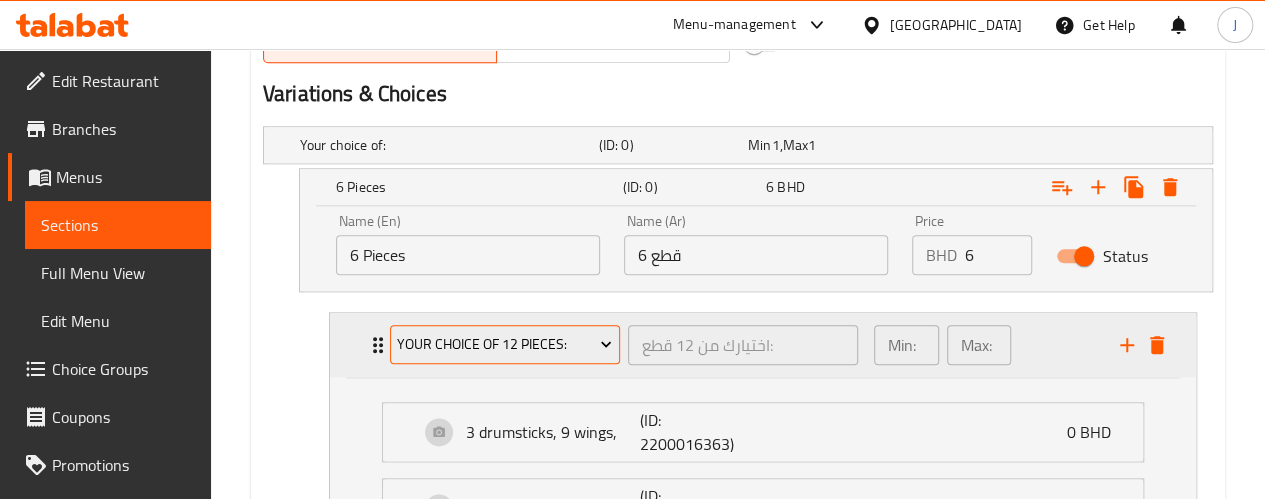 scroll, scrollTop: 1084, scrollLeft: 0, axis: vertical 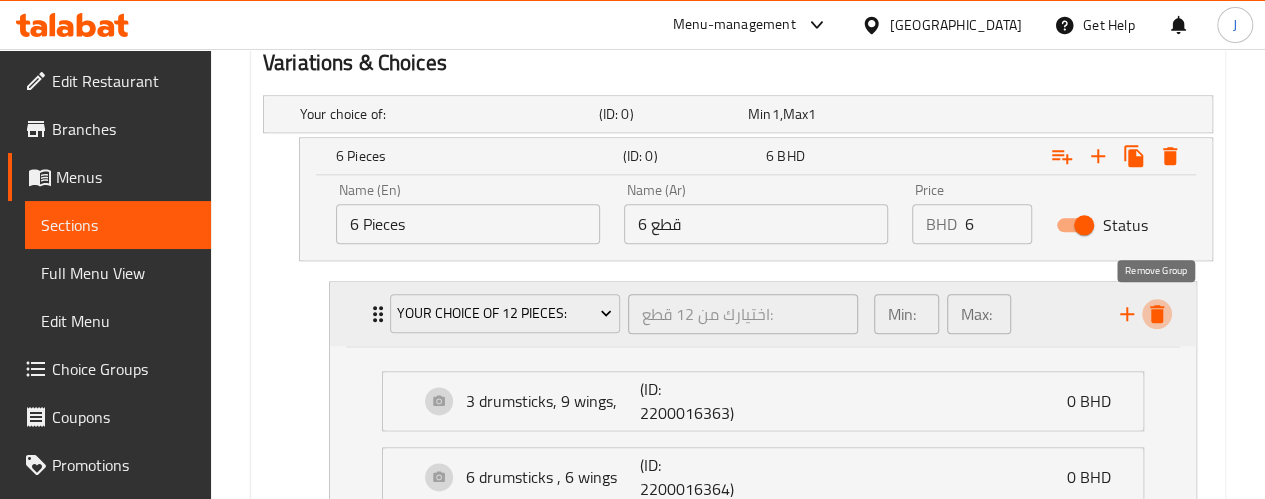 click 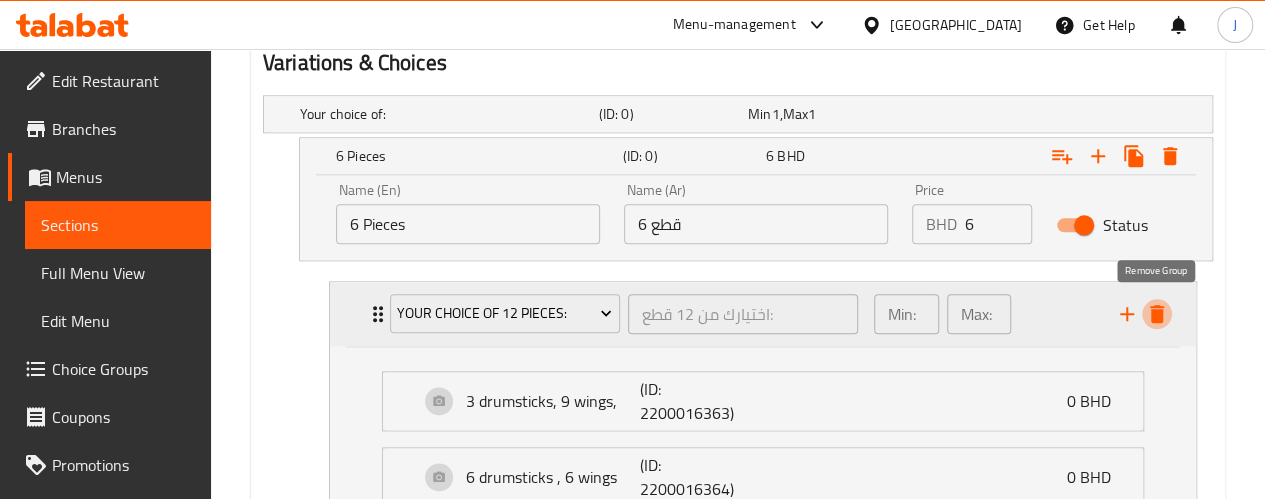 scroll, scrollTop: 984, scrollLeft: 0, axis: vertical 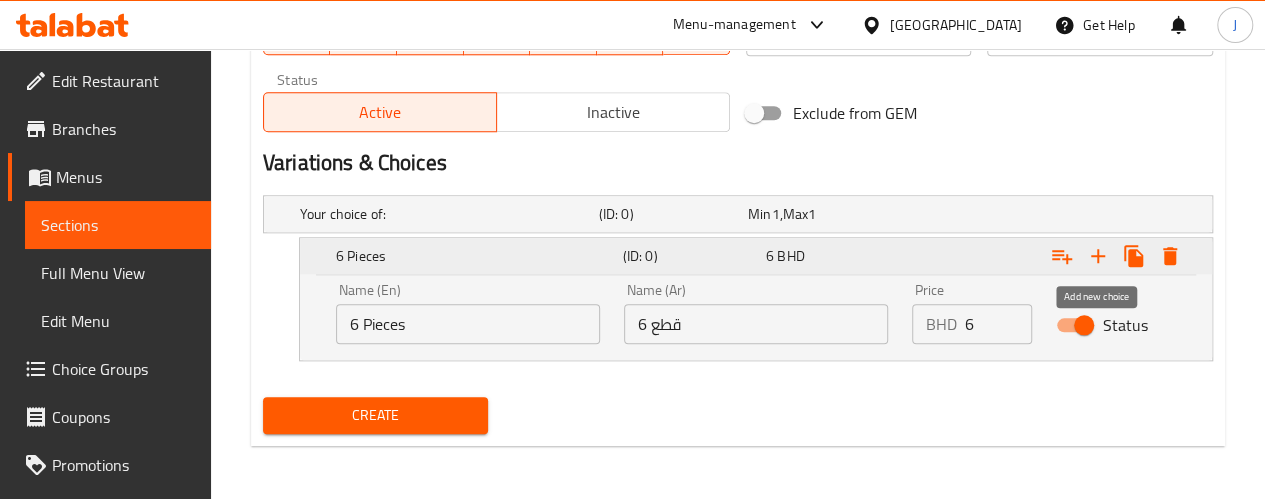 click 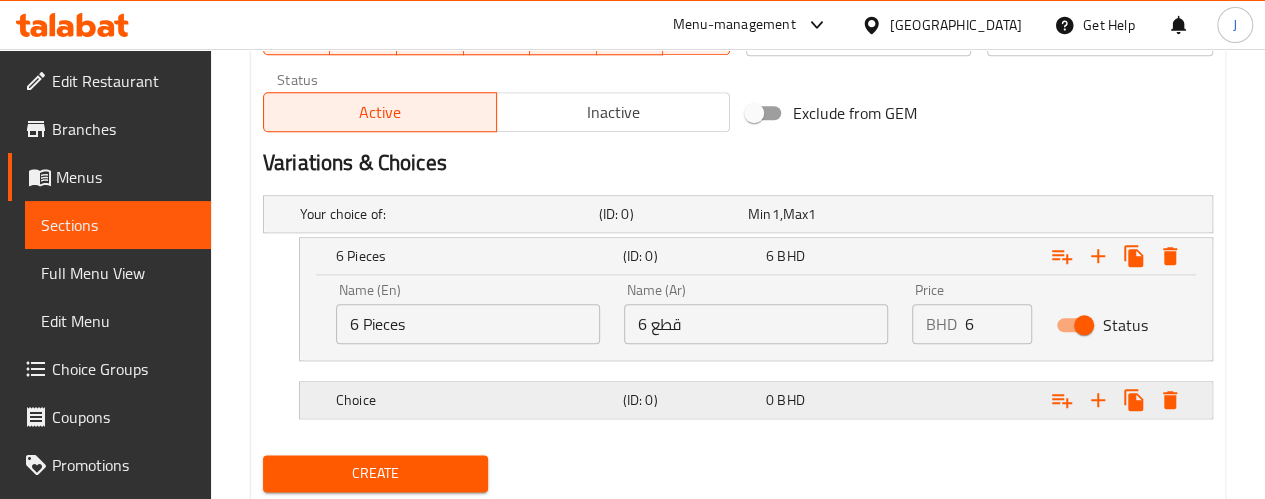 click on "Choice" at bounding box center (445, 214) 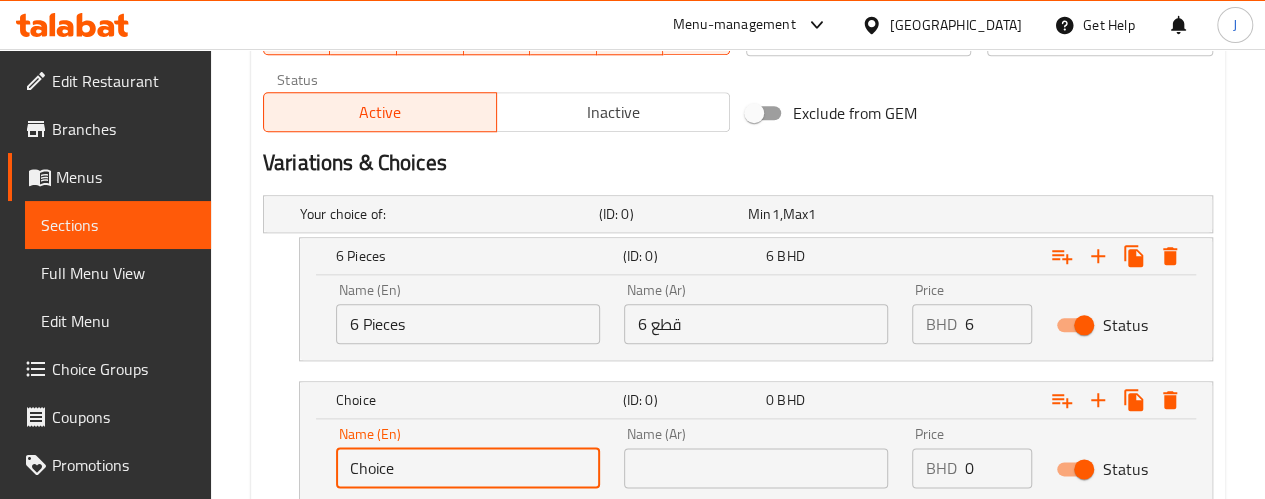 click on "Choice" at bounding box center (468, 468) 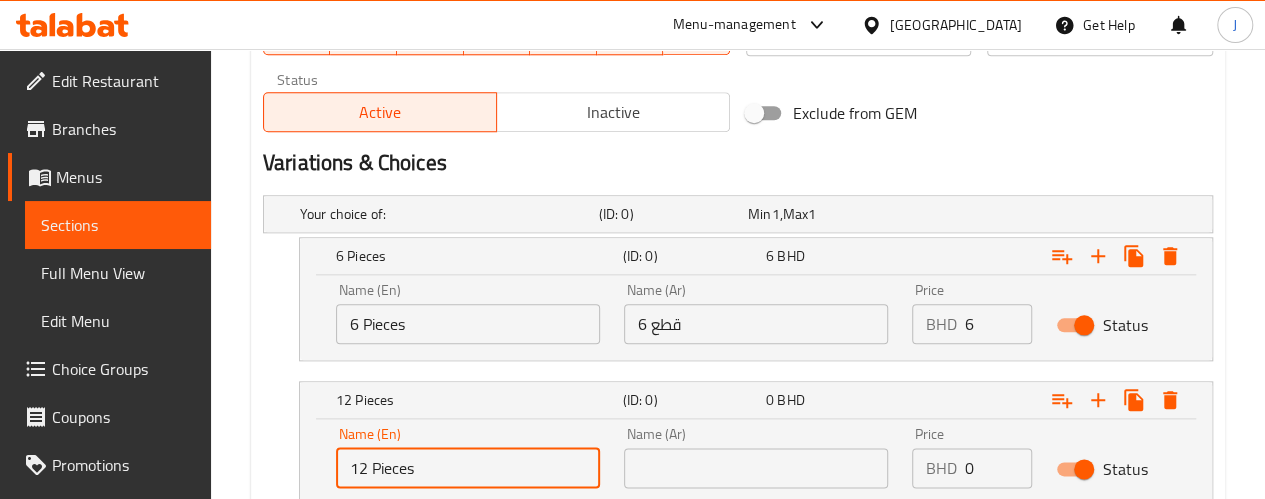 type on "12 Pieces" 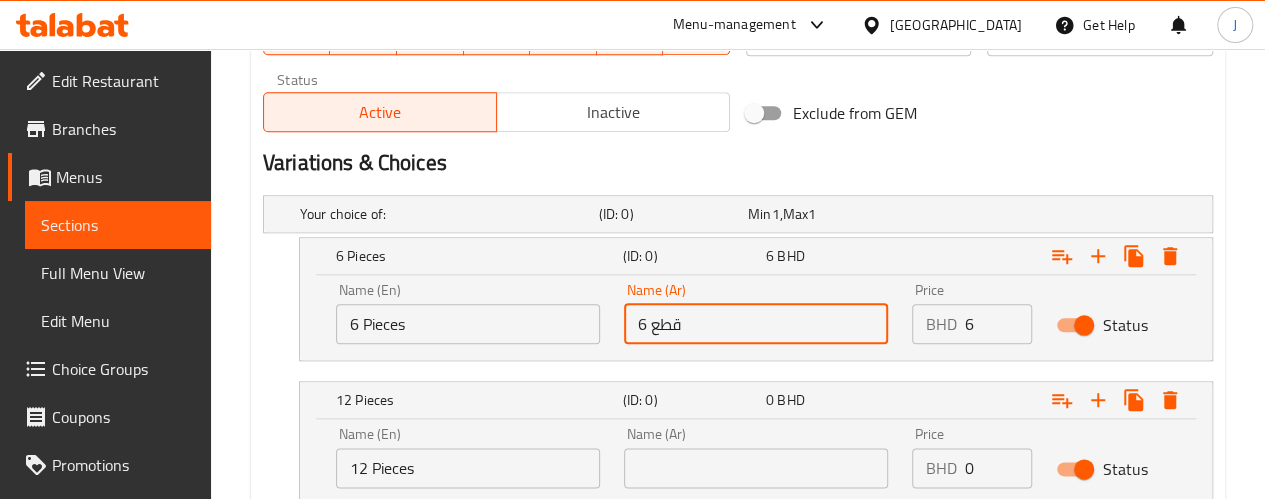 drag, startPoint x: 681, startPoint y: 319, endPoint x: 607, endPoint y: 327, distance: 74.431175 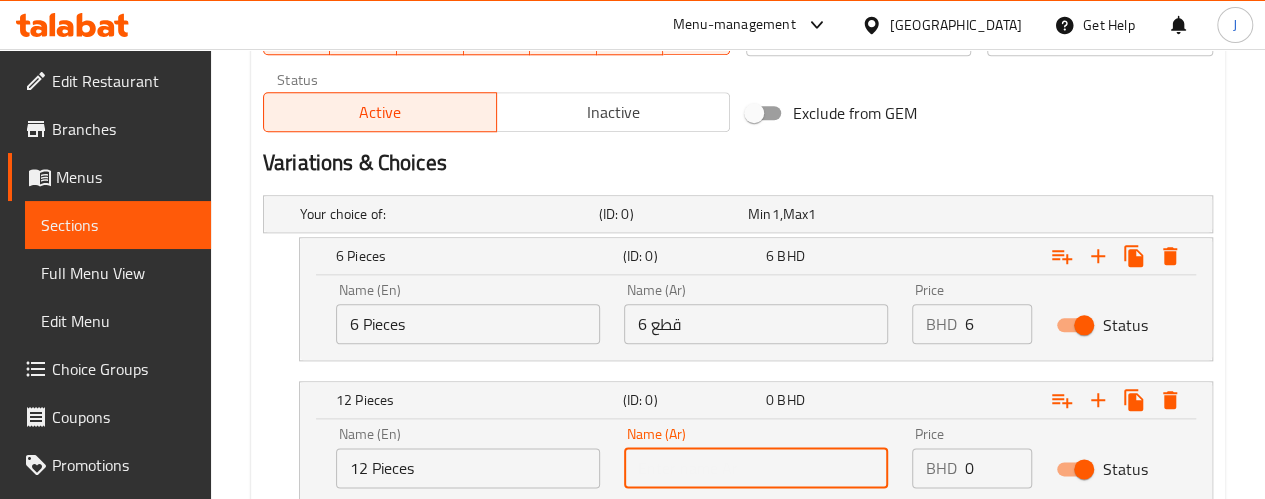 paste on "6 قطع" 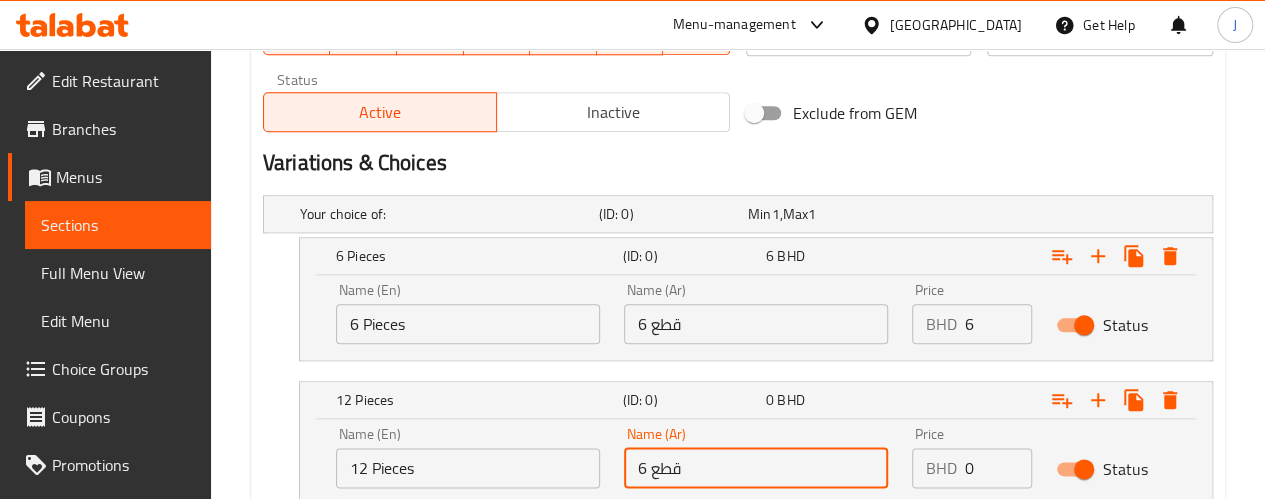 drag, startPoint x: 646, startPoint y: 466, endPoint x: 636, endPoint y: 471, distance: 11.18034 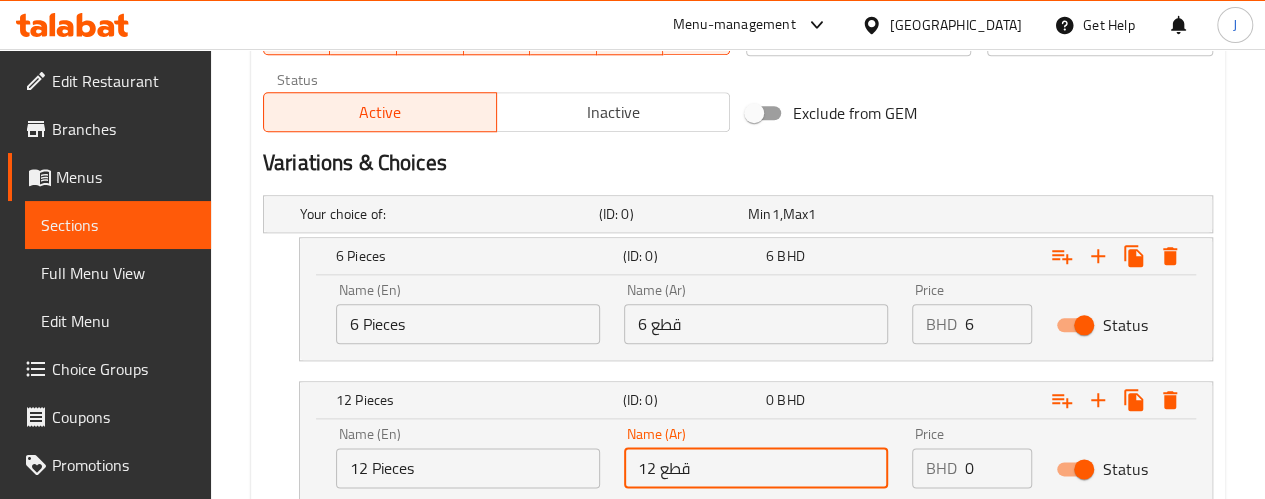type on "12 قطع" 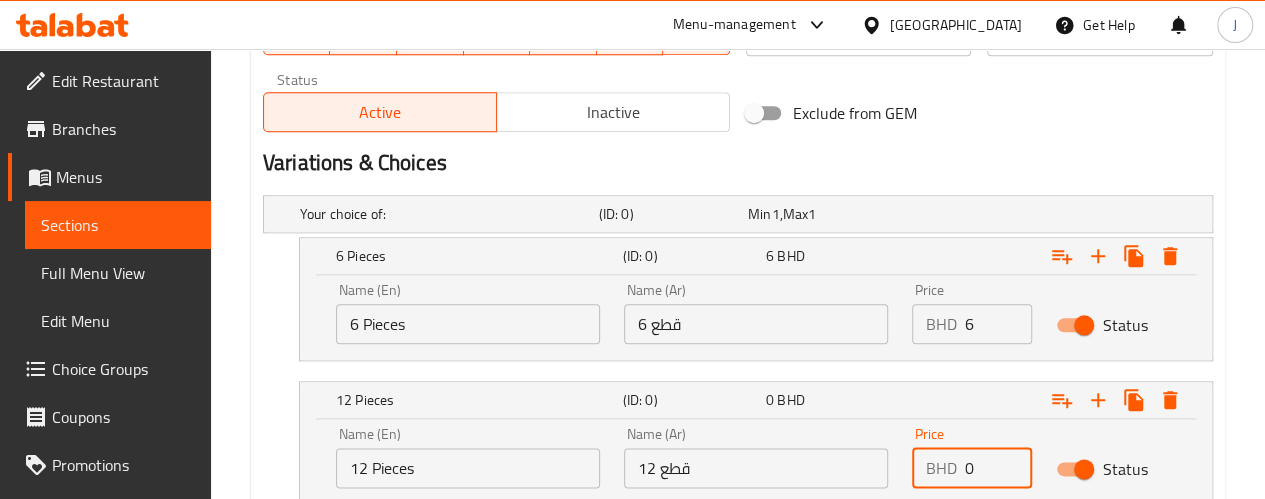 click on "0" at bounding box center (998, 468) 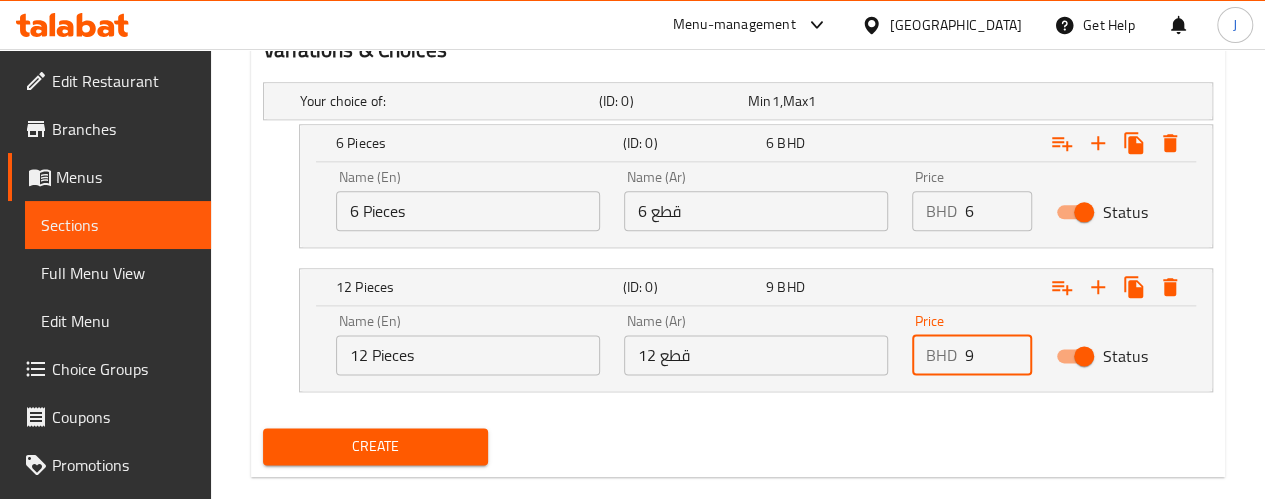 scroll, scrollTop: 1127, scrollLeft: 0, axis: vertical 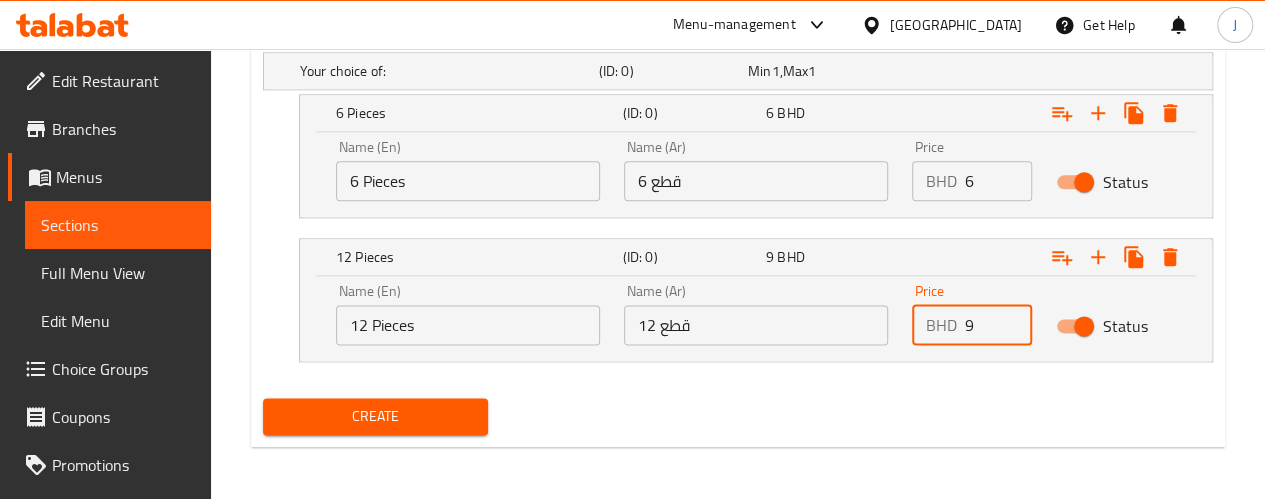 type on "9" 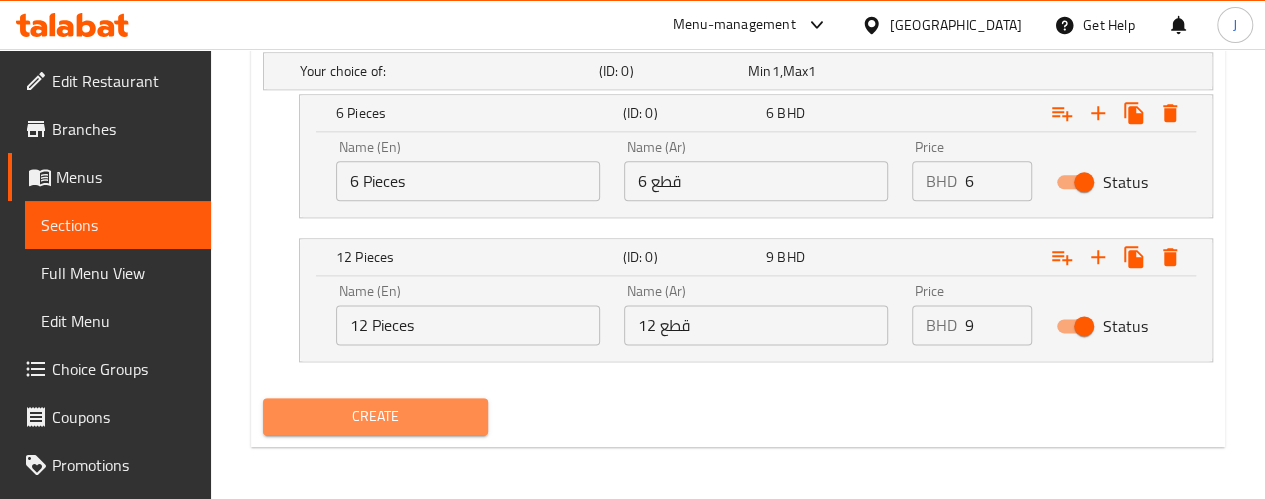 click on "Create" at bounding box center [376, 416] 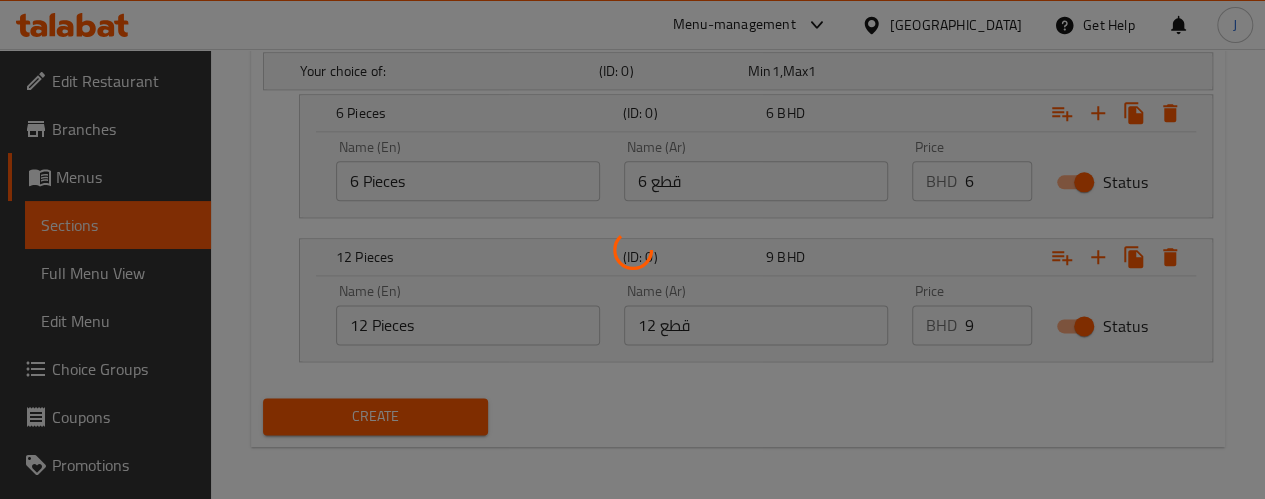type 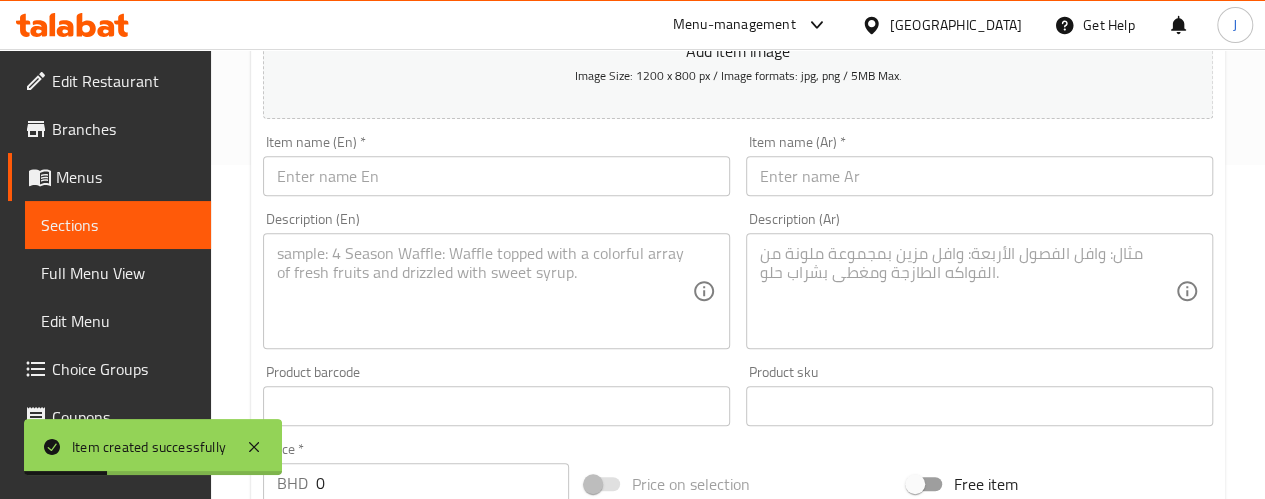 scroll, scrollTop: 400, scrollLeft: 0, axis: vertical 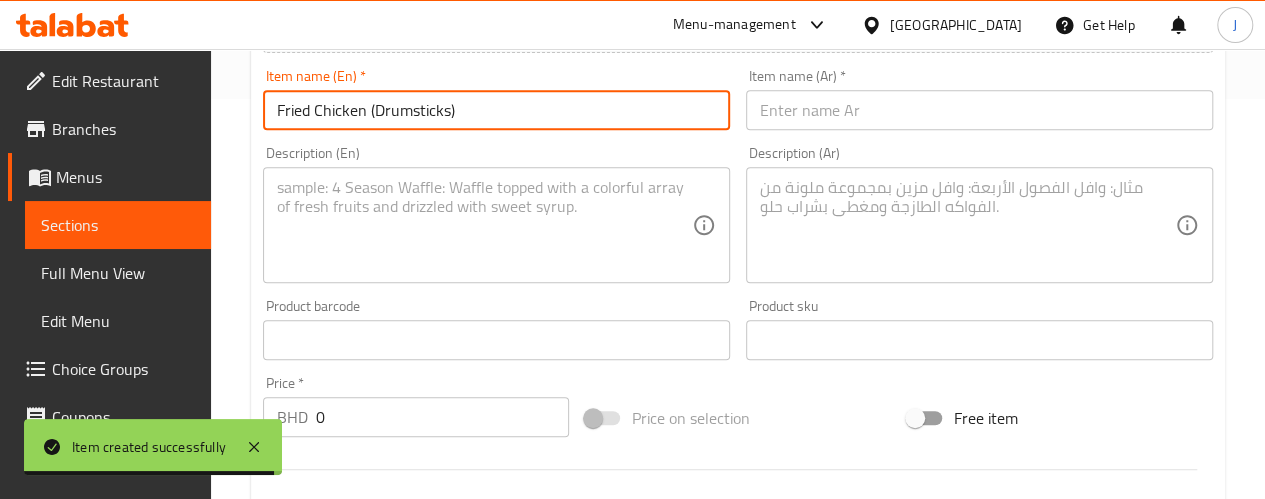 drag, startPoint x: 449, startPoint y: 110, endPoint x: 371, endPoint y: 114, distance: 78.10249 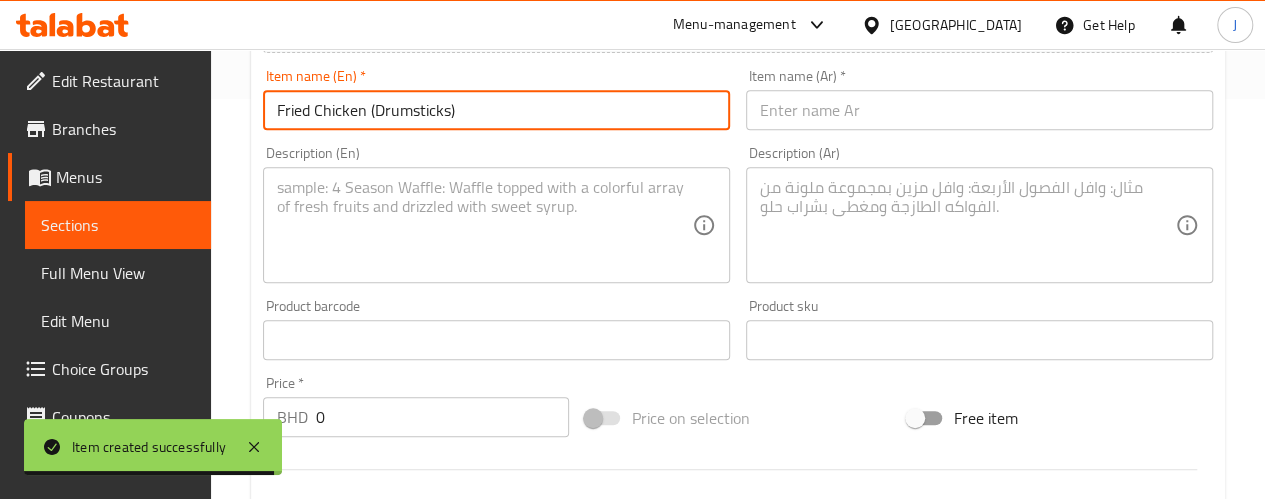 click on "Fried Chicken (Drumsticks)" at bounding box center [496, 110] 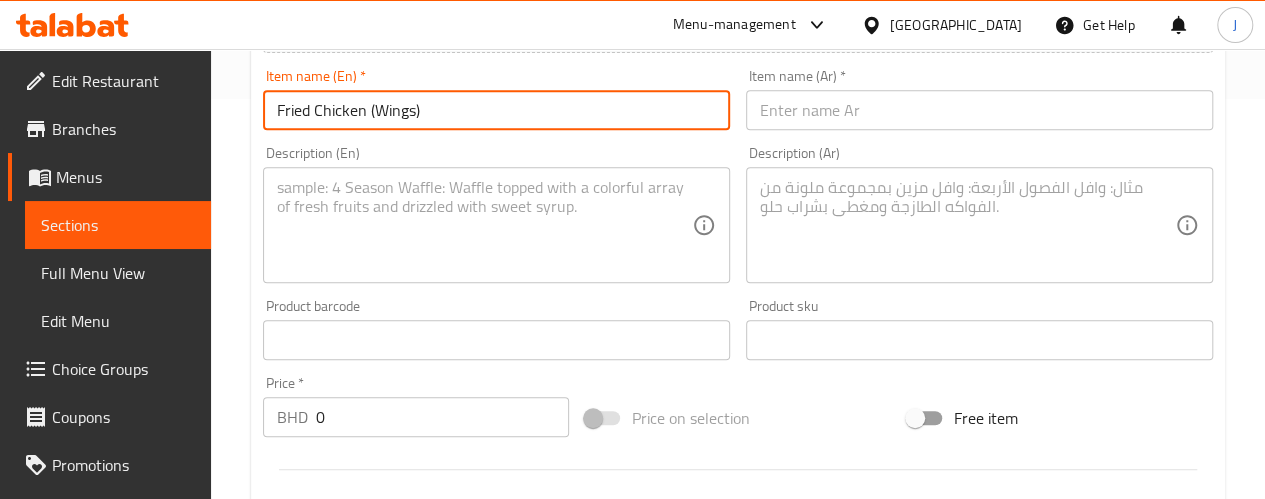 type on "Fried Chicken (Wings)" 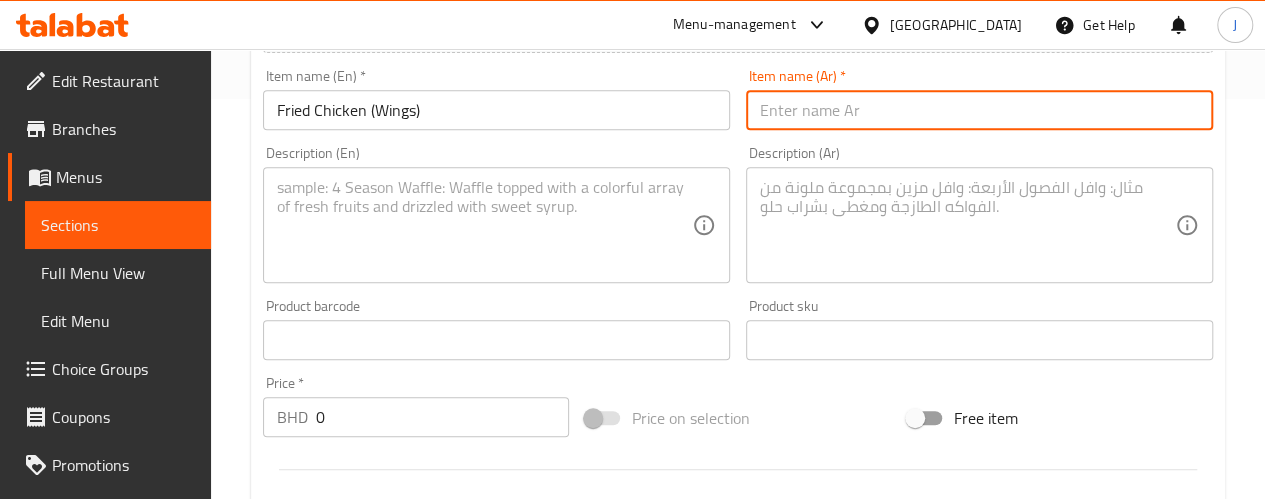 click at bounding box center [979, 110] 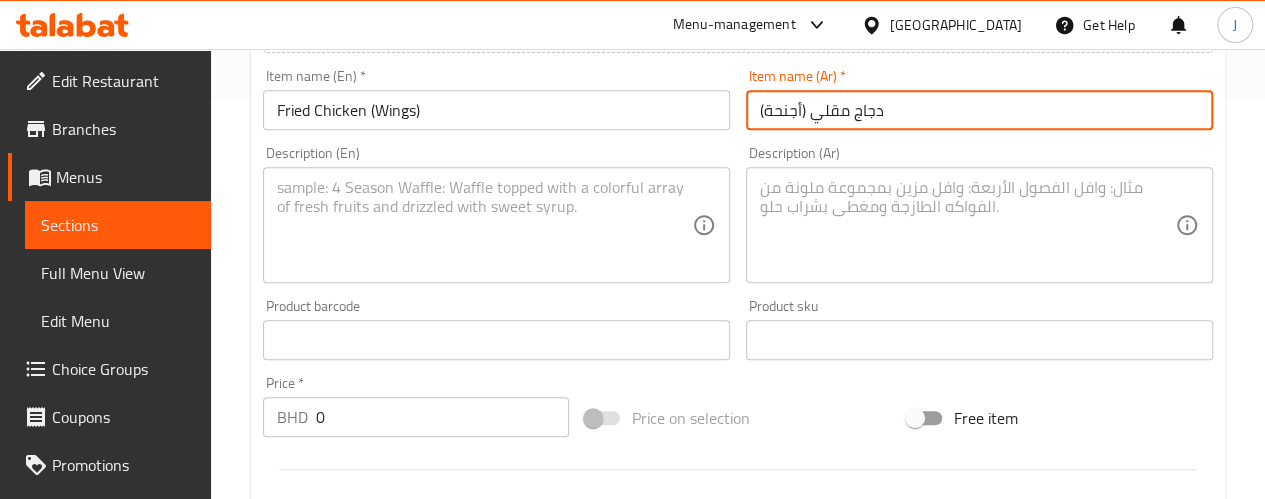 type on "دجاج مقلي (أجنحة)" 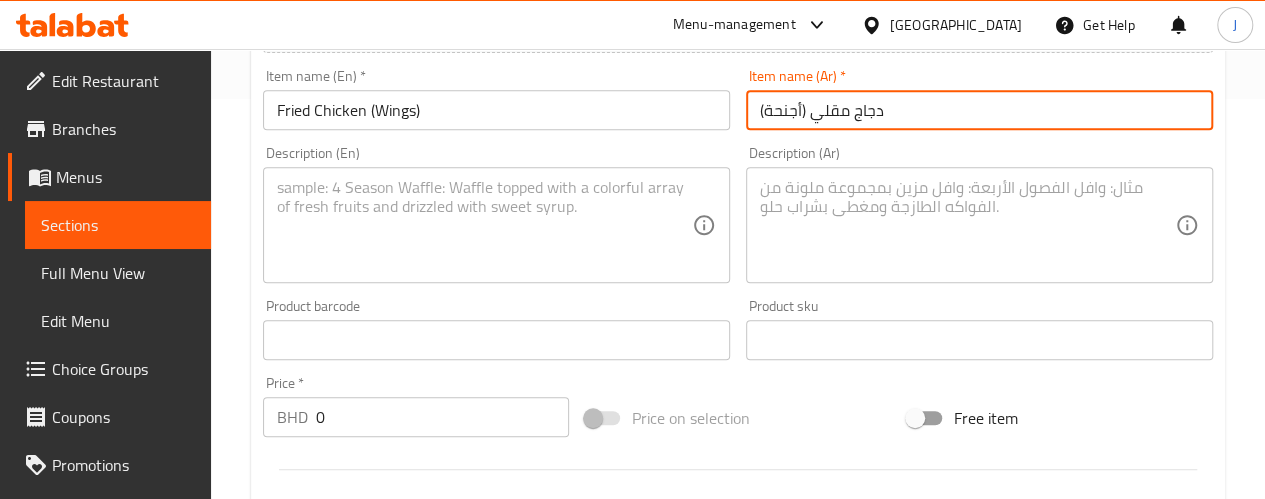 click at bounding box center [484, 225] 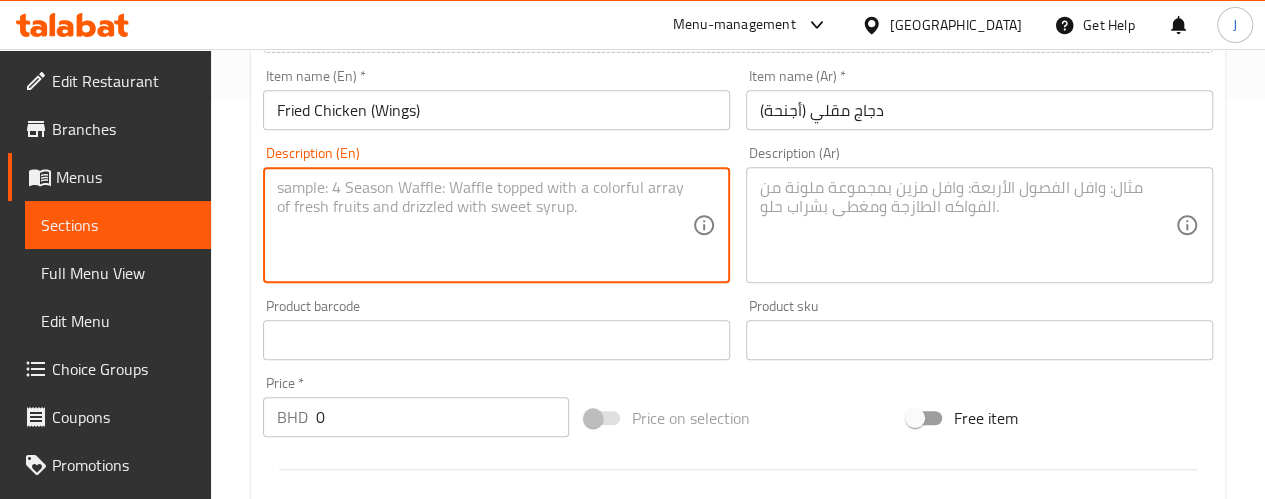 paste on "Crispy and juicy Korean-style fried chicken" 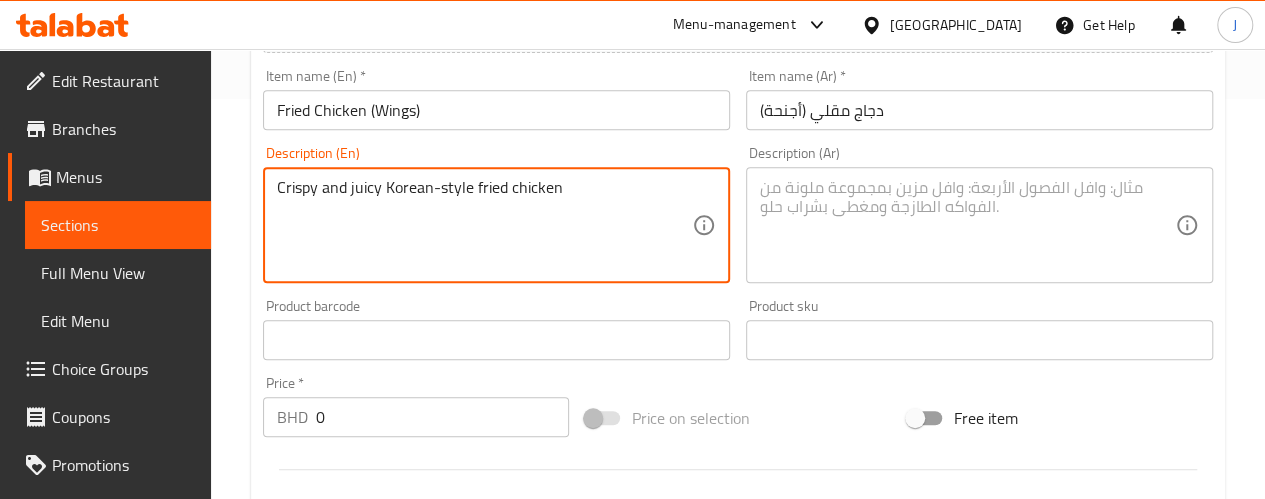 type on "Crispy and juicy Korean-style fried chicken" 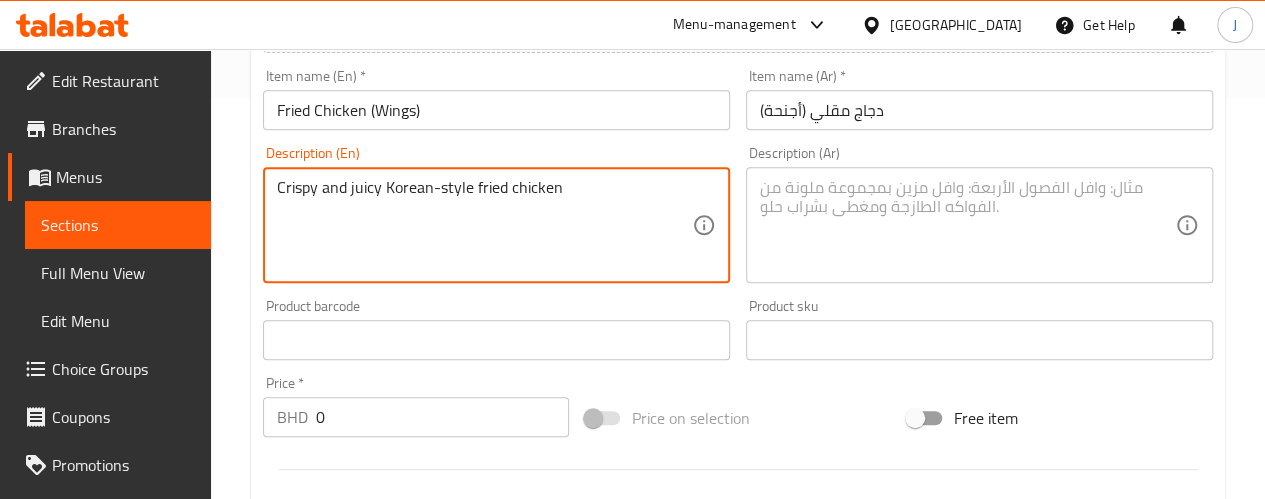 click at bounding box center [967, 225] 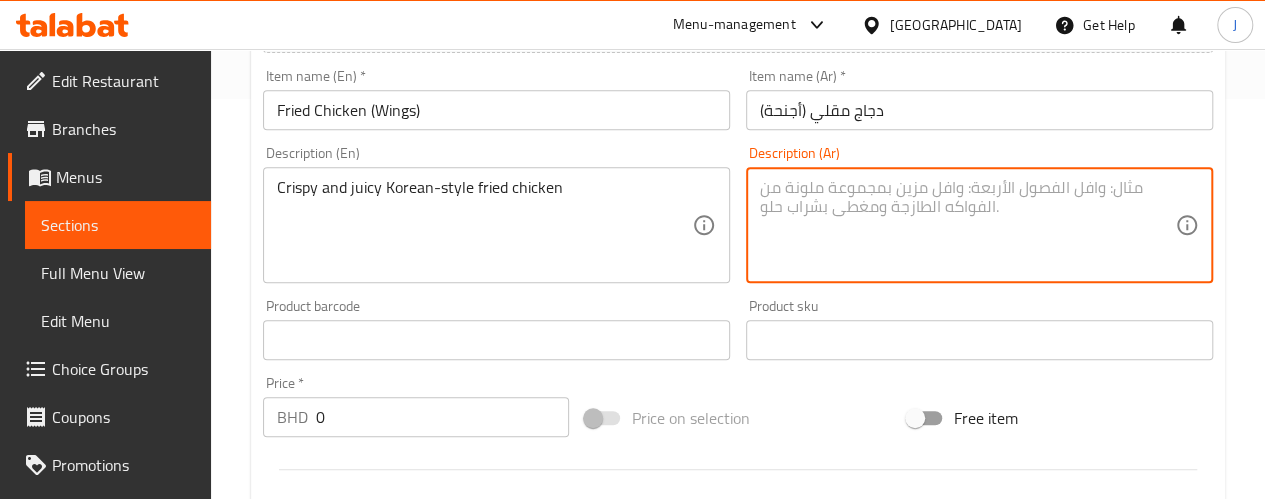 paste on "دجاج مقلي مقرمش وجوسي على الطريقة الكورية" 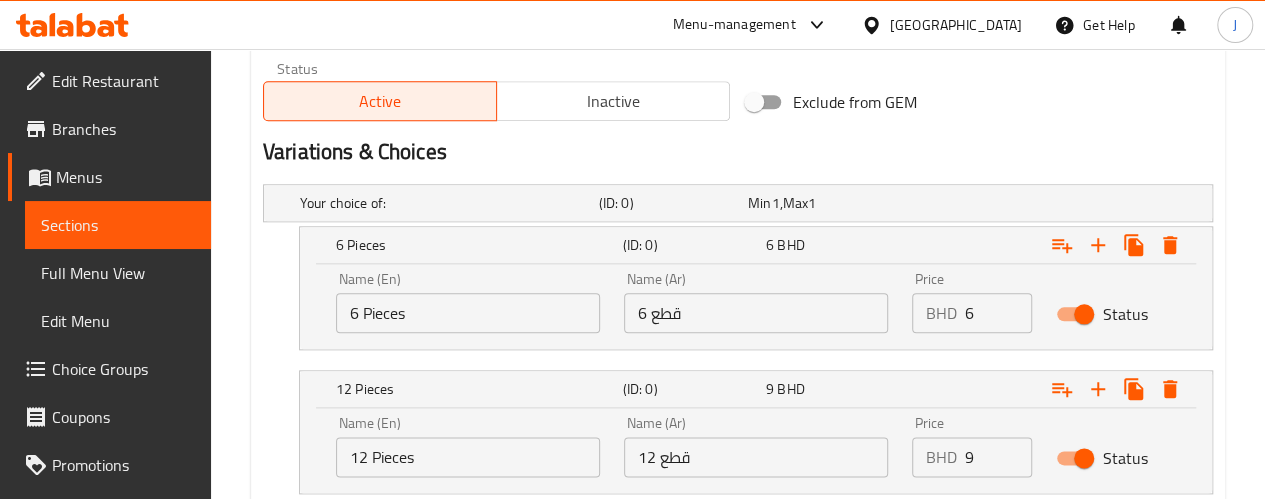 scroll, scrollTop: 1100, scrollLeft: 0, axis: vertical 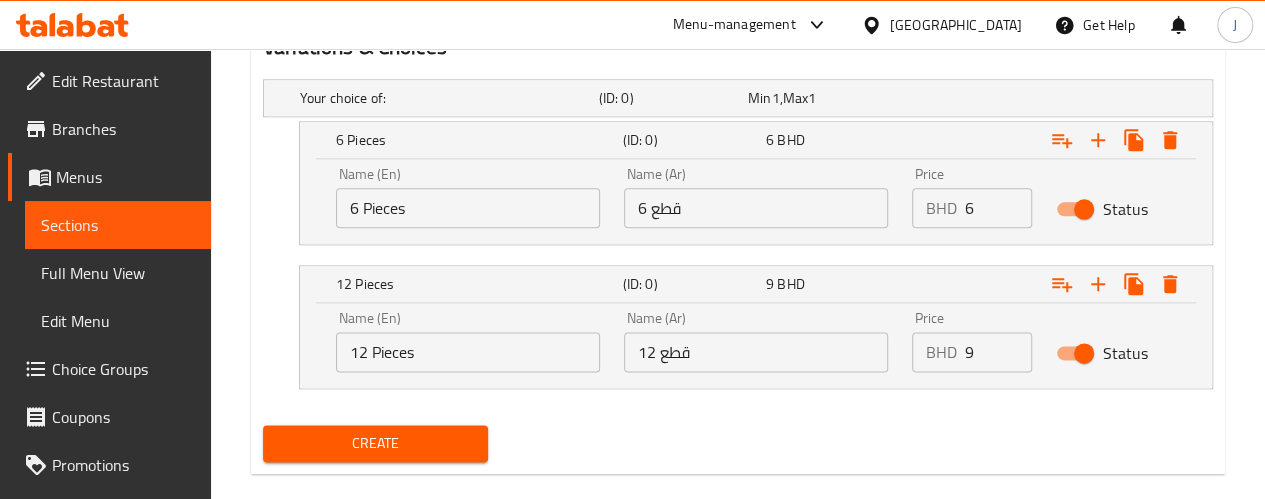 type on "دجاج مقلي مقرمش وجوسي على الطريقة الكورية" 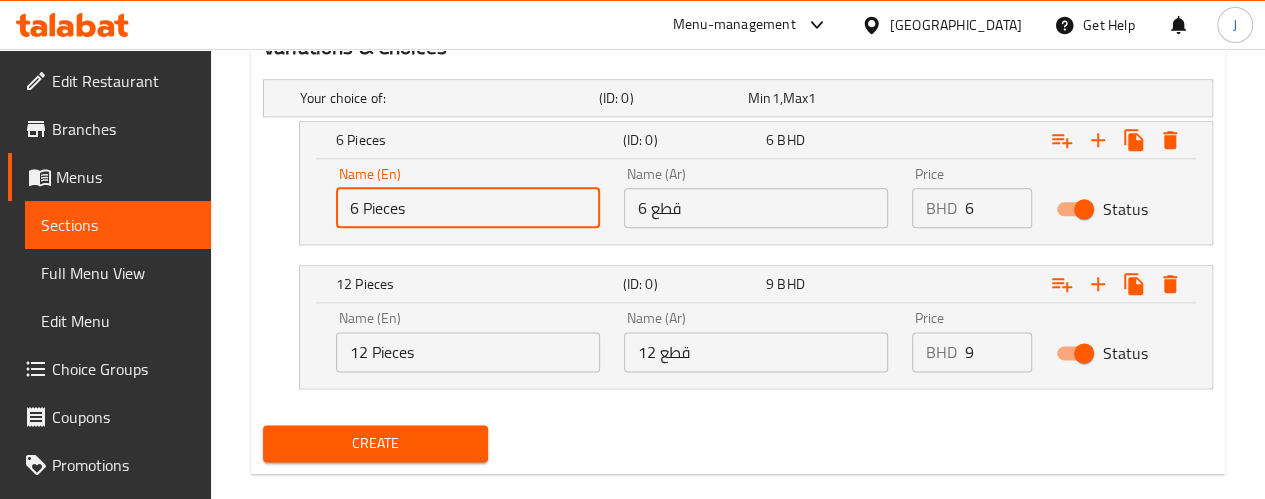 click on "6 Pieces" at bounding box center [468, 208] 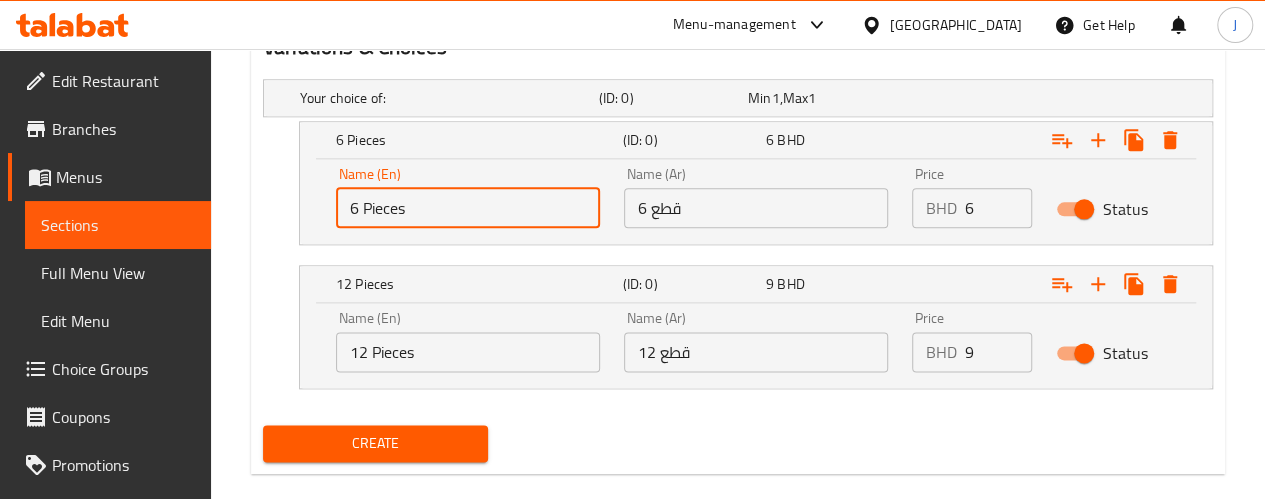 click on "Name (En) 6 Pieces Name (En)" at bounding box center [468, 197] 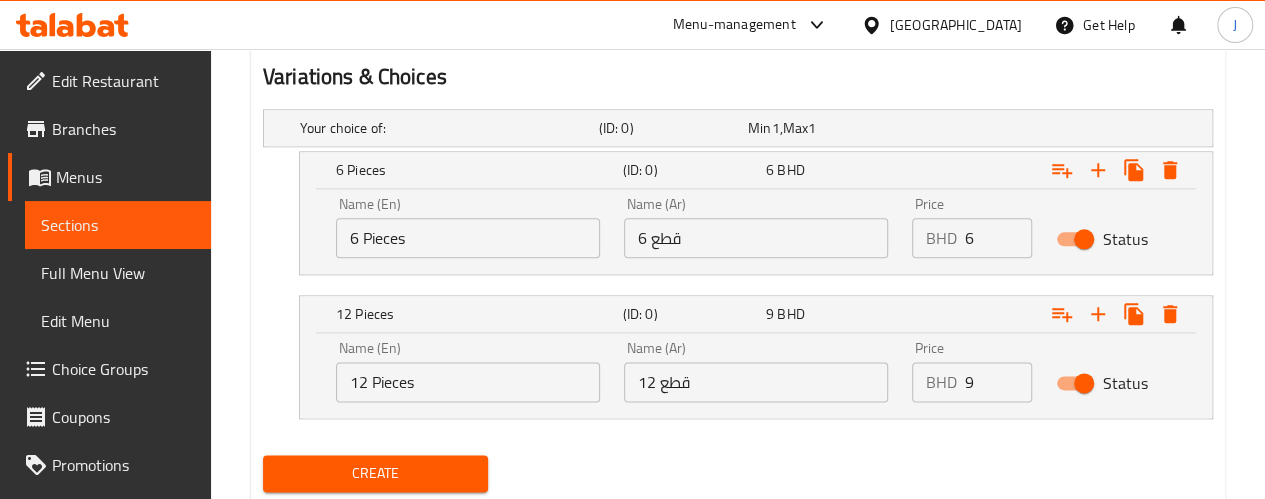 scroll, scrollTop: 1100, scrollLeft: 0, axis: vertical 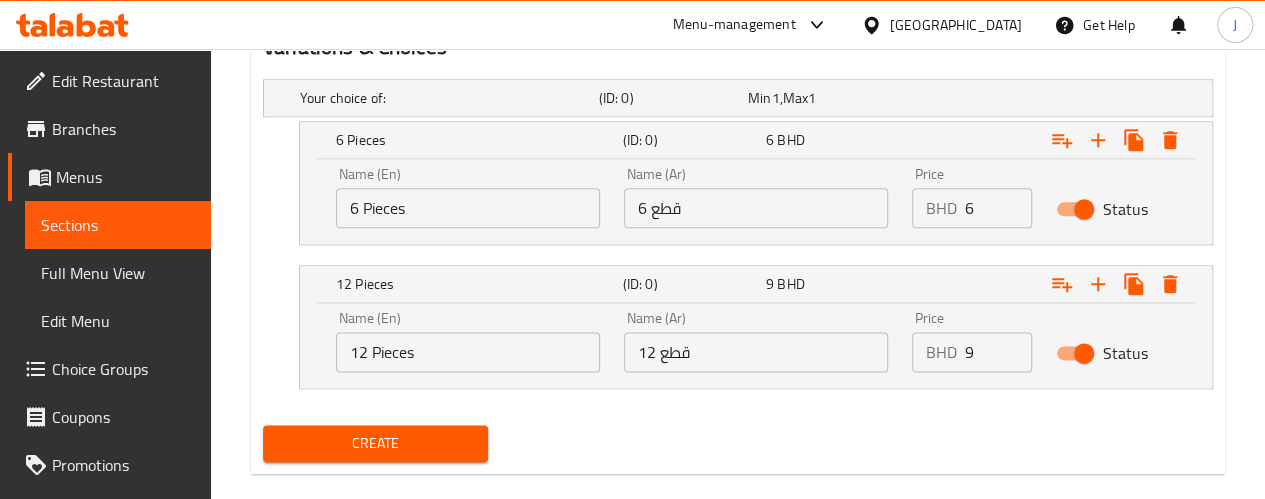 click on "Status" at bounding box center [1084, 353] 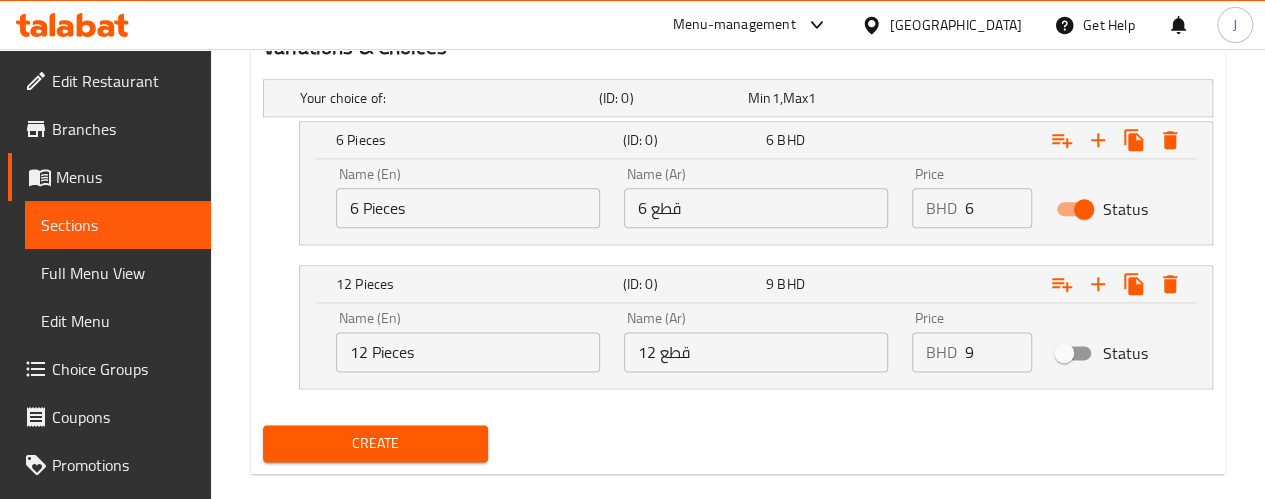 click on "Status" at bounding box center (1064, 353) 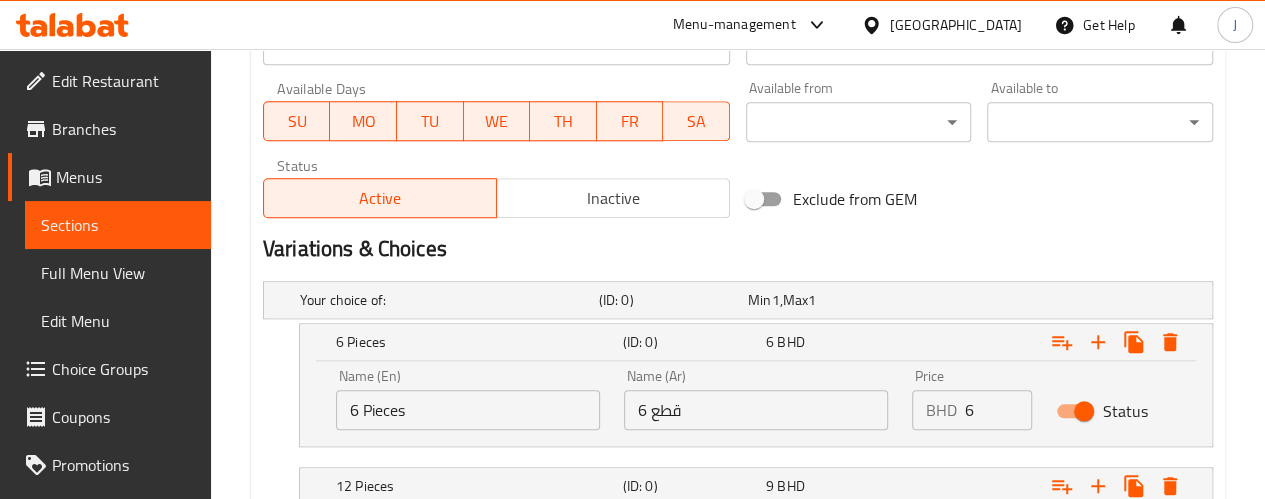 scroll, scrollTop: 927, scrollLeft: 0, axis: vertical 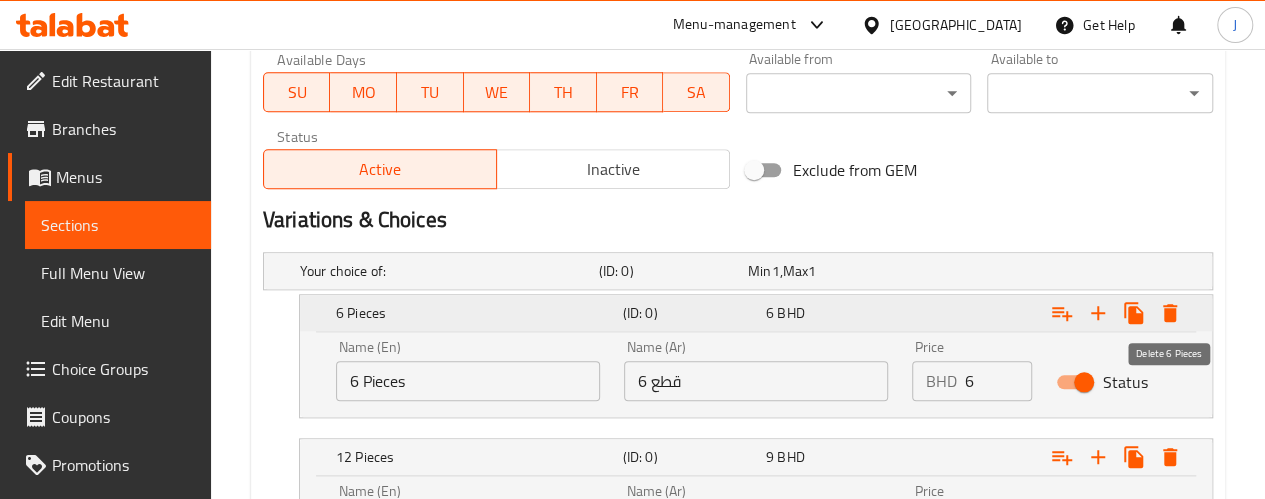 click 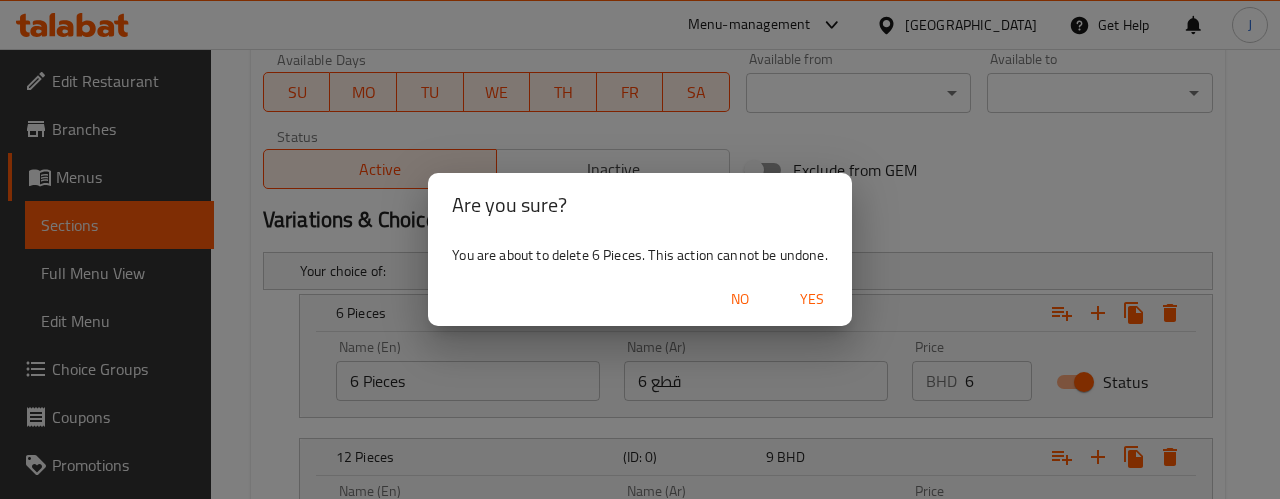 click on "No" at bounding box center [740, 299] 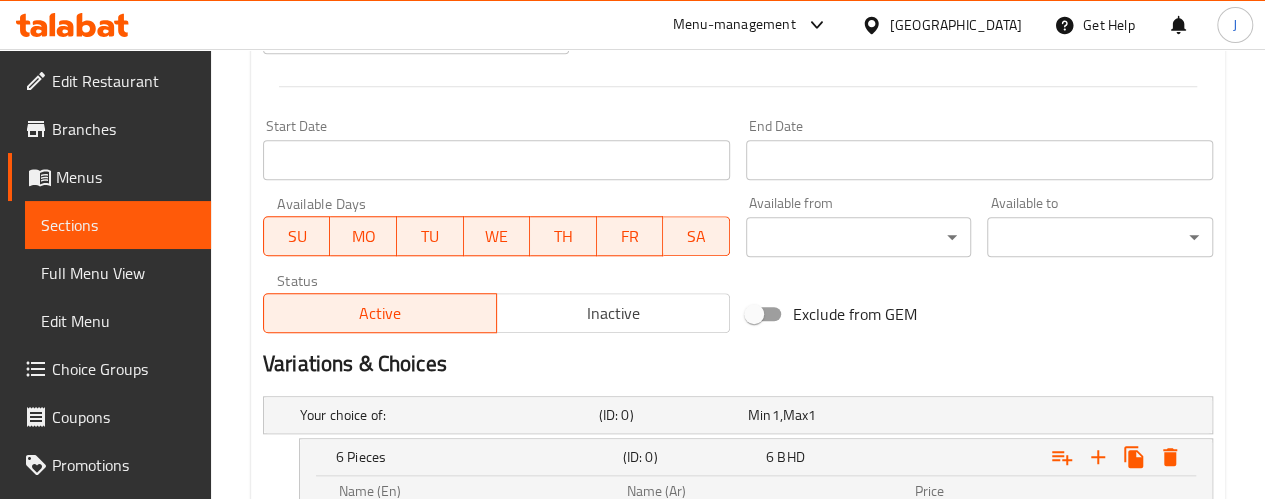 scroll, scrollTop: 1127, scrollLeft: 0, axis: vertical 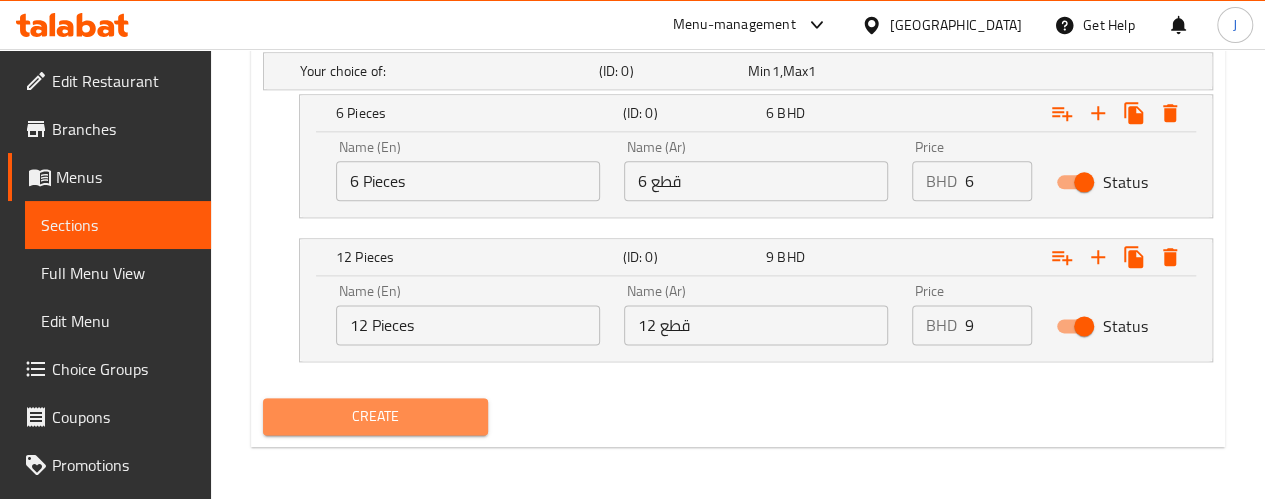 click on "Create" at bounding box center [376, 416] 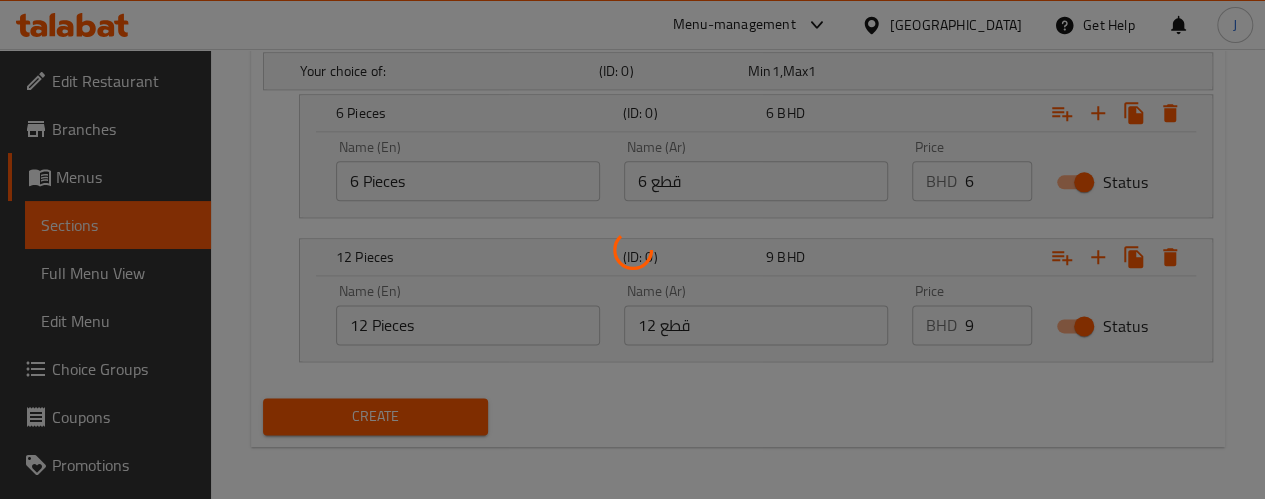 type 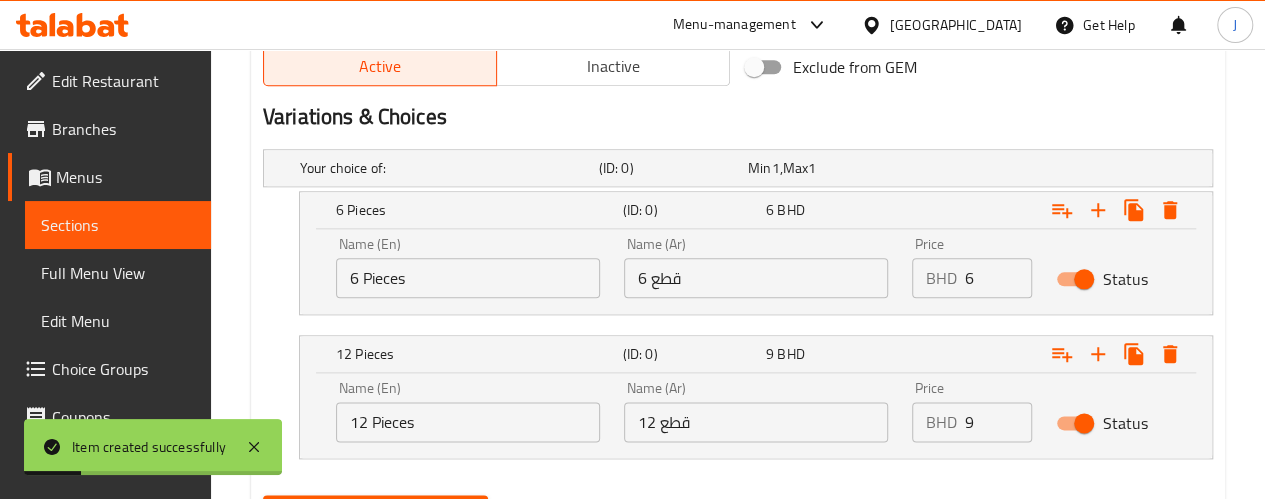 scroll, scrollTop: 827, scrollLeft: 0, axis: vertical 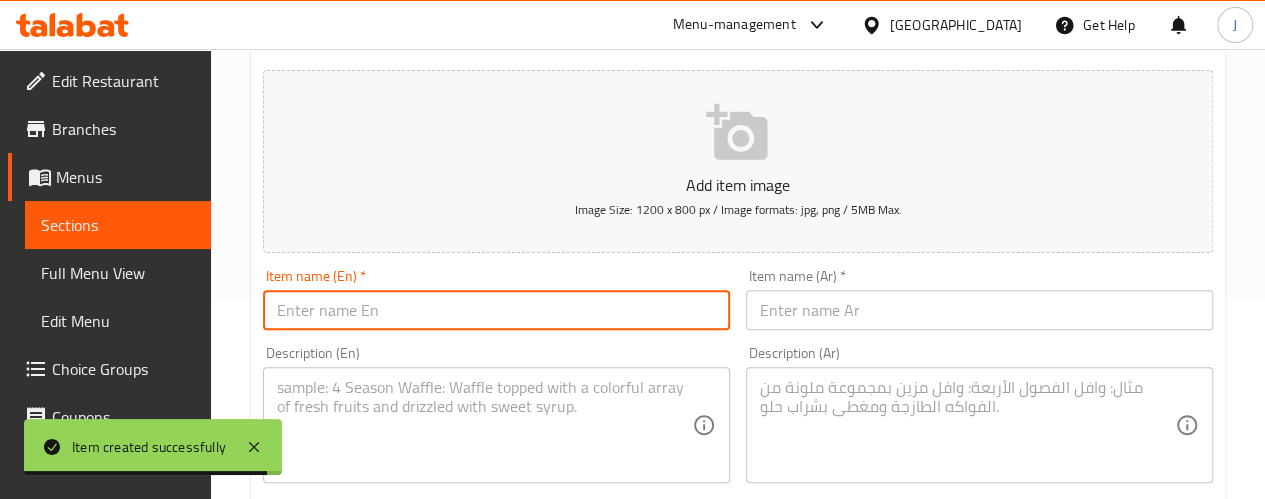 click at bounding box center (496, 310) 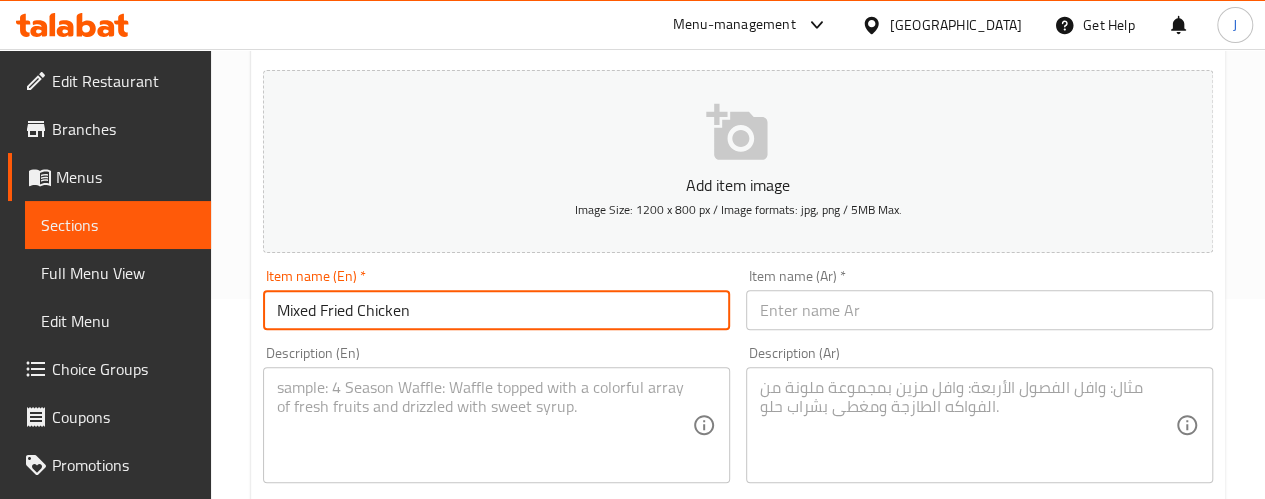 type on "Mixed Fried Chicken" 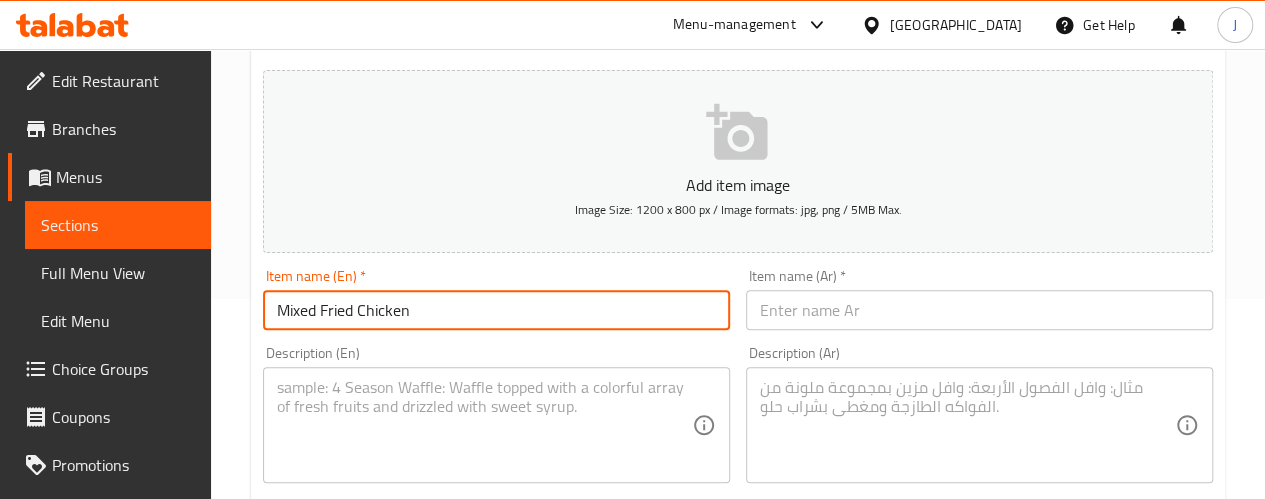 click at bounding box center [979, 310] 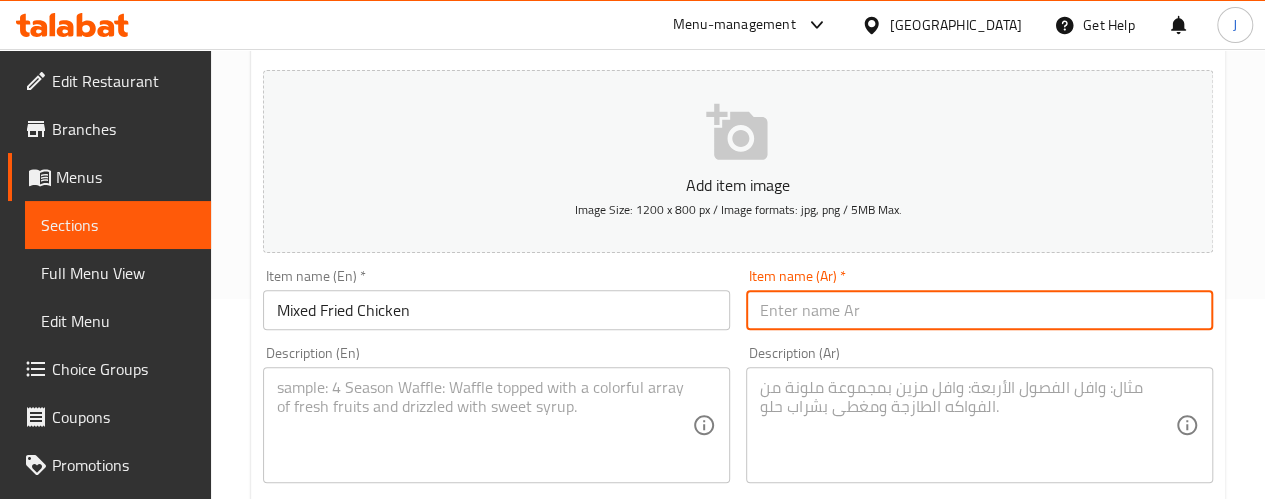 paste on "دجاج مقلي مشكل" 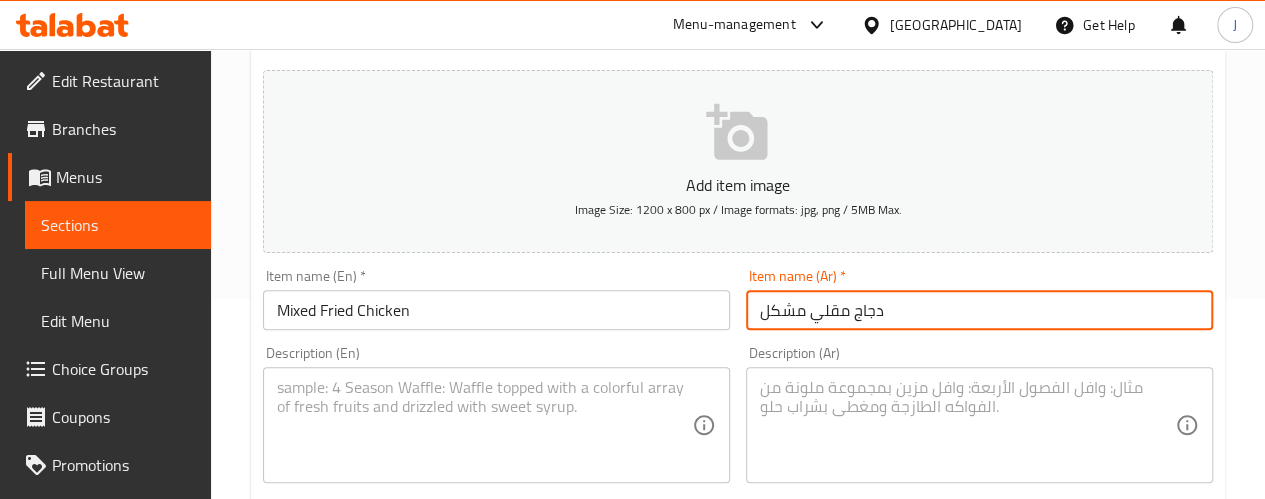 type on "دجاج مقلي مشكل" 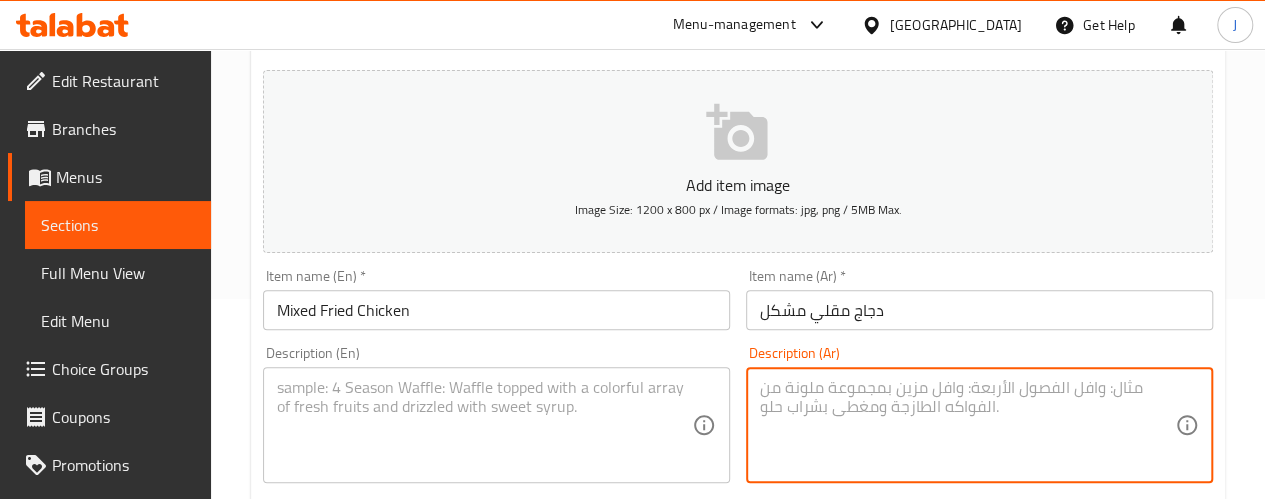 click at bounding box center [967, 425] 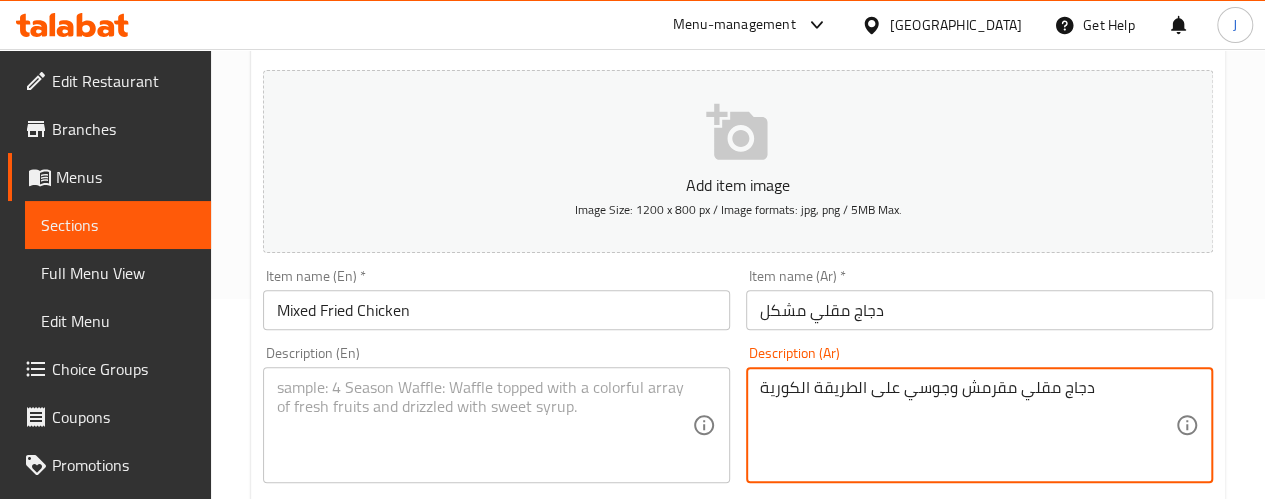 type on "دجاج مقلي مقرمش وجوسي على الطريقة الكورية" 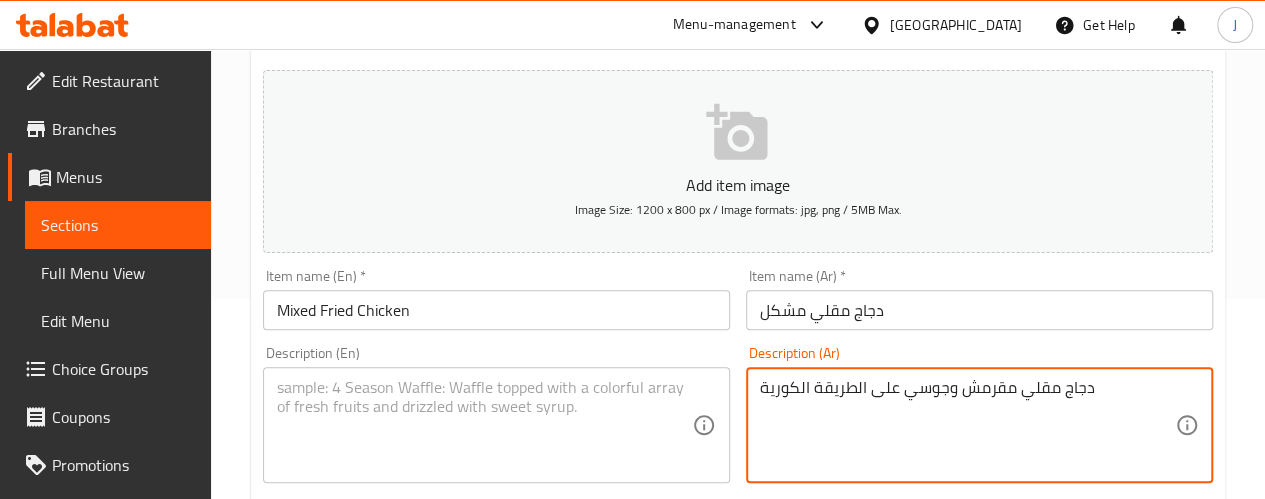 click on "Description (En)" at bounding box center (496, 425) 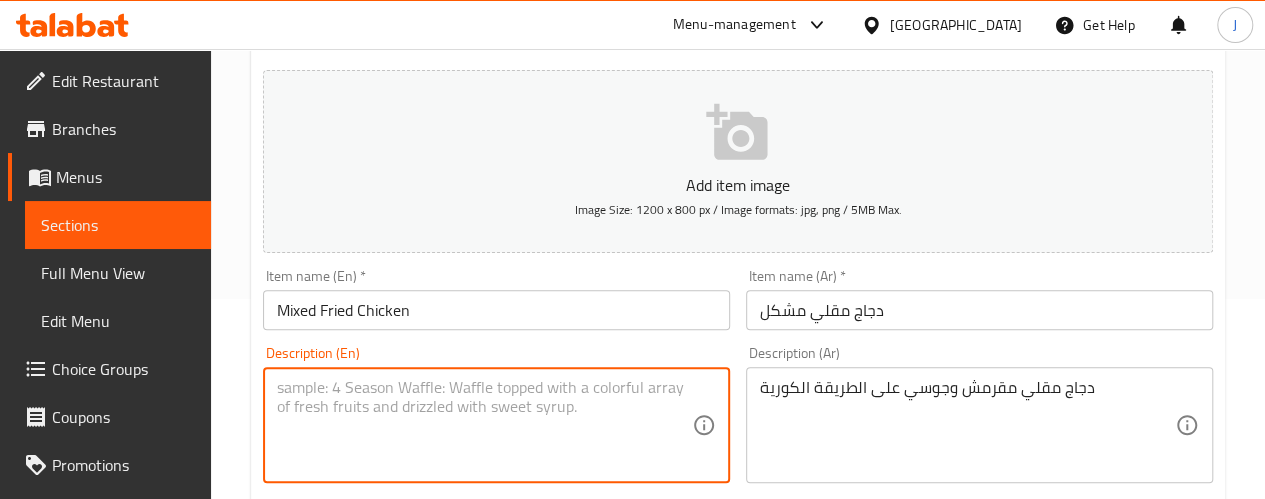 paste on "Crispy and juicy Korean-style fried chicken" 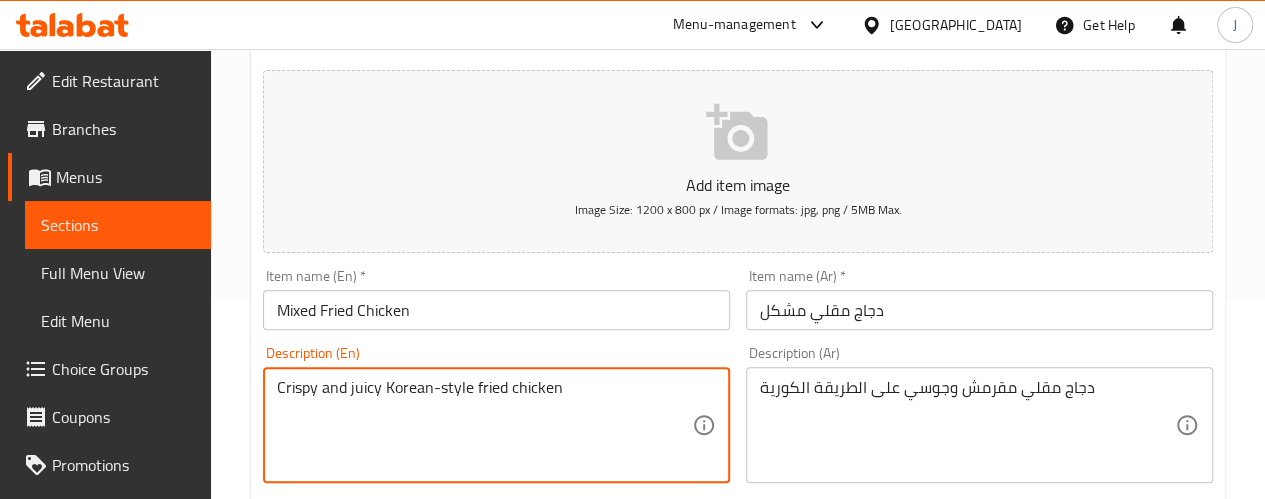 type on "Crispy and juicy Korean-style fried chicken" 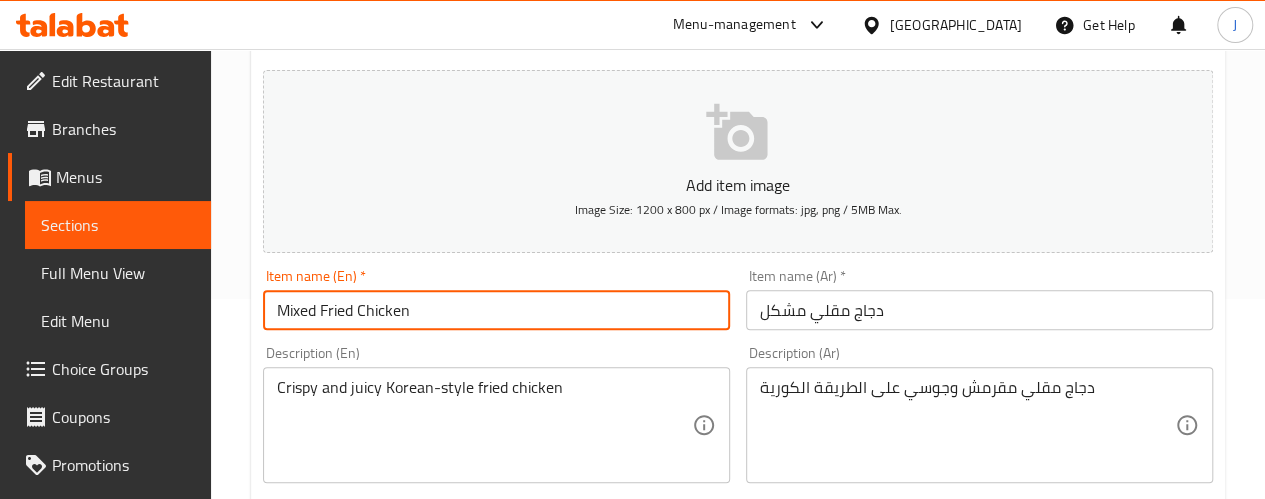 type on "Mixed Fried Chicken" 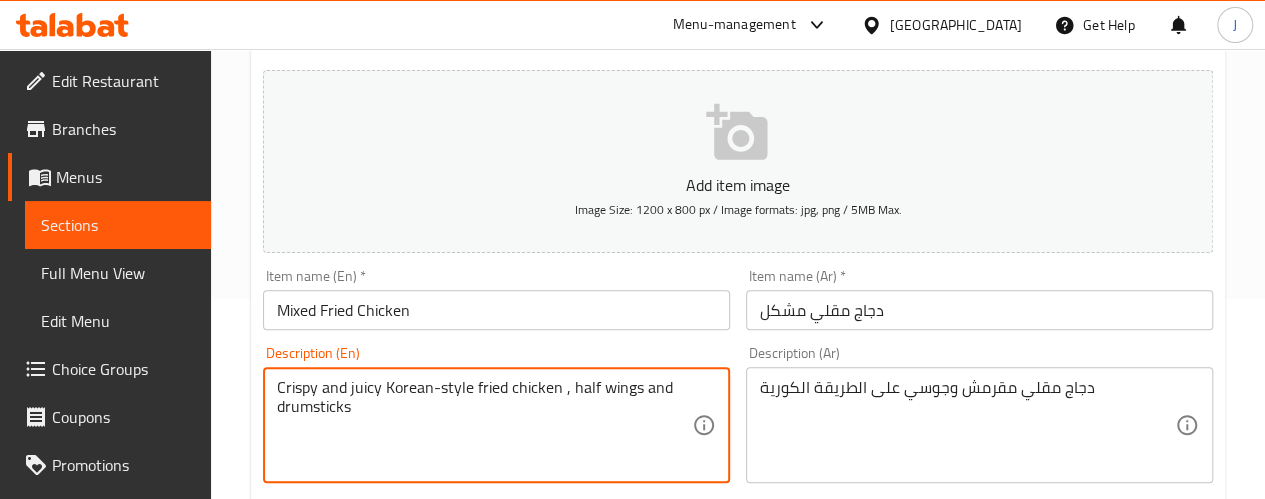 type on "Crispy and juicy Korean-style fried chicken , half wings and drumsticks" 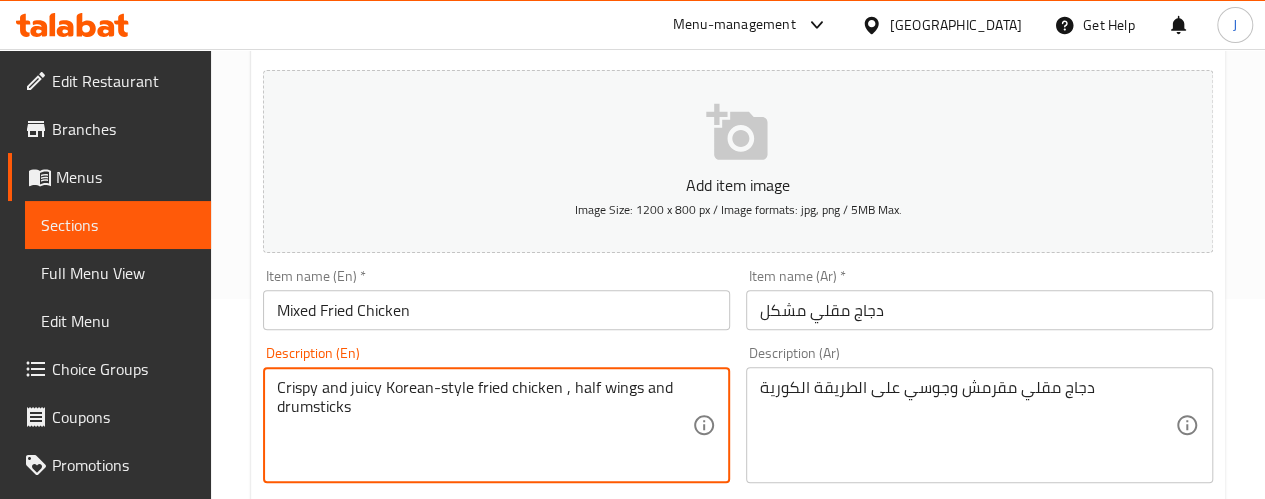 click on "دجاج مقلي مقرمش وجوسي على الطريقة الكورية Description (Ar)" at bounding box center [979, 425] 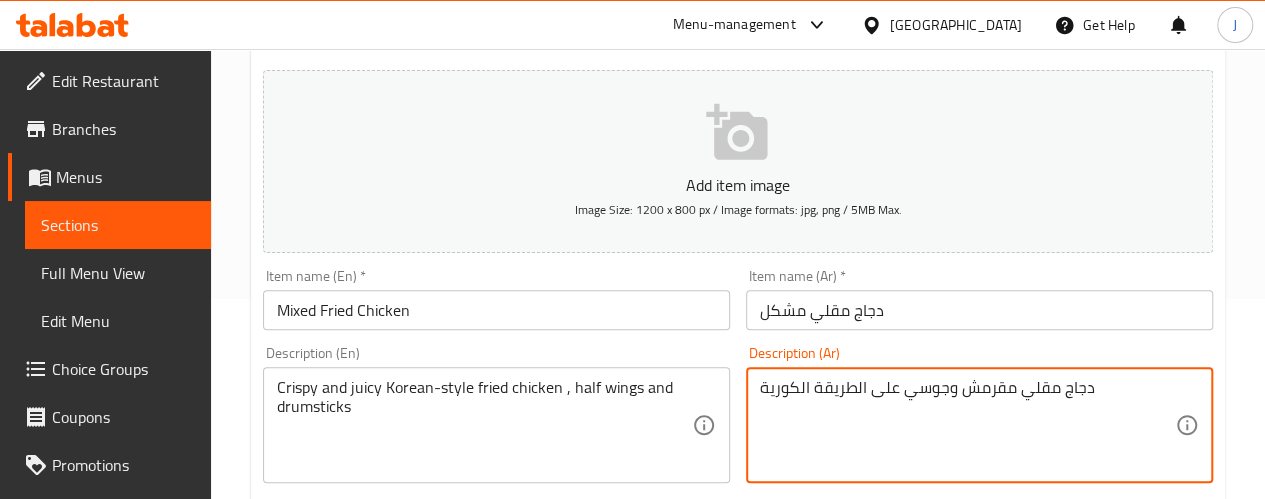 click on "دجاج مقلي مقرمش وجوسي على الطريقة الكورية" at bounding box center [967, 425] 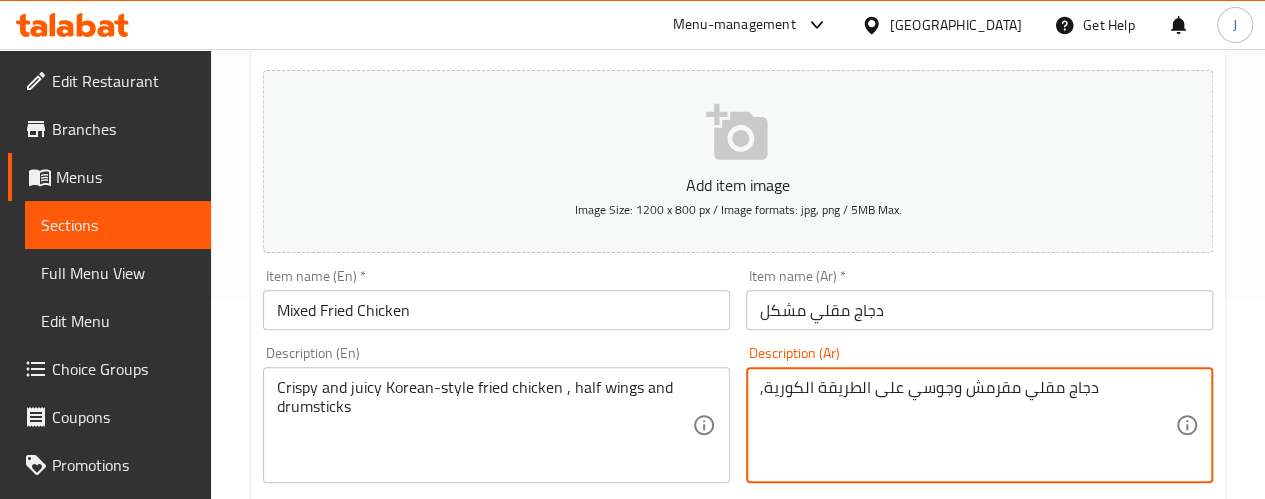 paste on "نصف أجنحة وأفخاذ" 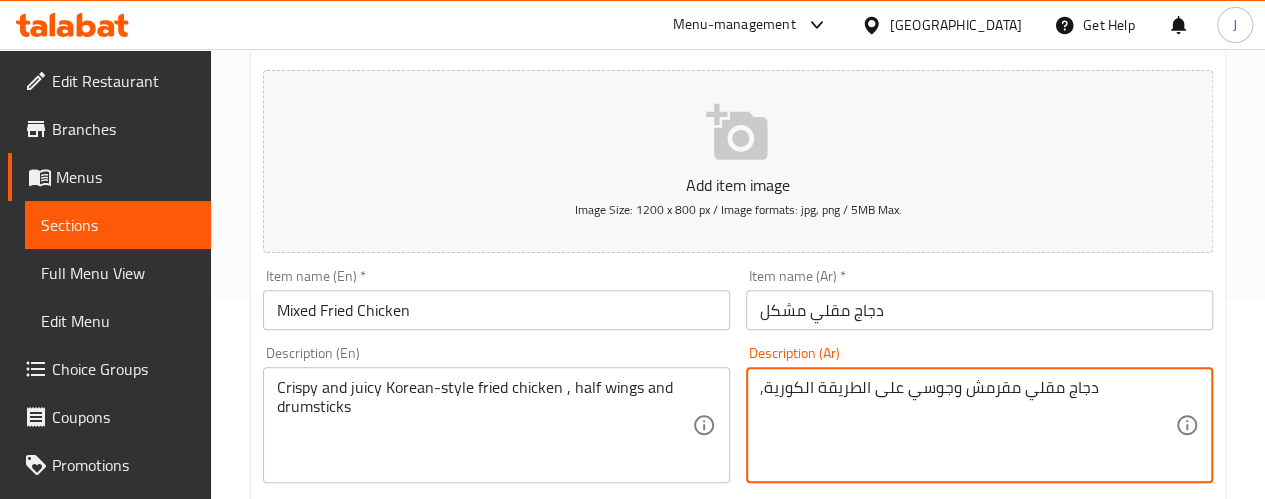 click on ",دجاج مقلي مقرمش وجوسي على الطريقة الكورية" at bounding box center (967, 425) 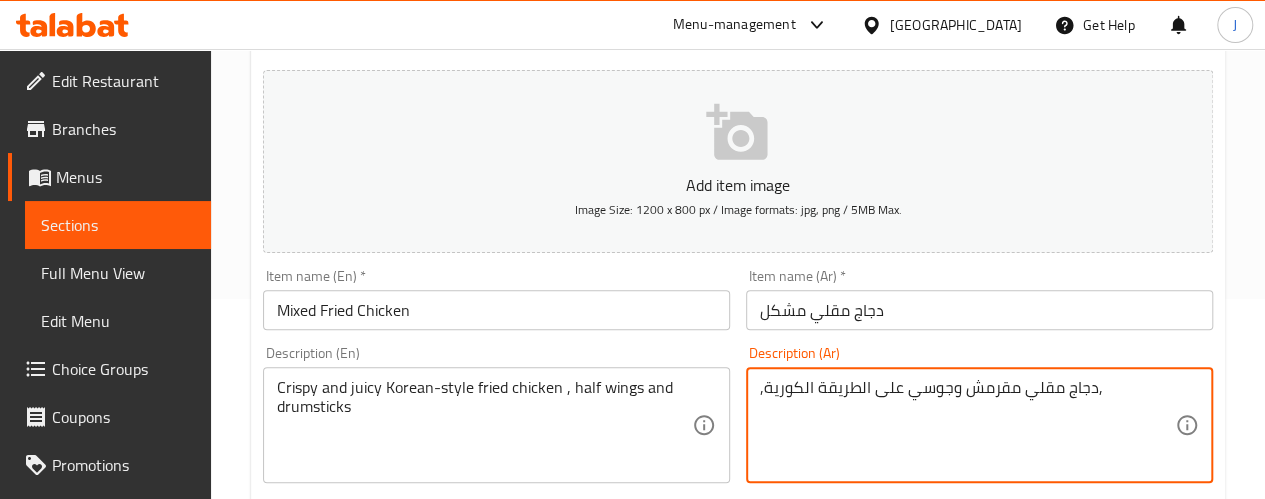 paste on "نصف أجنحة وأفخاذ" 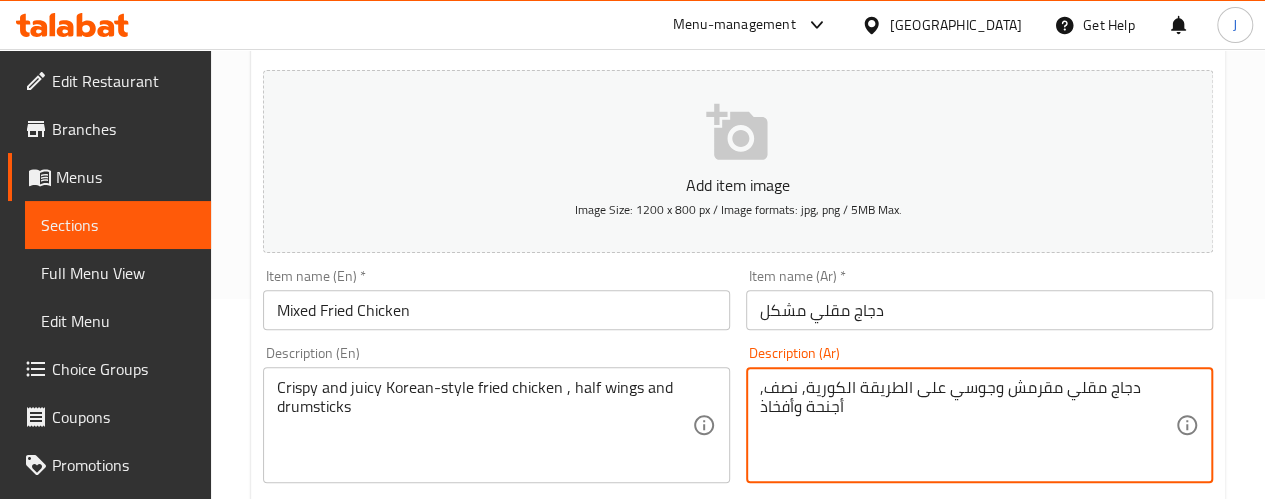 click on ",دجاج مقلي مقرمش وجوسي على الطريقة الكورية, نصف أجنحة وأفخاذ" at bounding box center (967, 425) 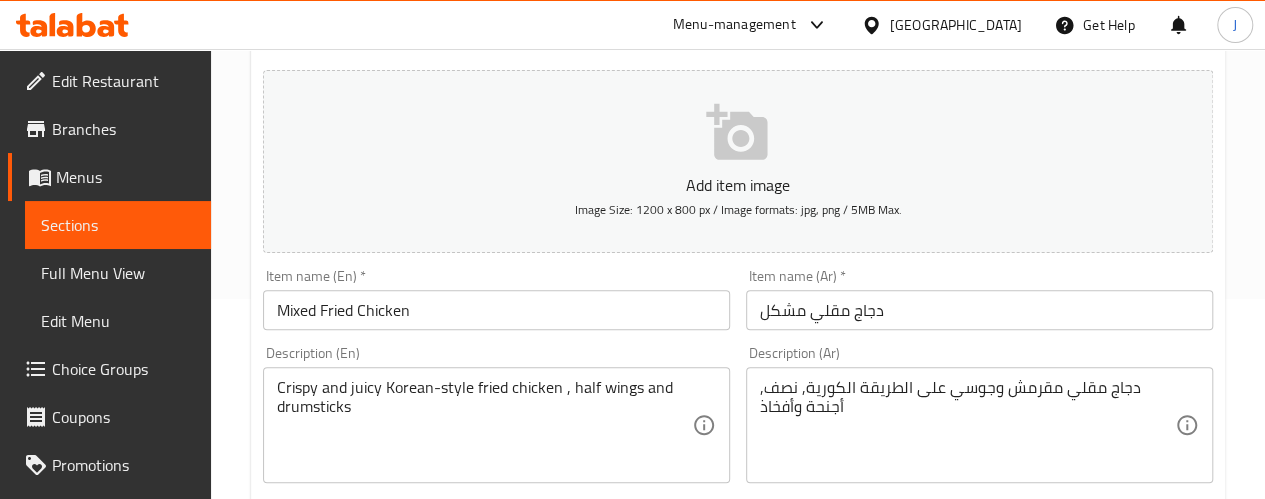 drag, startPoint x: 755, startPoint y: 395, endPoint x: 758, endPoint y: 382, distance: 13.341664 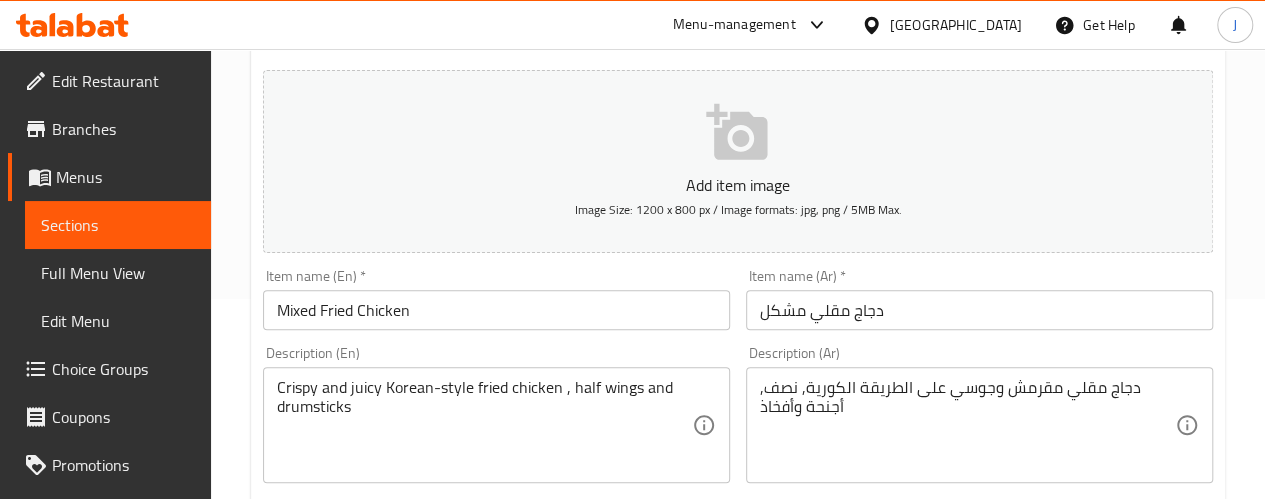 click on ",دجاج مقلي مقرمش وجوسي على الطريقة الكورية, نصف أجنحة وأفخاذ
Description (Ar)" at bounding box center [979, 425] 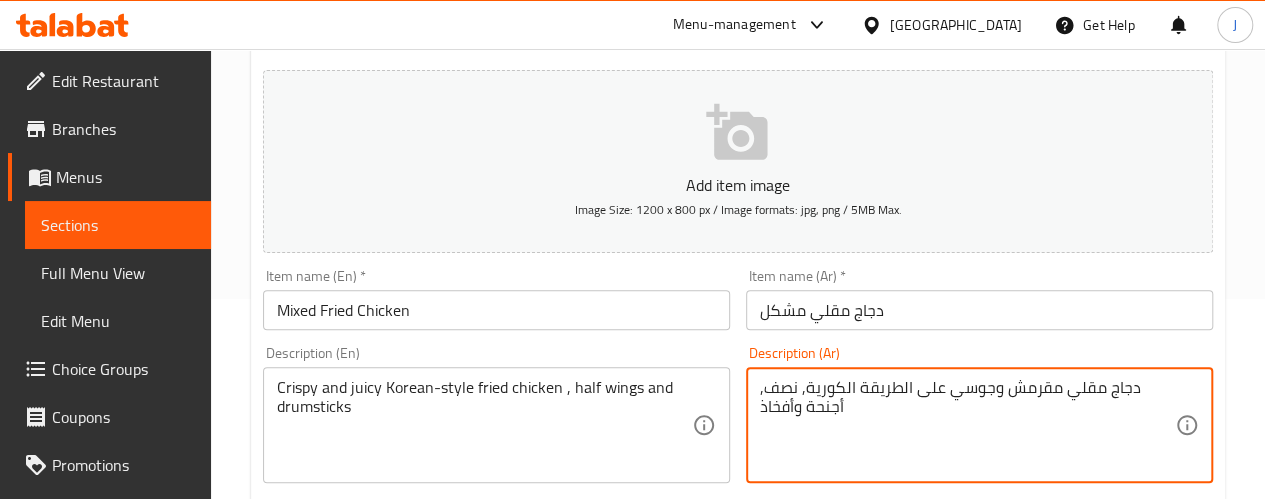 click on ",دجاج مقلي مقرمش وجوسي على الطريقة الكورية, نصف أجنحة وأفخاذ
Description (Ar)" at bounding box center [979, 425] 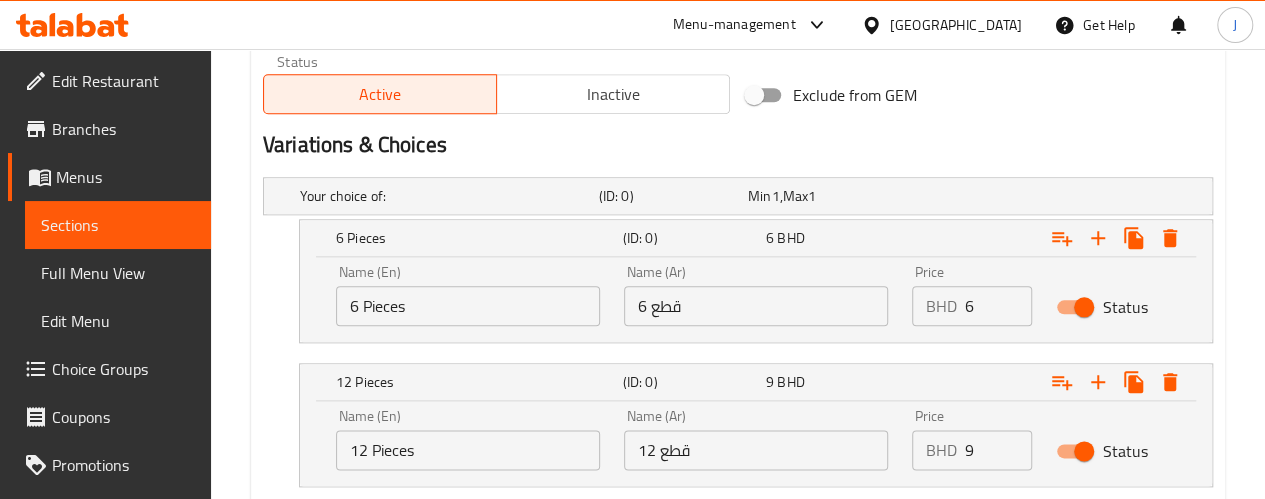 scroll, scrollTop: 1100, scrollLeft: 0, axis: vertical 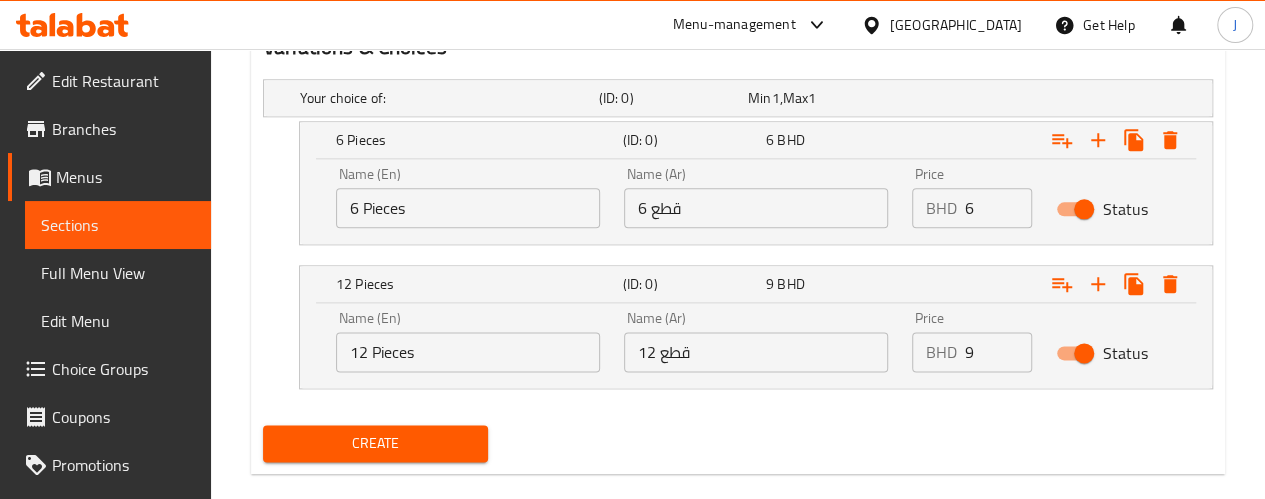 type on "دجاج مقلي مقرمش وجوسي على الطريقة الكورية, نصف أجنحة وأفخاذ" 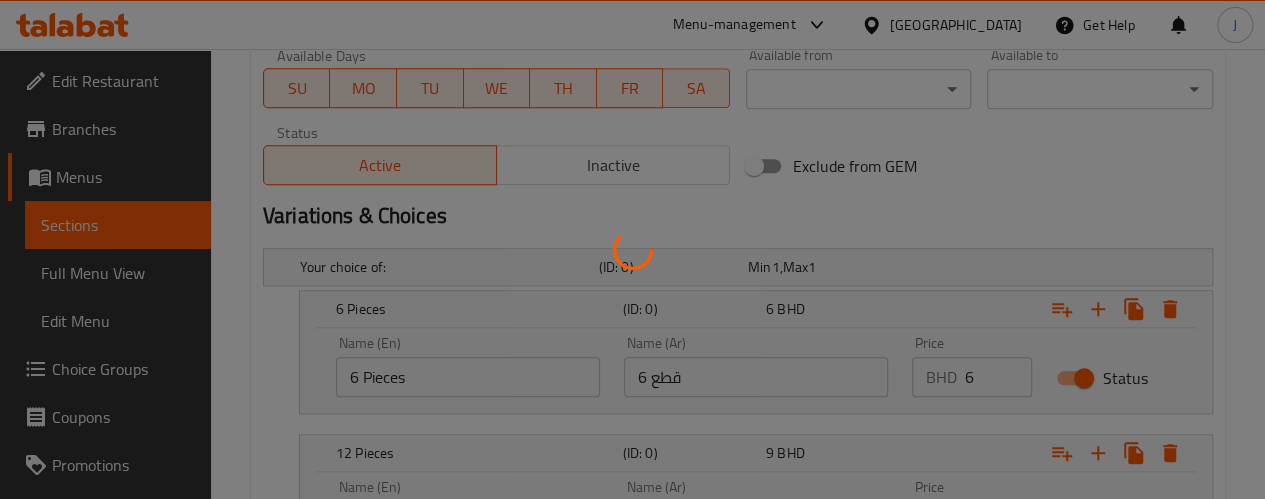 type 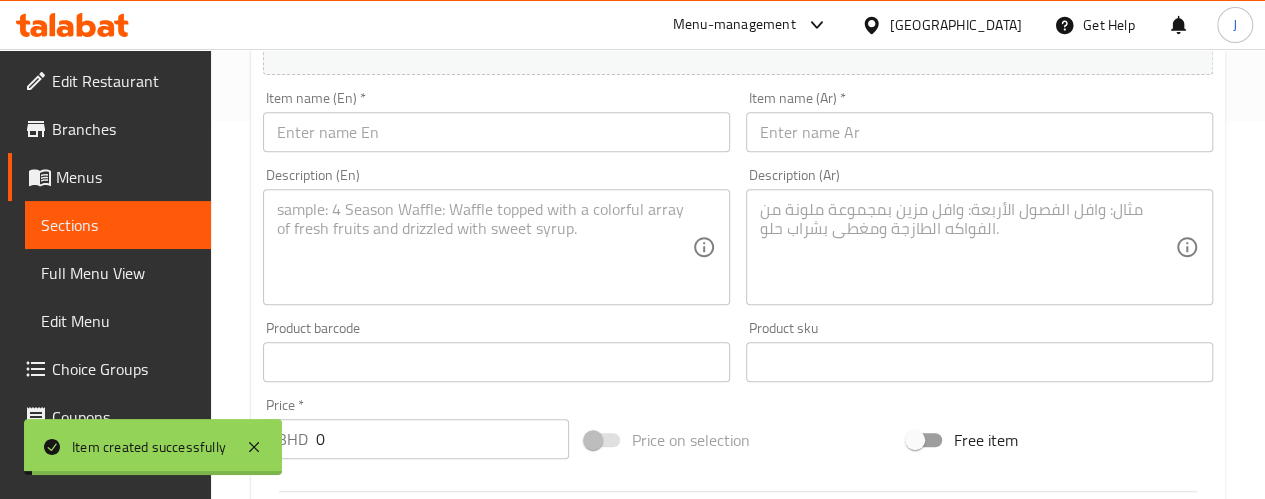 scroll, scrollTop: 100, scrollLeft: 0, axis: vertical 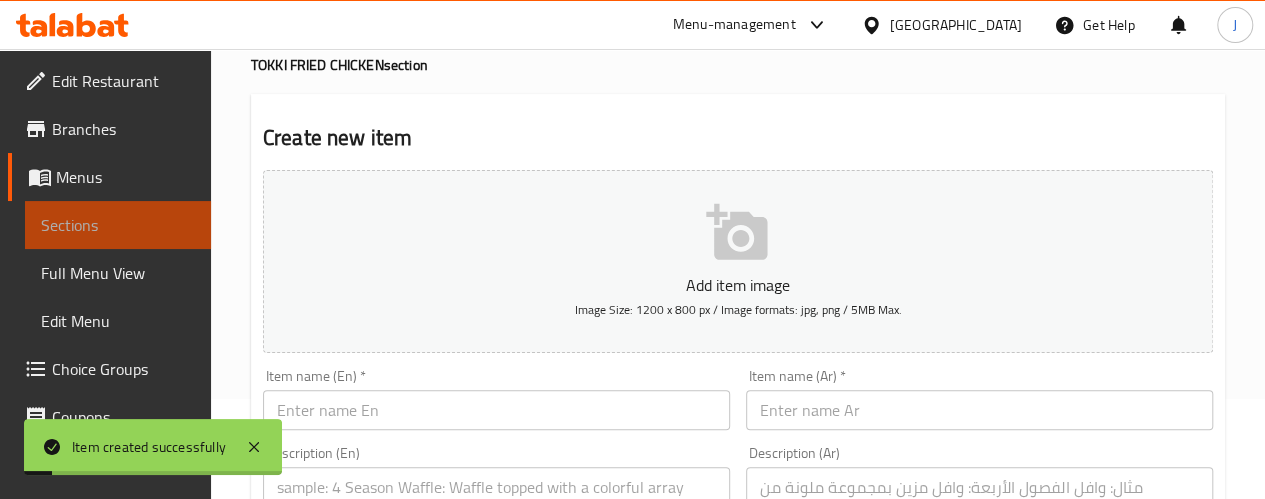 click on "Sections" at bounding box center (118, 225) 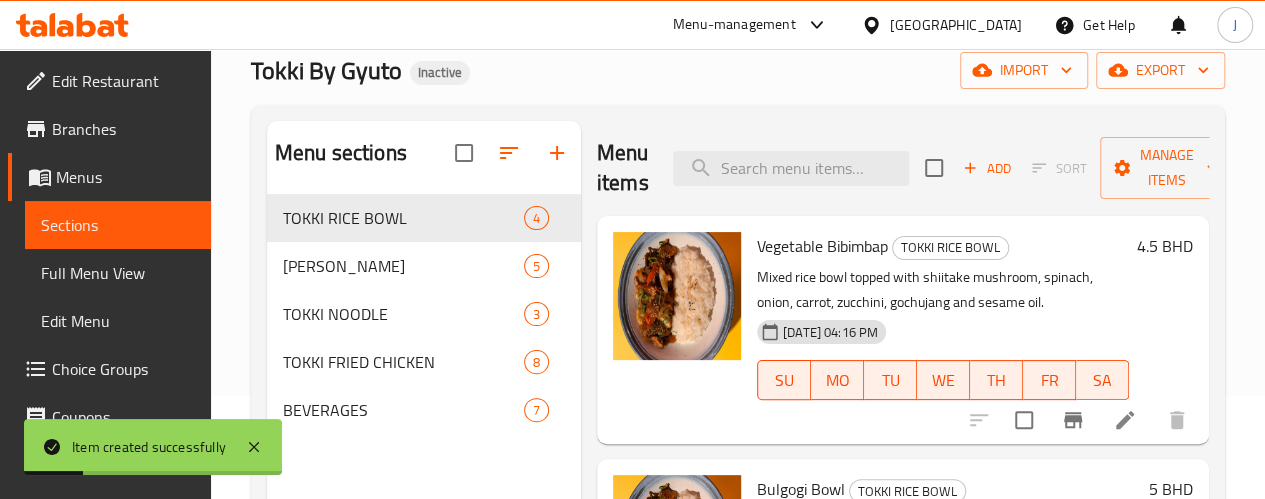 scroll, scrollTop: 280, scrollLeft: 0, axis: vertical 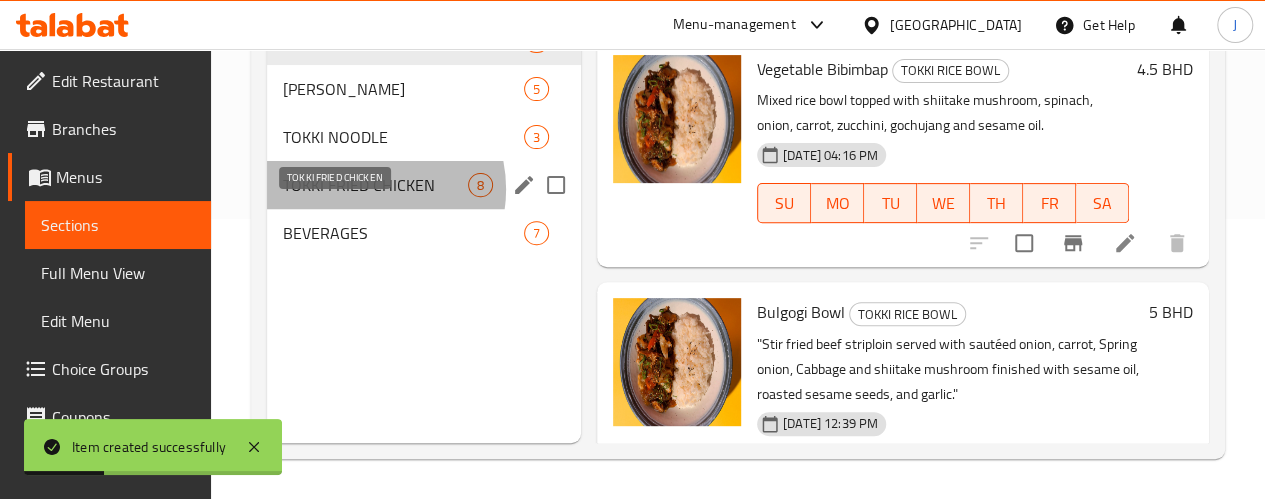 click on "TOKKI FRIED CHICKEN" at bounding box center [375, 185] 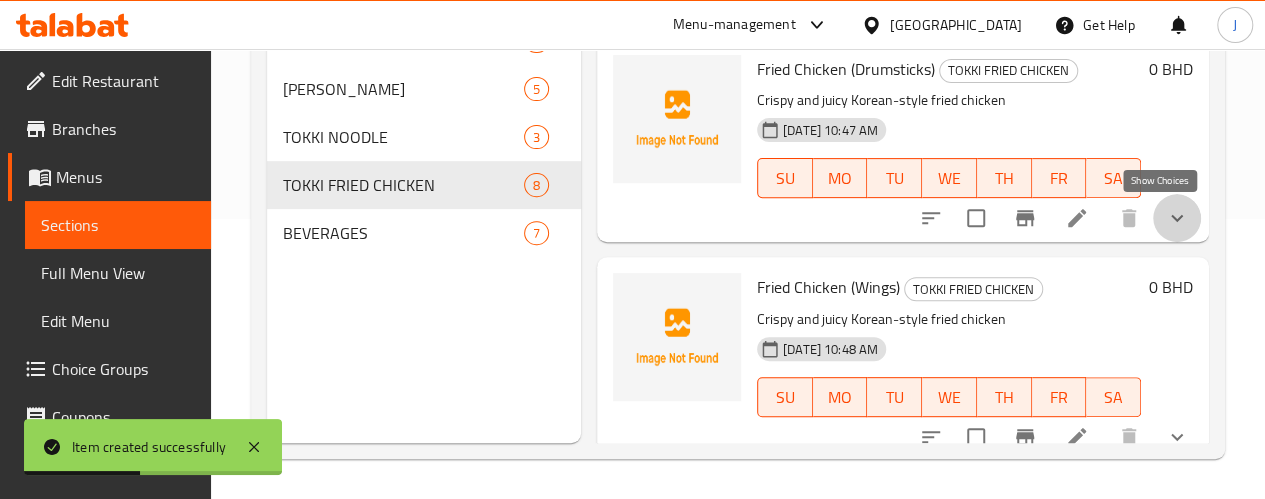 click 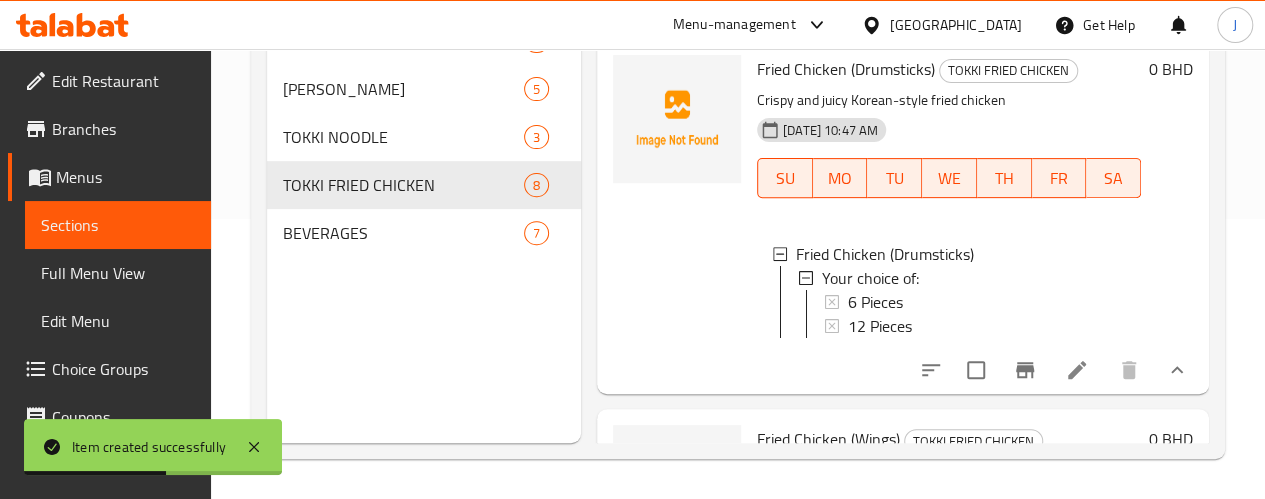 scroll, scrollTop: 2, scrollLeft: 0, axis: vertical 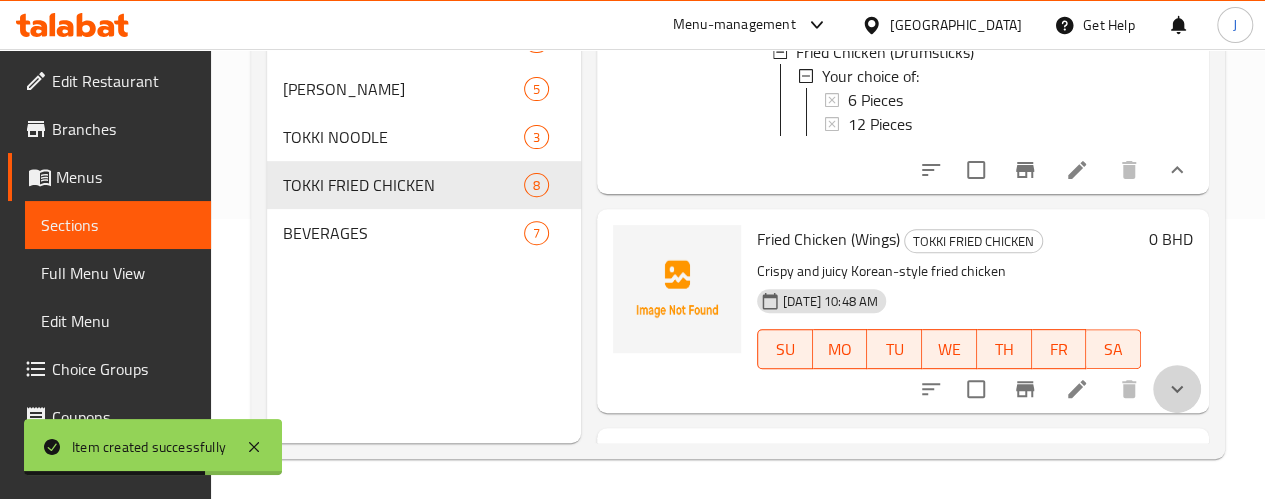 click at bounding box center [1177, 389] 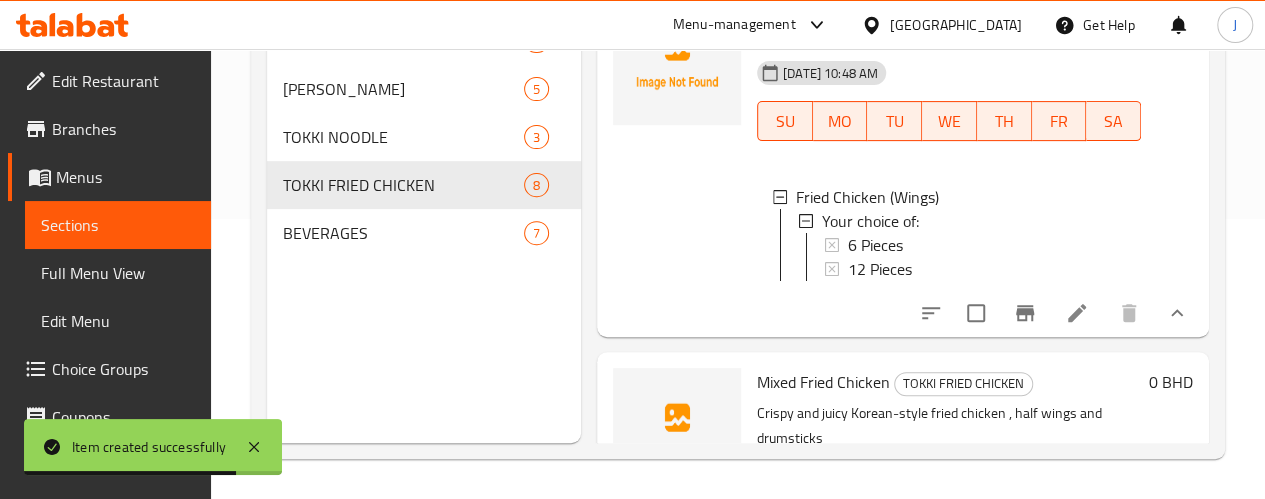 scroll, scrollTop: 400, scrollLeft: 0, axis: vertical 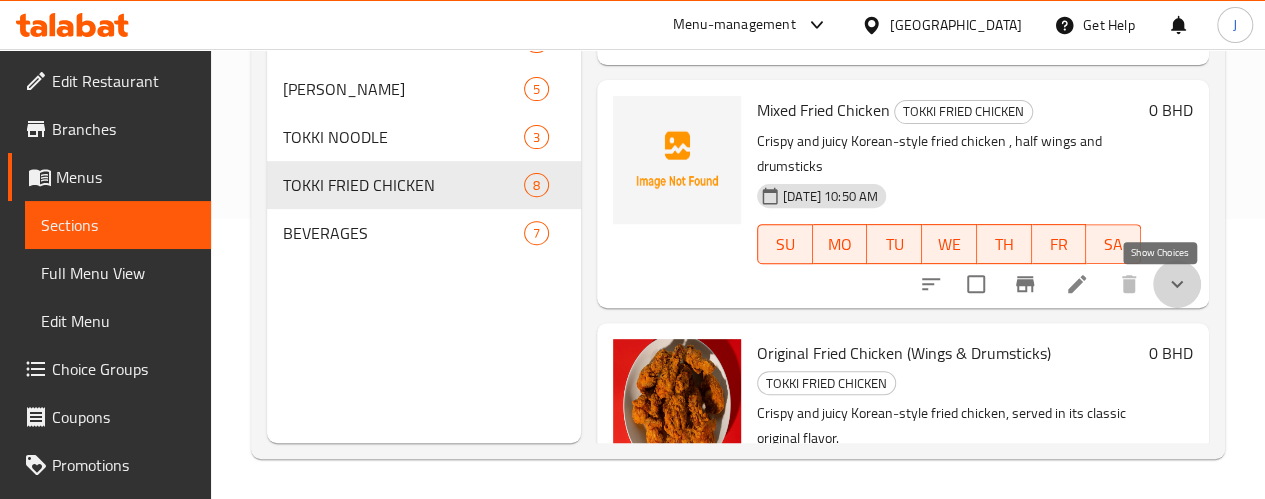 click 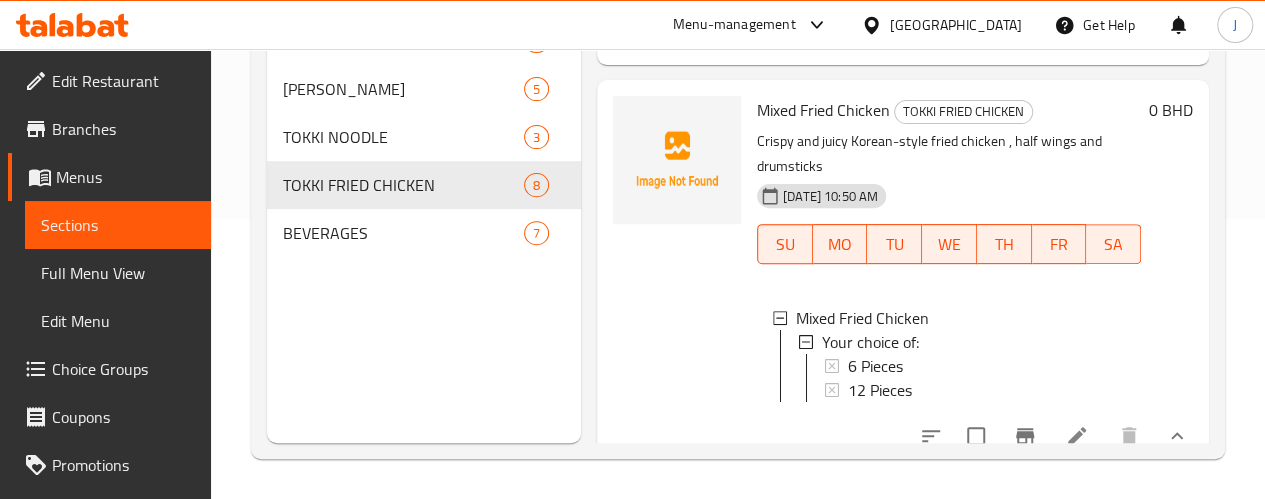 scroll, scrollTop: 0, scrollLeft: 0, axis: both 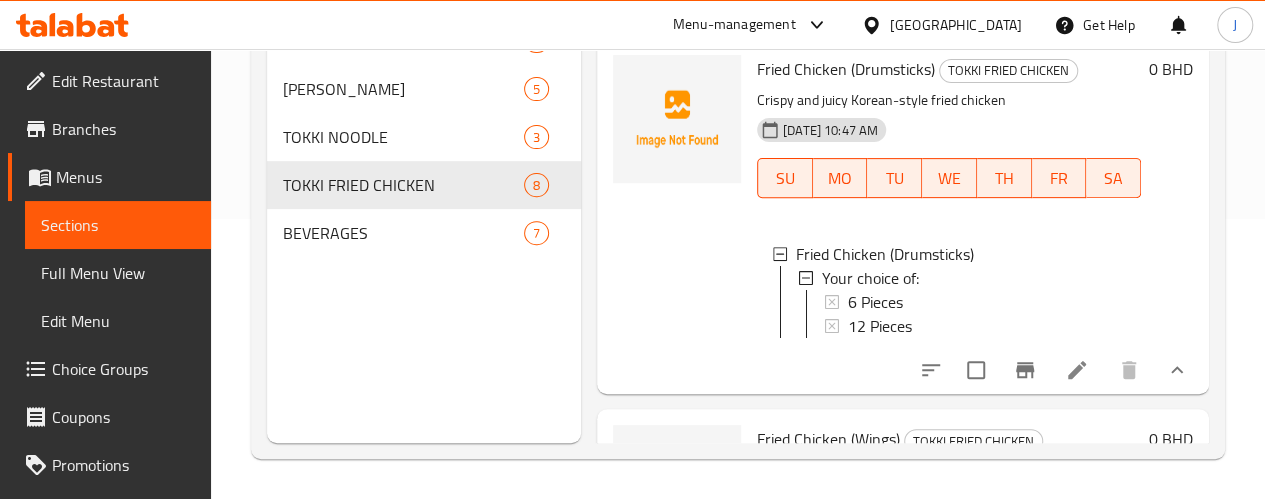 click on "Choice Groups" at bounding box center [123, 369] 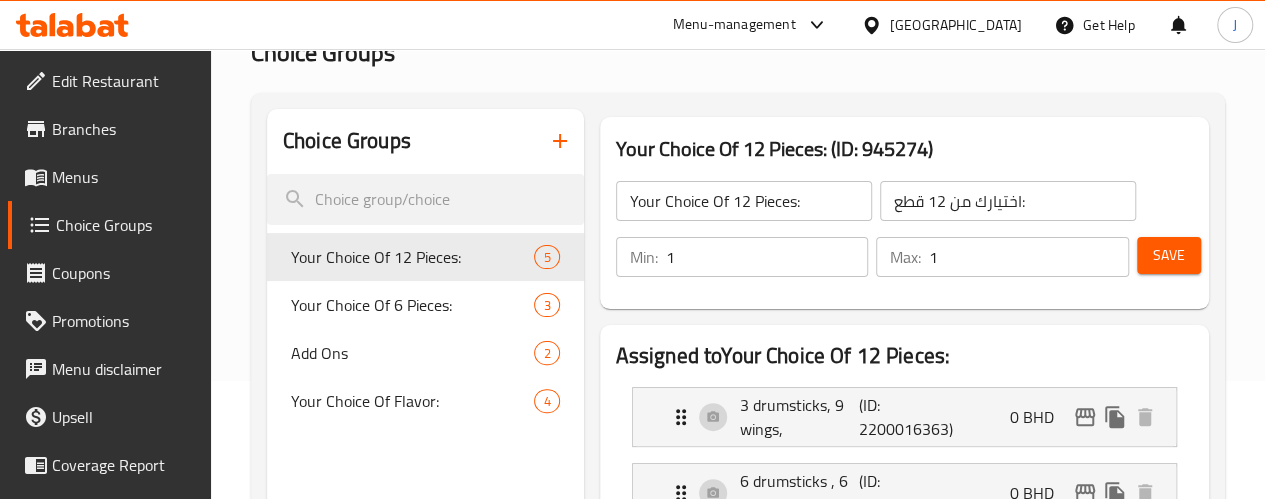 scroll, scrollTop: 100, scrollLeft: 0, axis: vertical 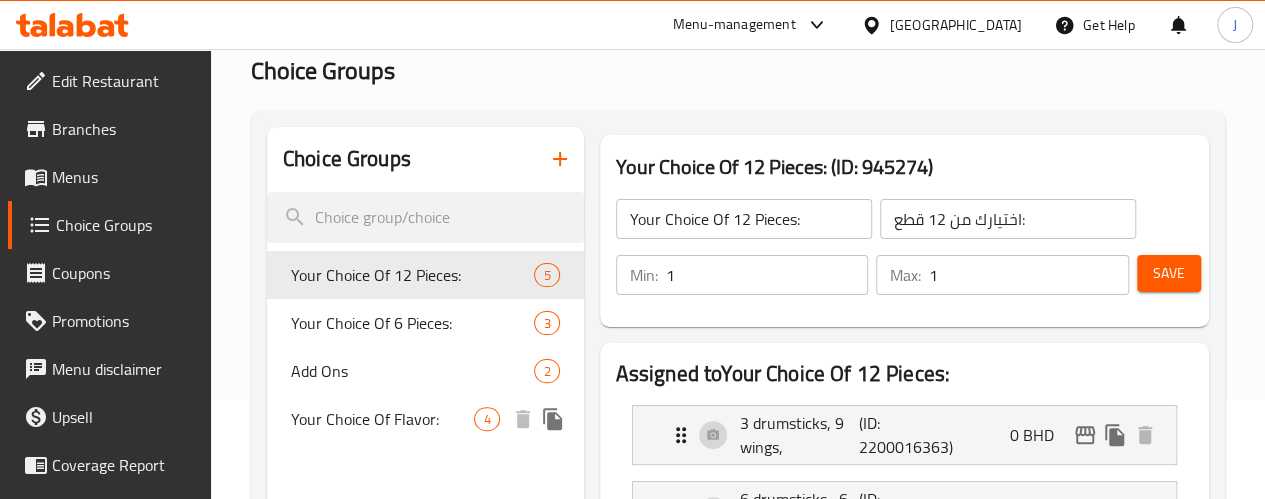 click on "Your Choice Of Flavor:" at bounding box center (383, 419) 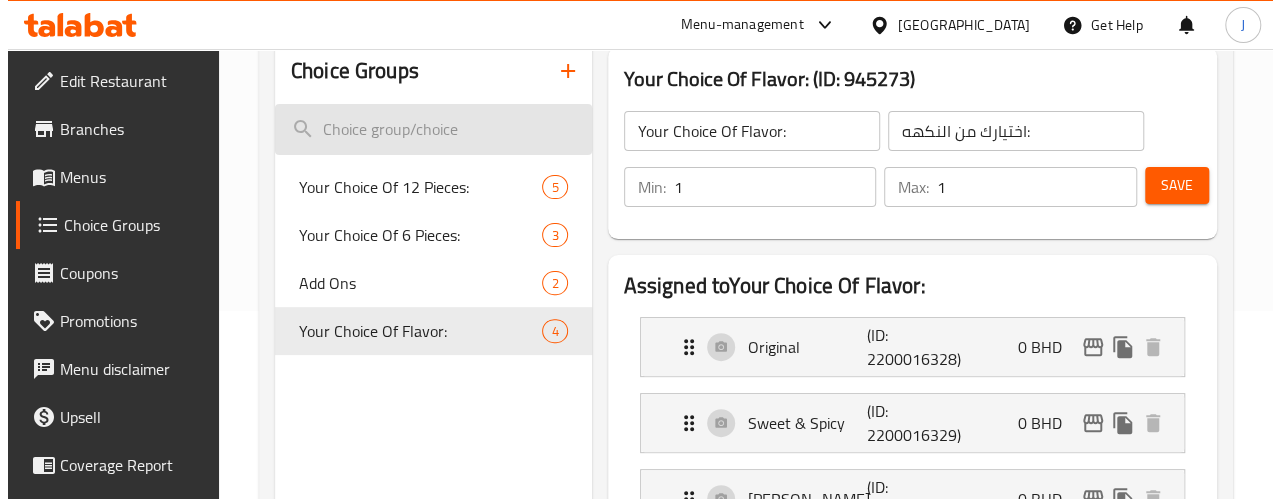 scroll, scrollTop: 100, scrollLeft: 0, axis: vertical 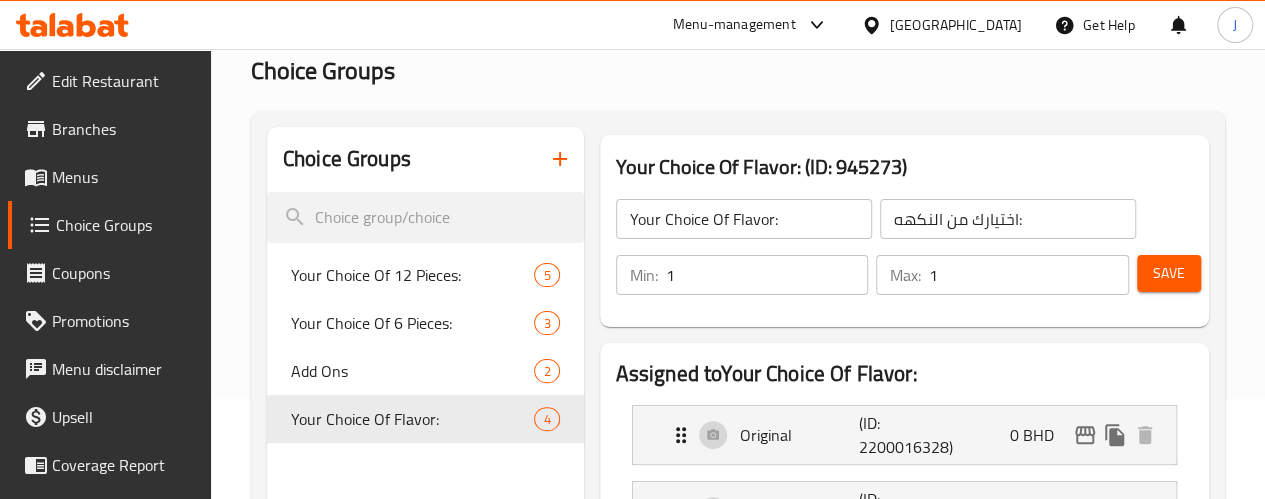 click 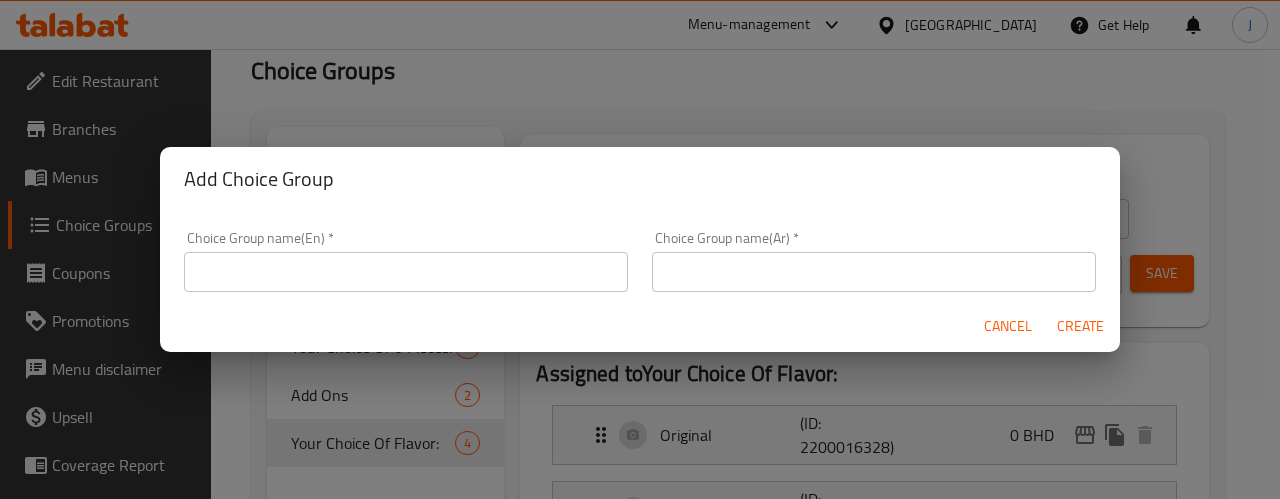 click at bounding box center (406, 272) 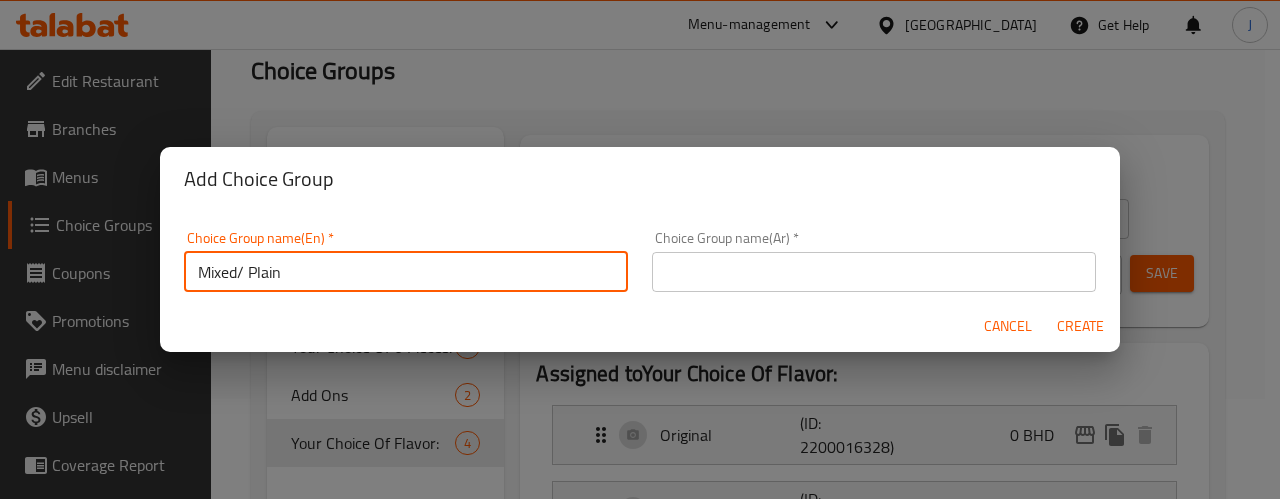 type on "Mixed/ Plain" 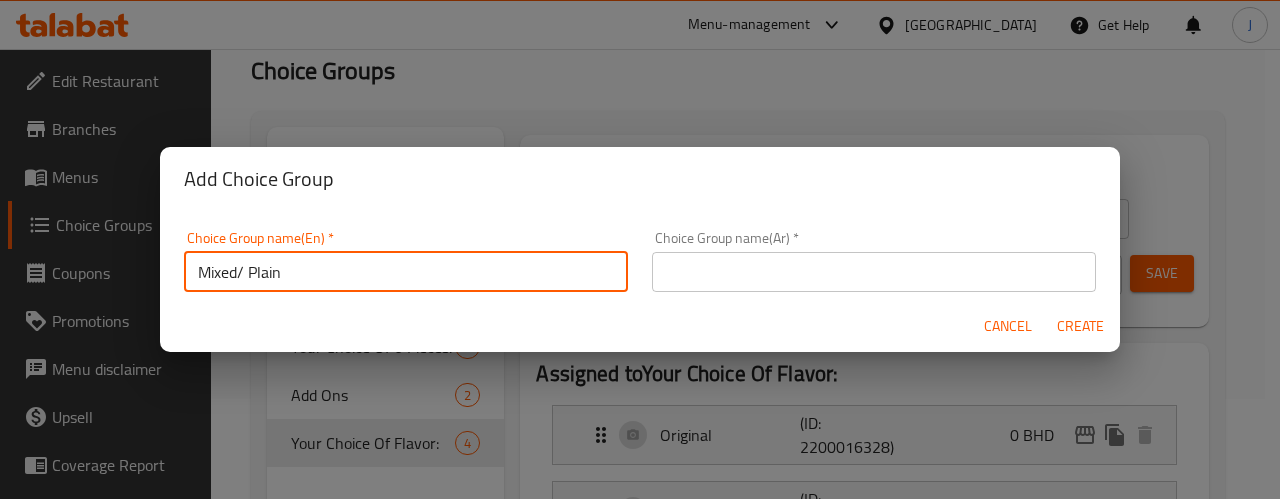 click at bounding box center (874, 272) 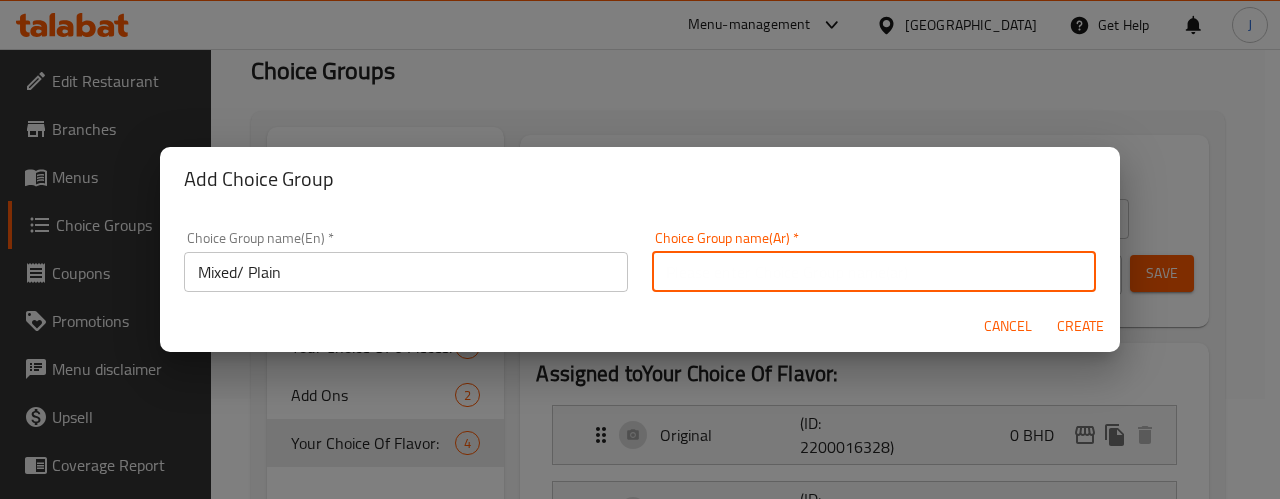 paste on "مختلط / عادي" 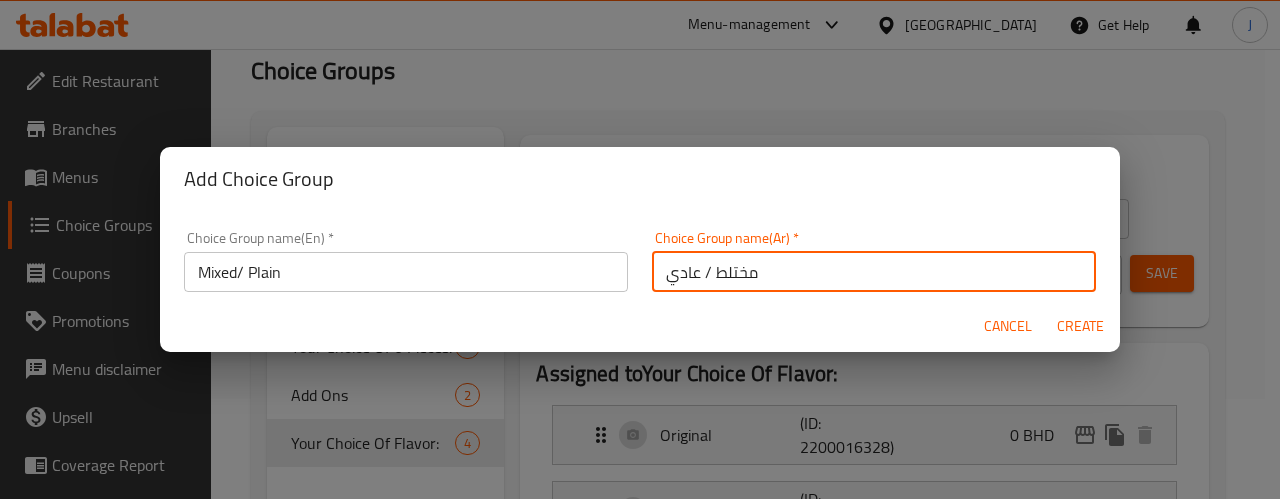 type on "مختلط / عادي" 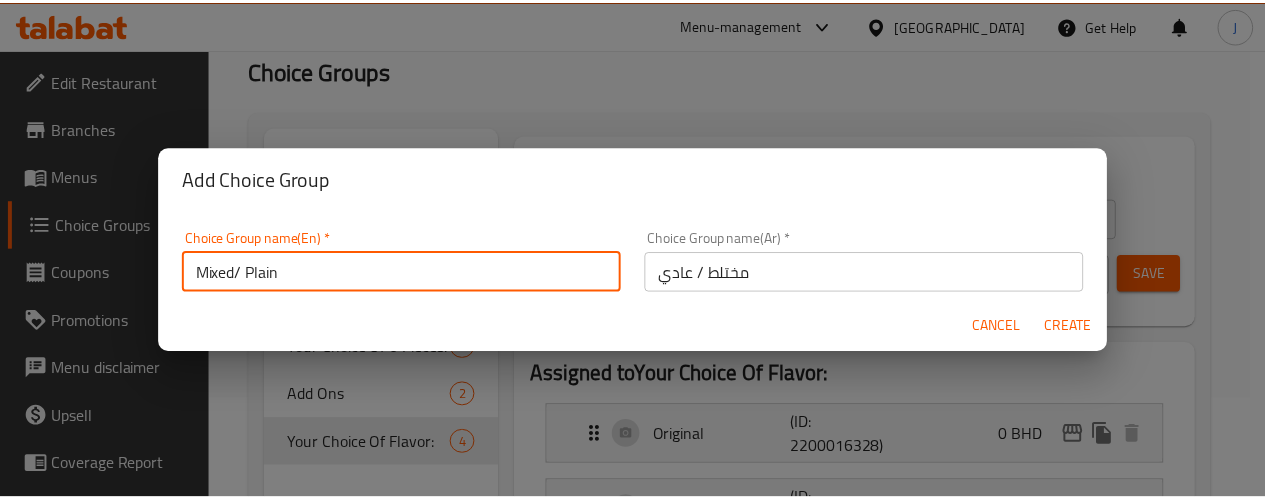scroll, scrollTop: 4, scrollLeft: 0, axis: vertical 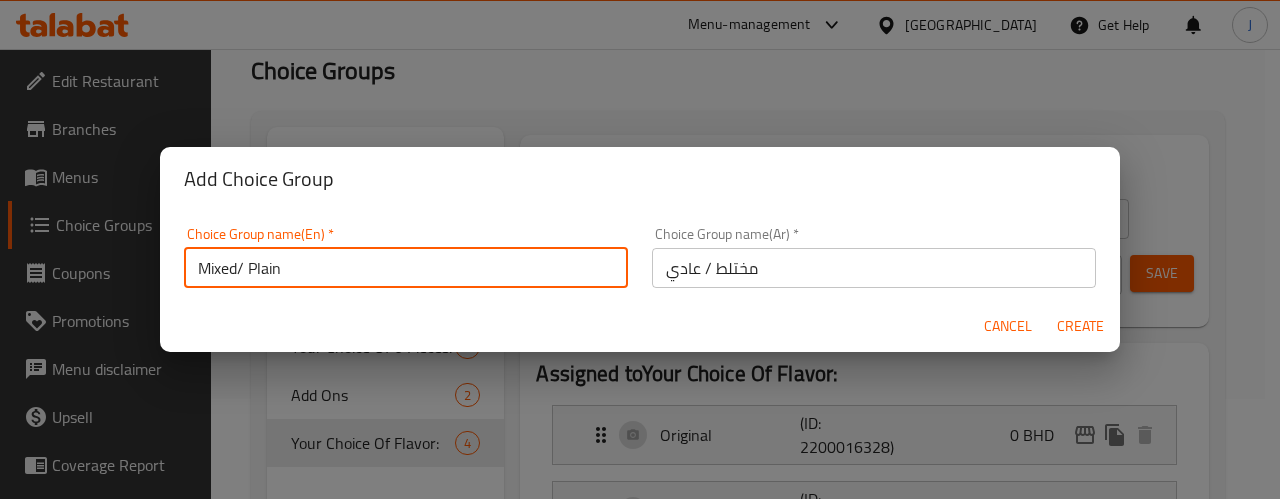 drag, startPoint x: 296, startPoint y: 266, endPoint x: 133, endPoint y: 287, distance: 164.3472 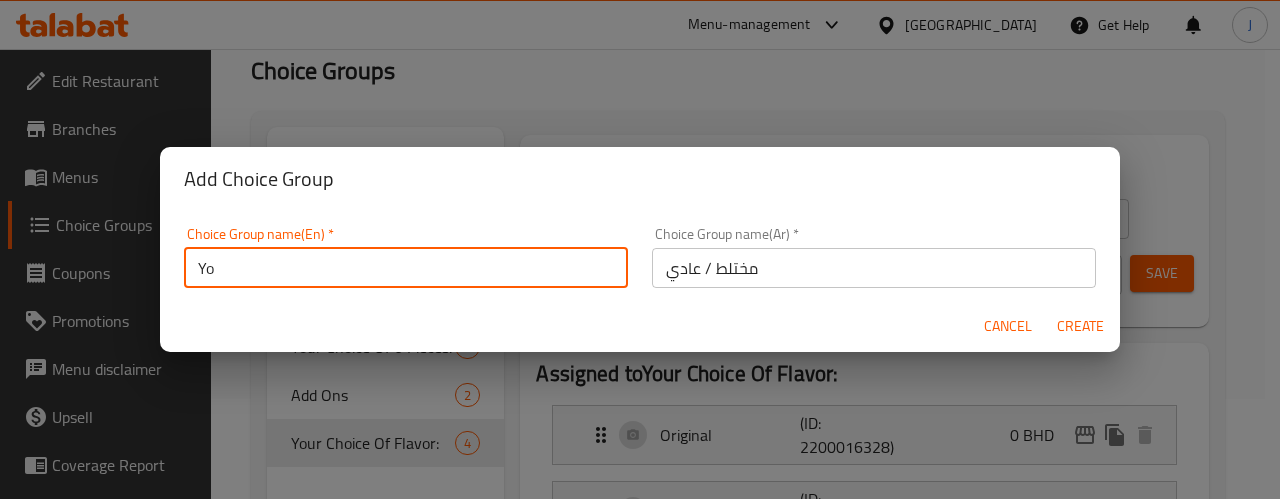 type on "Y" 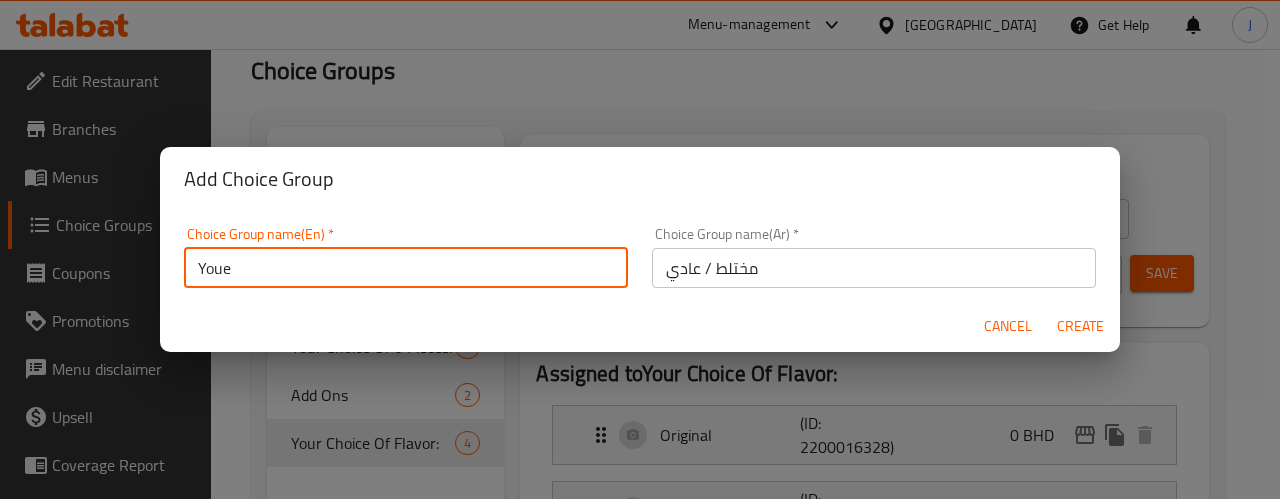 type on "Mixed/ Plain" 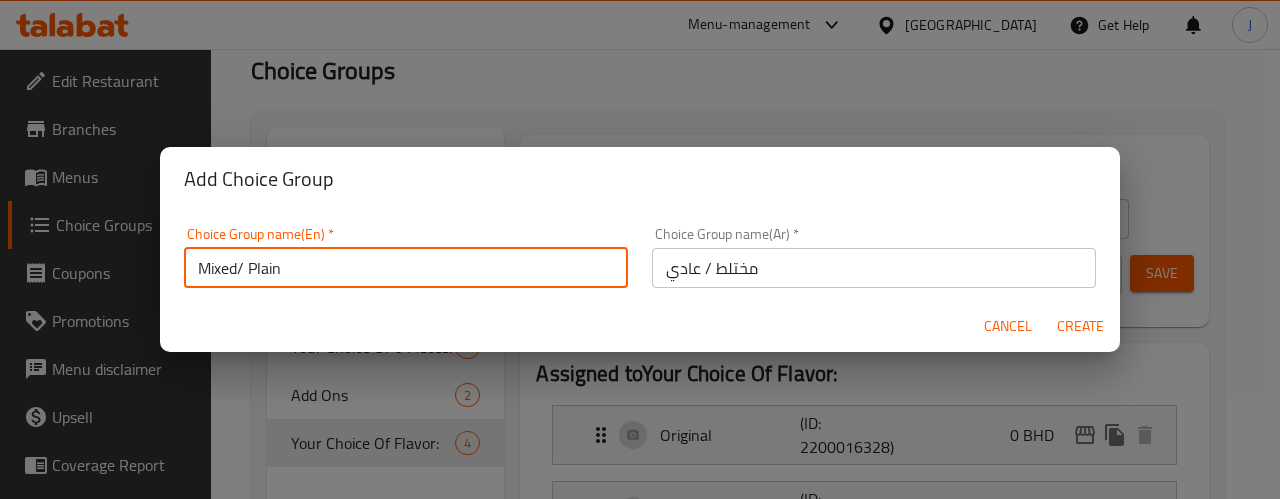 click on "Mixed/ Plain" at bounding box center [406, 268] 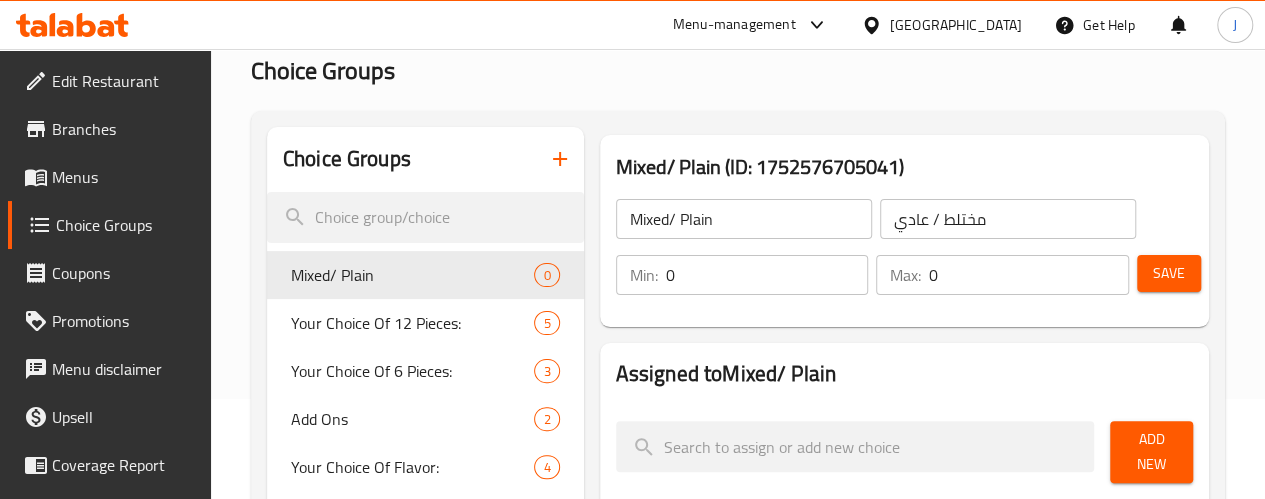 click on "0" at bounding box center [767, 275] 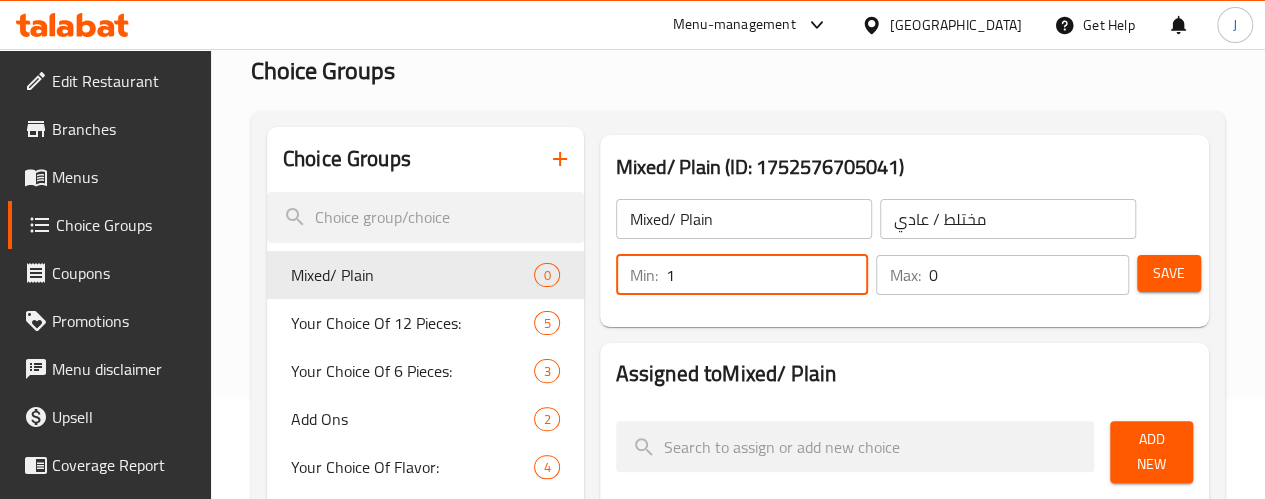 type on "1" 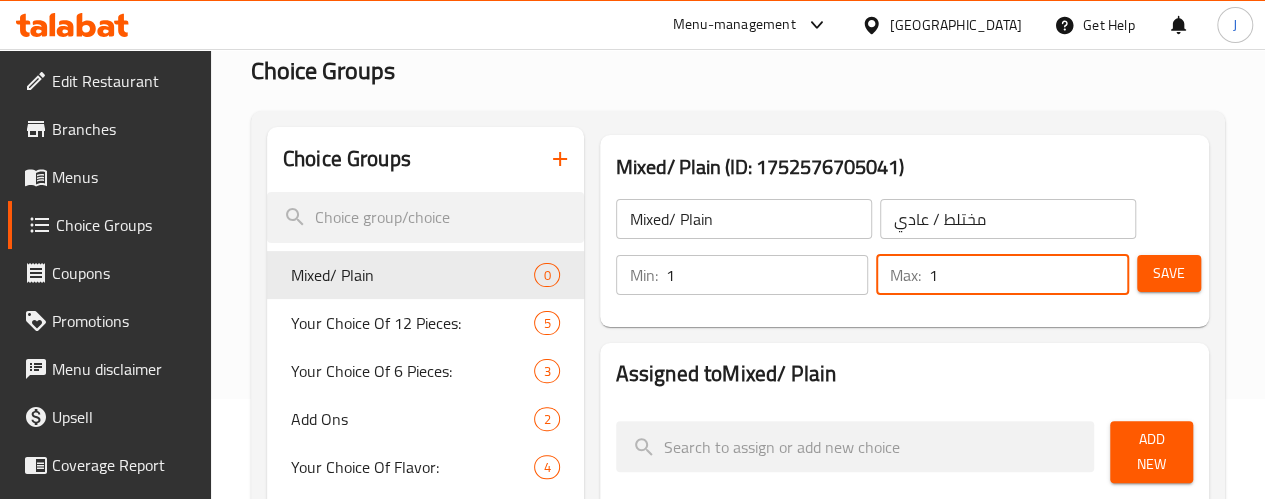 type on "1" 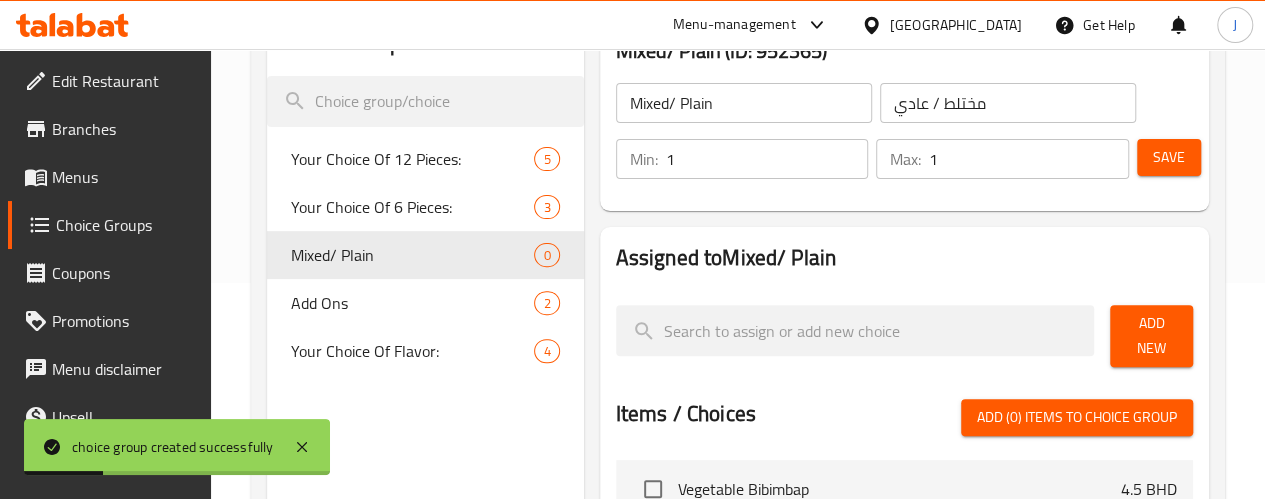 scroll, scrollTop: 200, scrollLeft: 0, axis: vertical 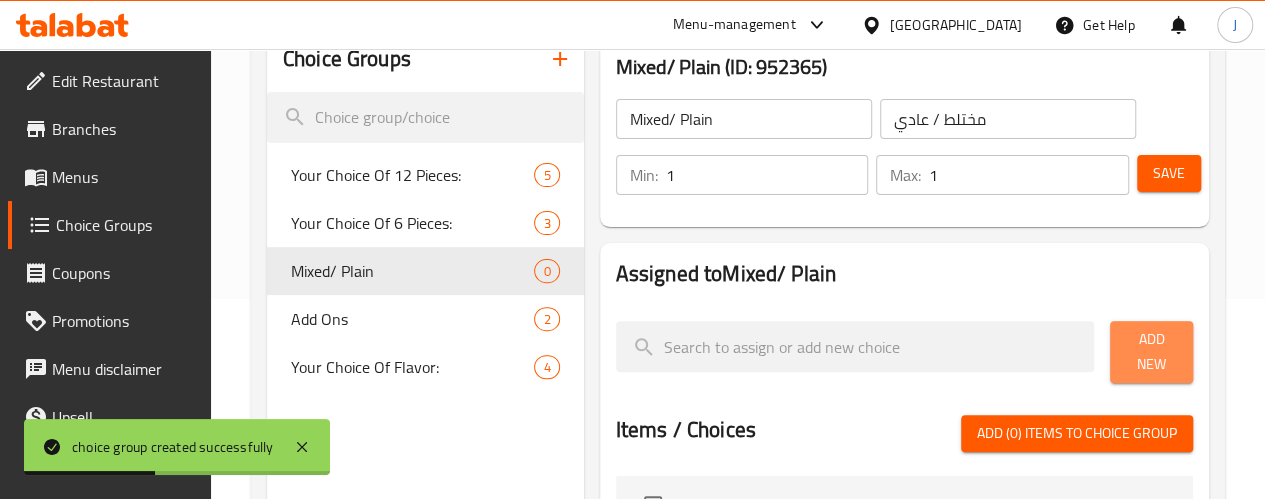 click on "Add New" at bounding box center (1151, 352) 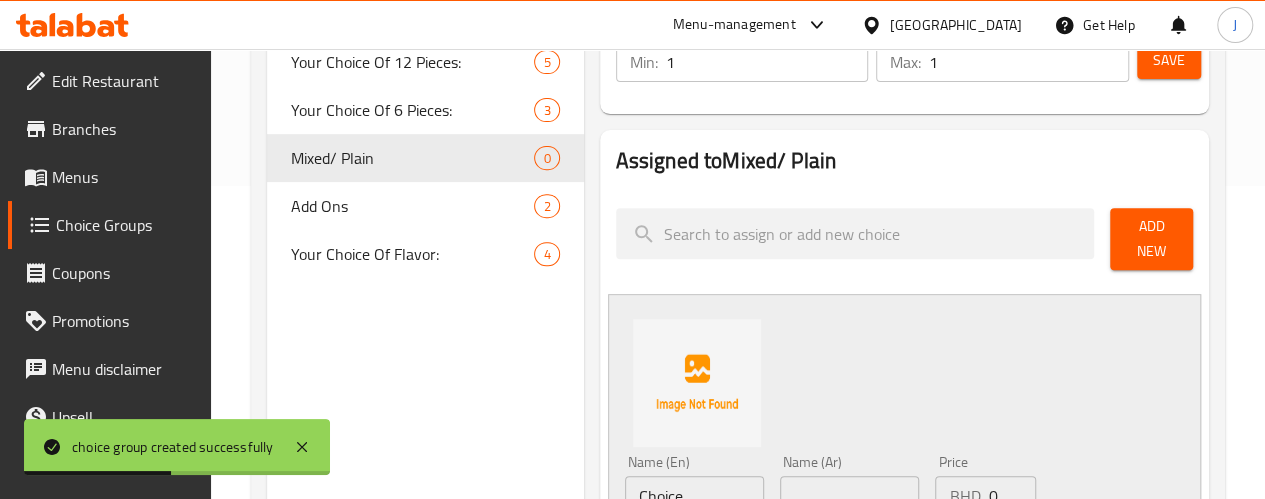 scroll, scrollTop: 400, scrollLeft: 0, axis: vertical 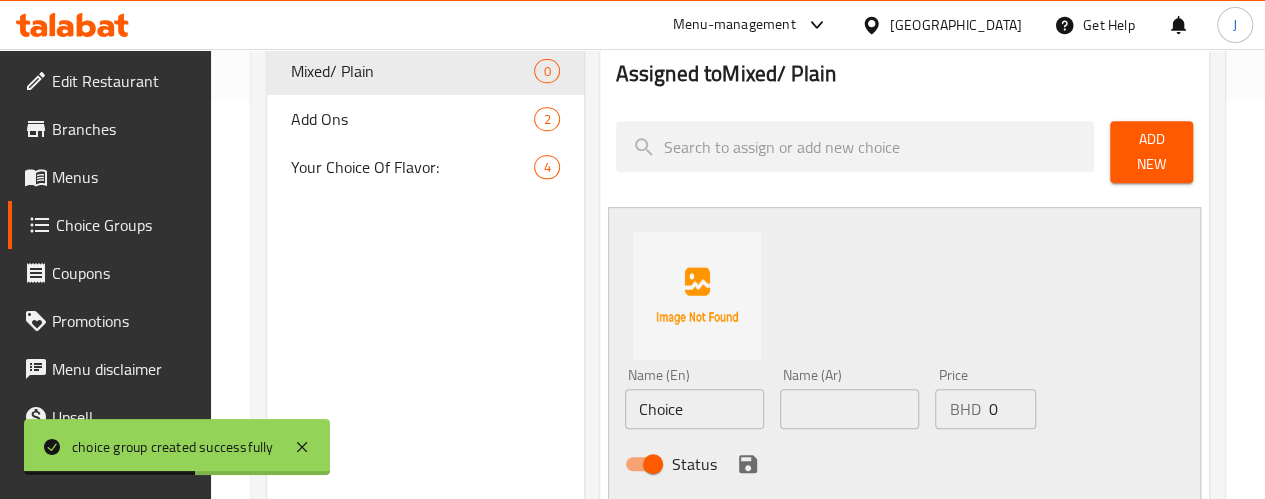 click on "Choice" at bounding box center (694, 409) 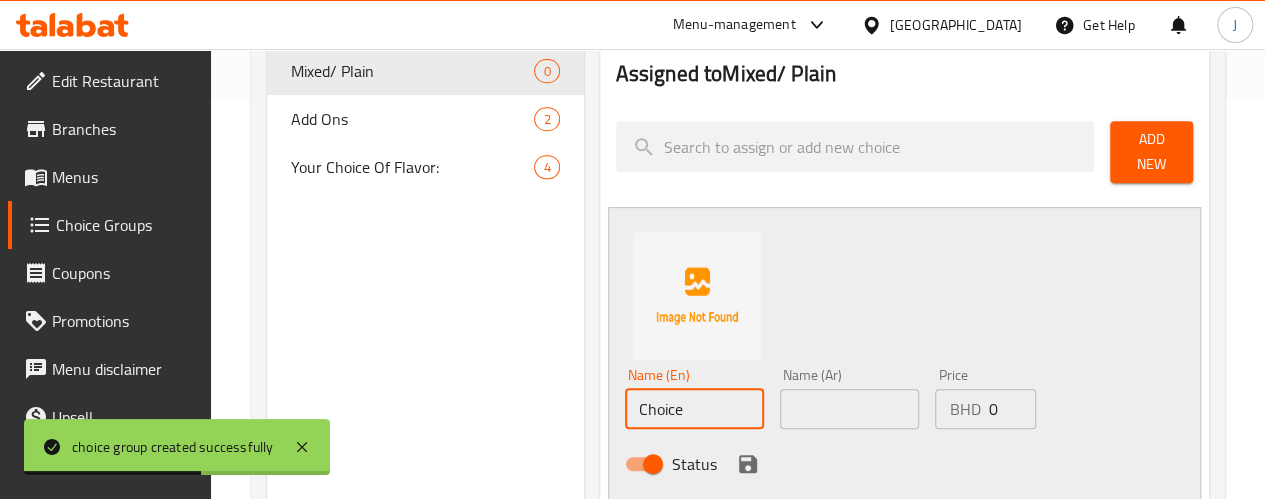 click on "Choice" at bounding box center [694, 409] 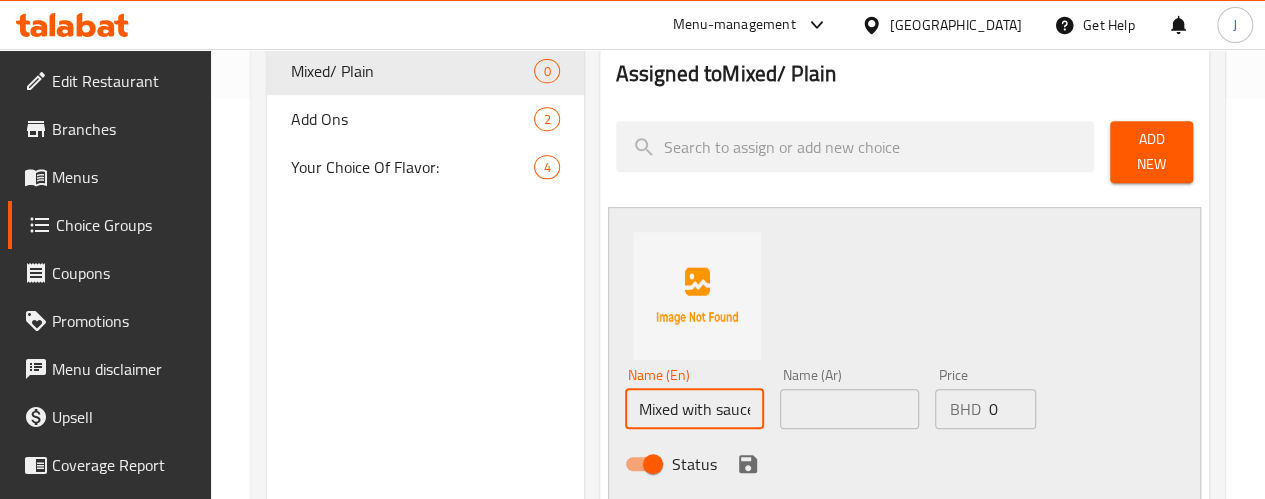 click on "Mixed with sauce" at bounding box center [694, 409] 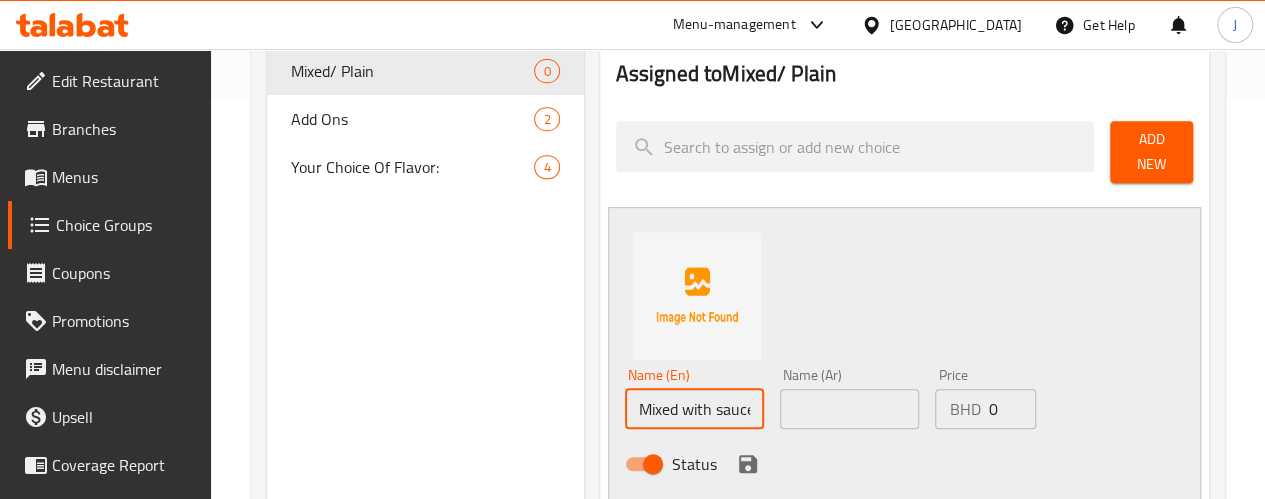 type on "Mixed with sauce" 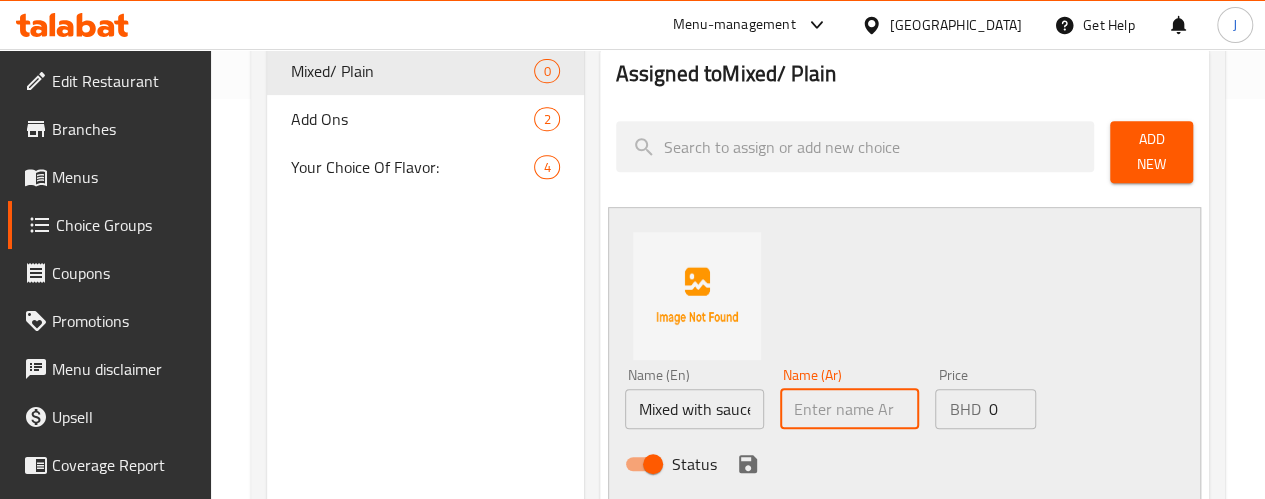 click at bounding box center [849, 409] 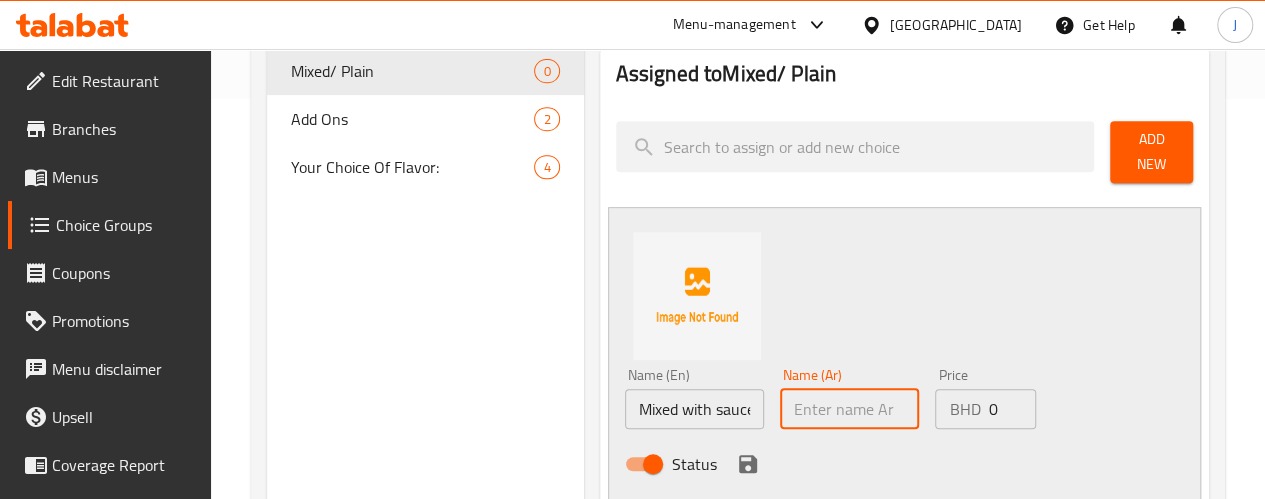 paste on "ممزوج بالصلصة" 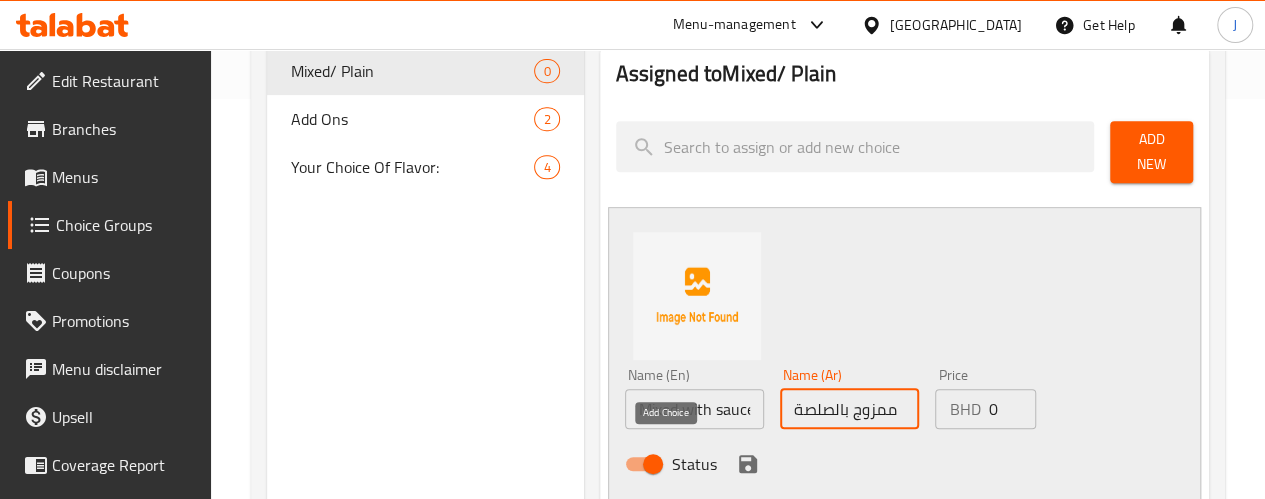 type on "ممزوج بالصلصة" 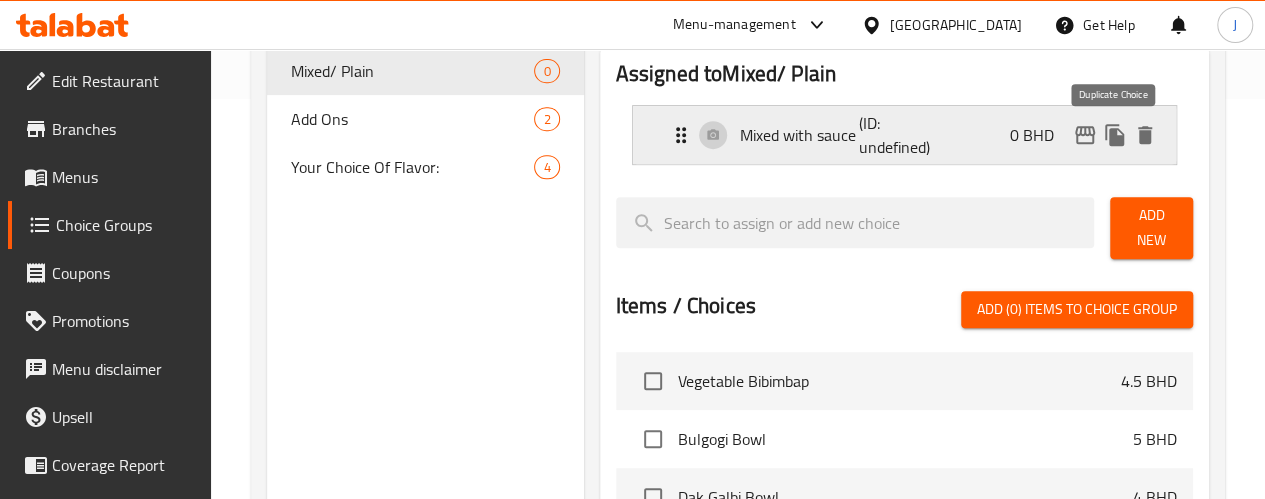 click 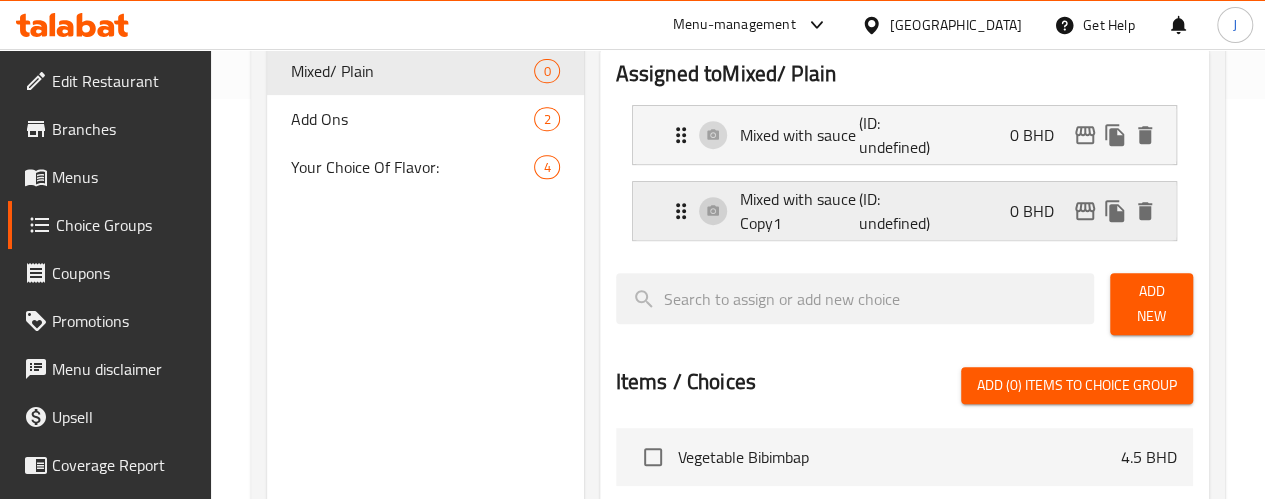 click on "Mixed with sauce Copy1" at bounding box center [800, 211] 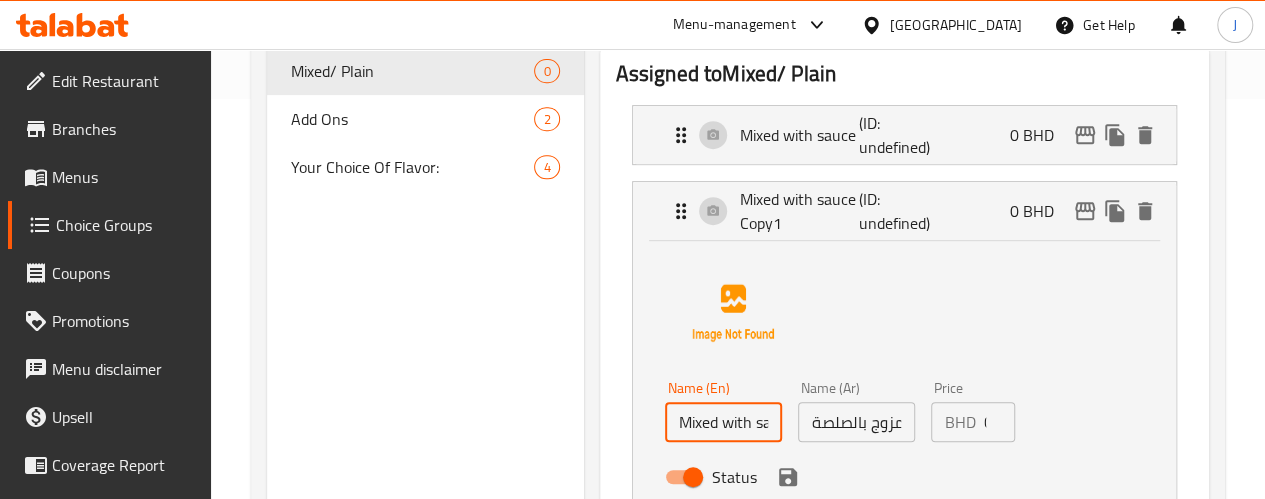 scroll, scrollTop: 0, scrollLeft: 0, axis: both 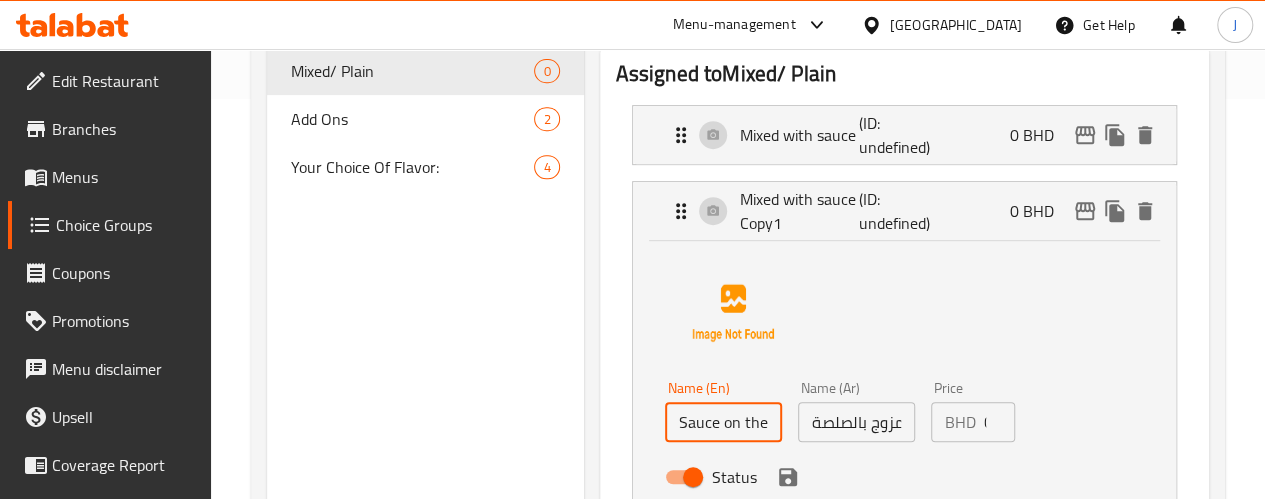 type on "Sauce on the side" 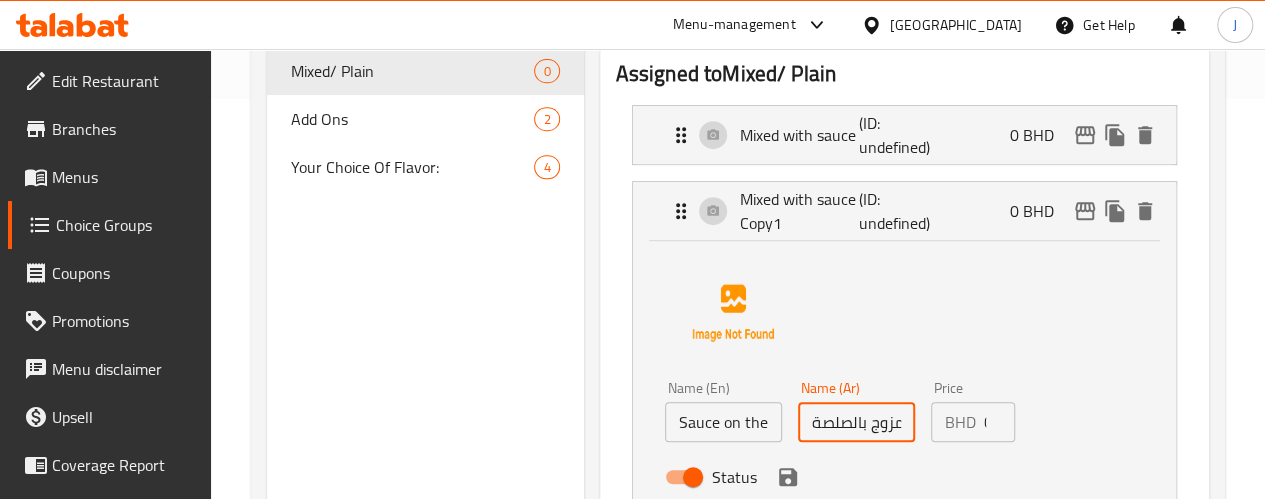 click on "ممزوج بالصلصة" at bounding box center (856, 422) 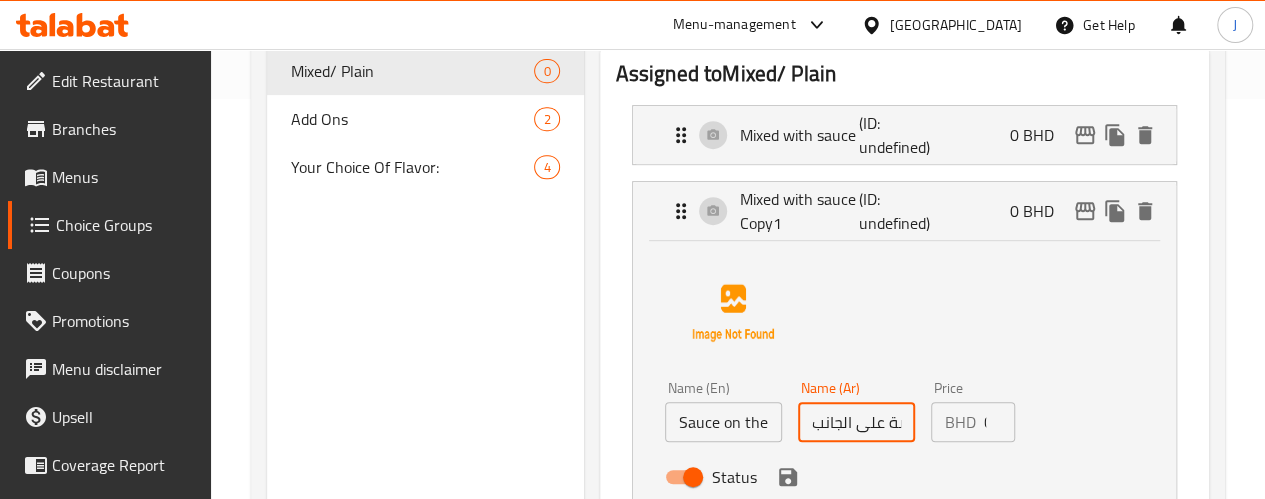 scroll, scrollTop: 0, scrollLeft: 6, axis: horizontal 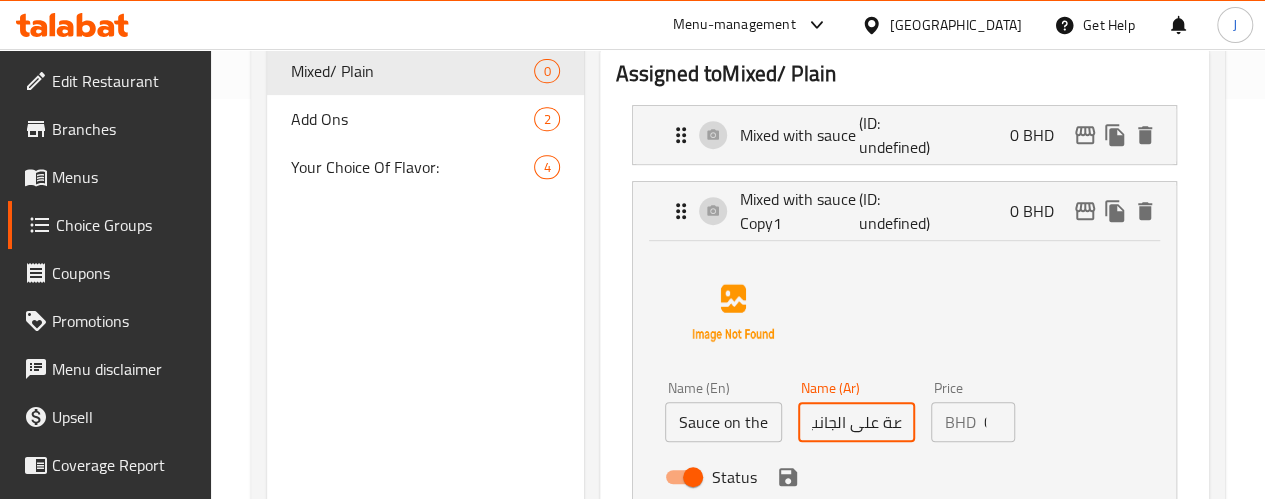 click 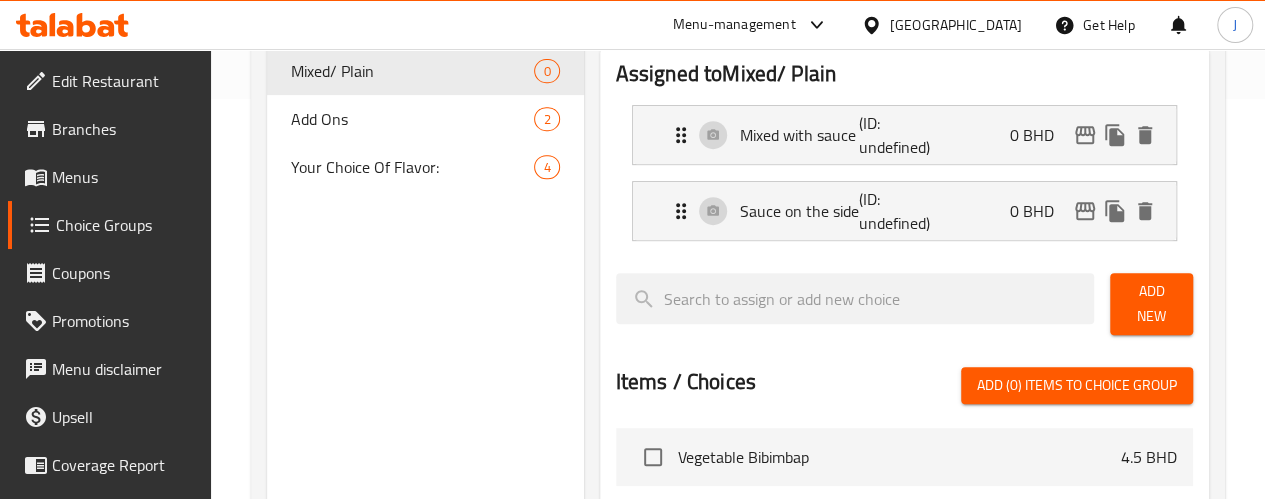 type on "صلصة على الجانب" 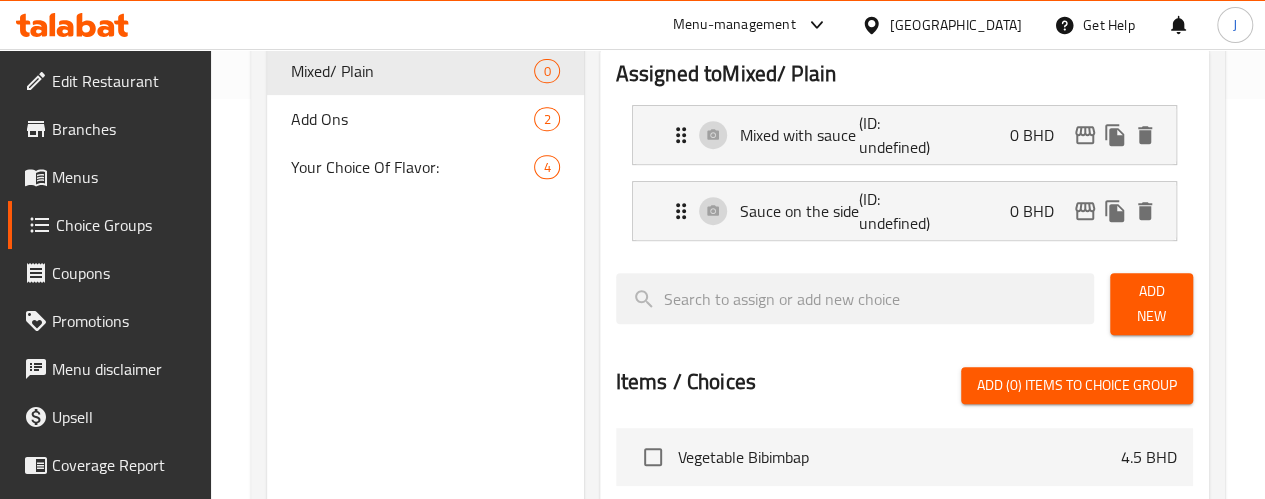 scroll, scrollTop: 0, scrollLeft: 0, axis: both 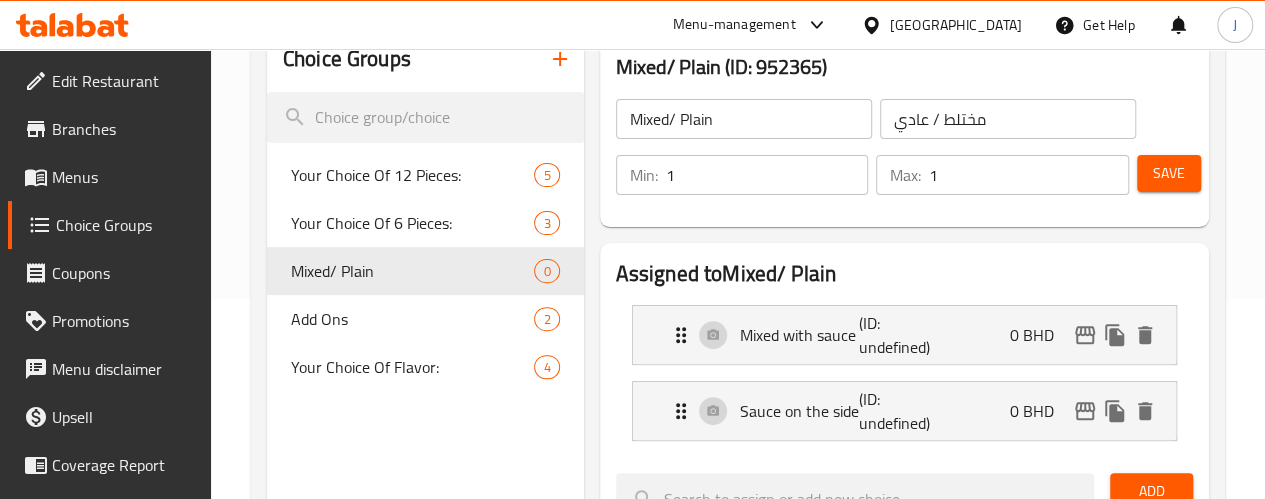 click on "Save" at bounding box center (1169, 173) 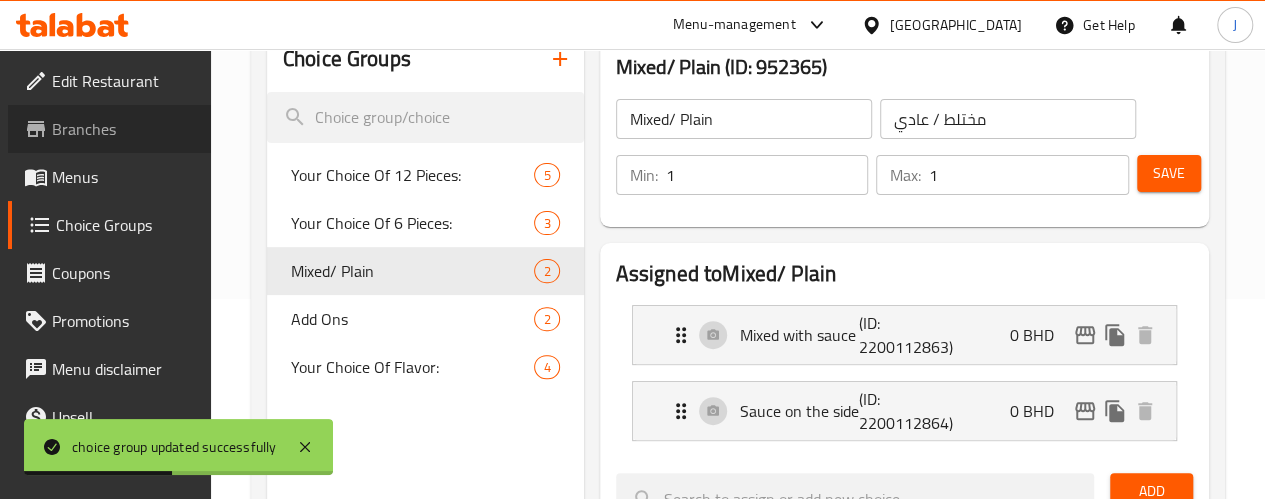 click on "Branches" at bounding box center [123, 129] 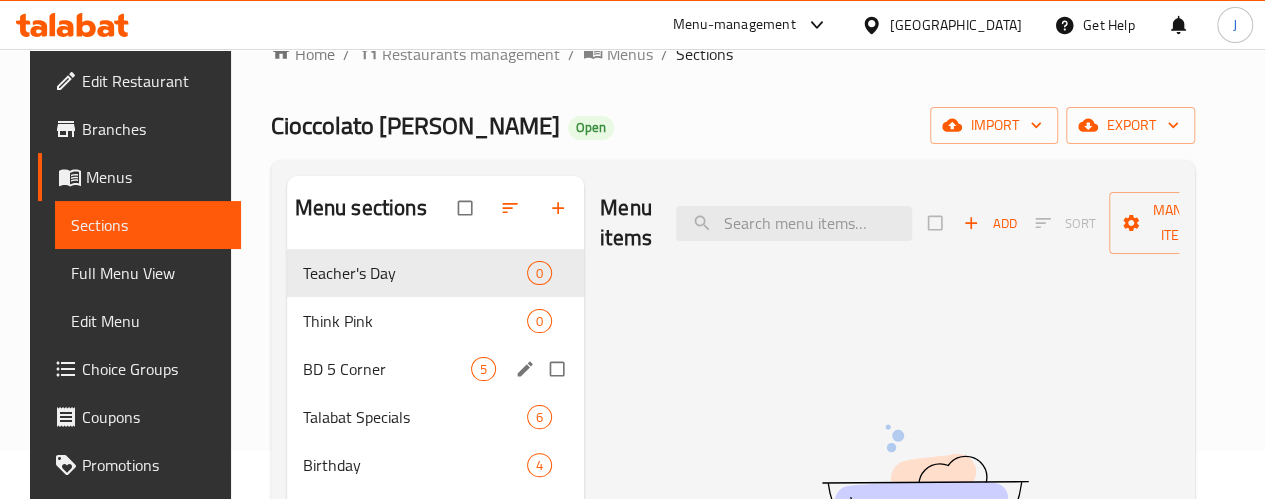 scroll, scrollTop: 0, scrollLeft: 0, axis: both 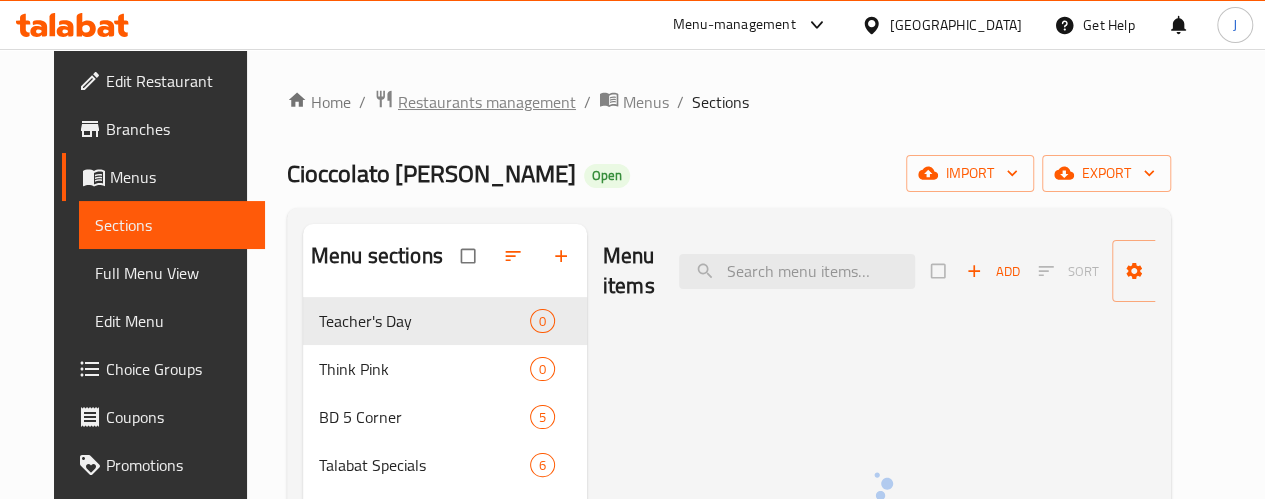 click on "Restaurants management" at bounding box center (487, 102) 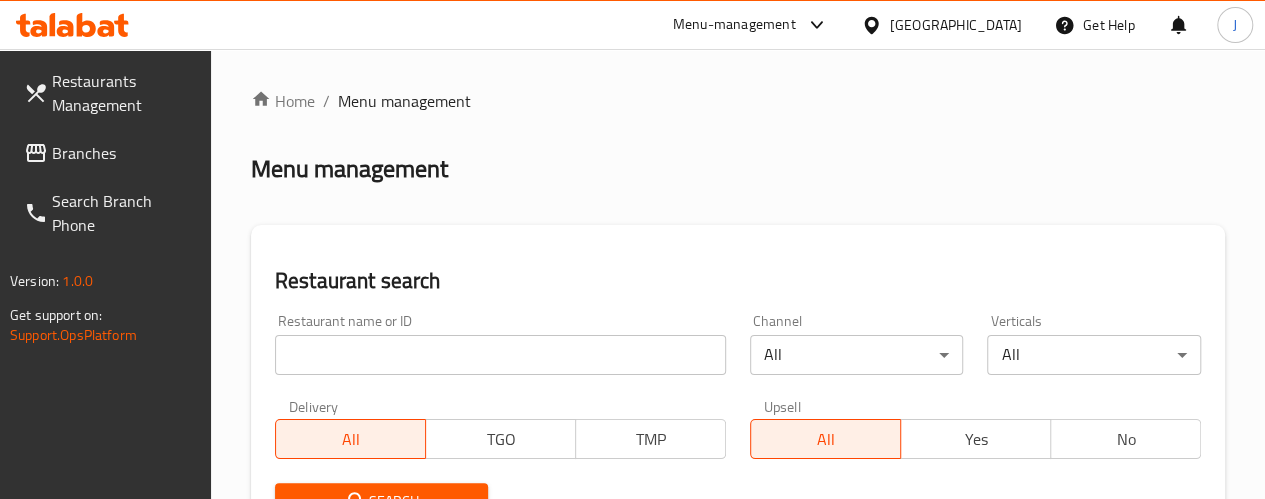 drag, startPoint x: 359, startPoint y: 355, endPoint x: 344, endPoint y: 354, distance: 15.033297 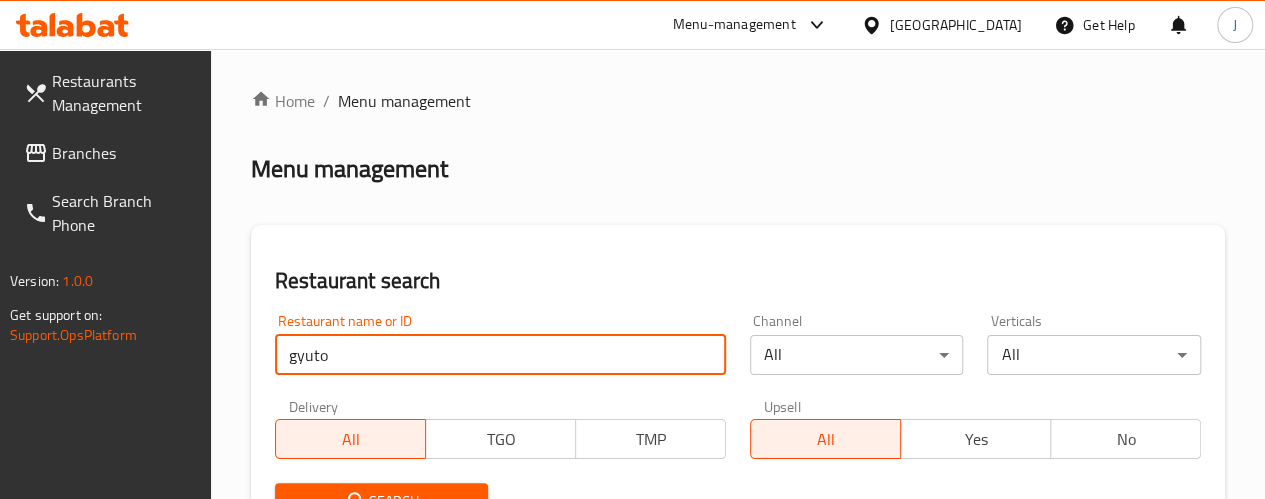 type on "gyuto" 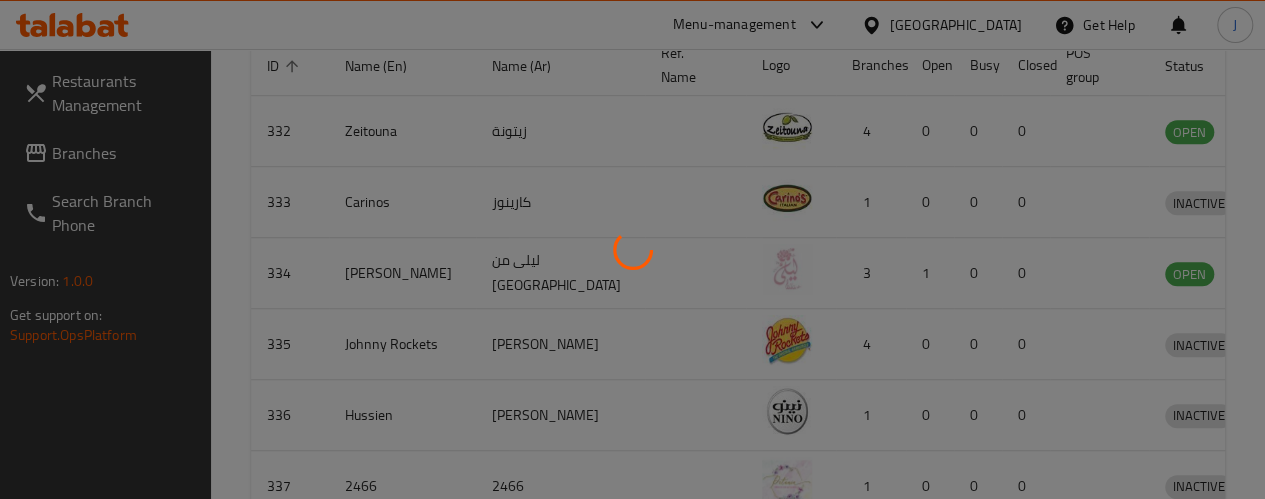 scroll, scrollTop: 596, scrollLeft: 0, axis: vertical 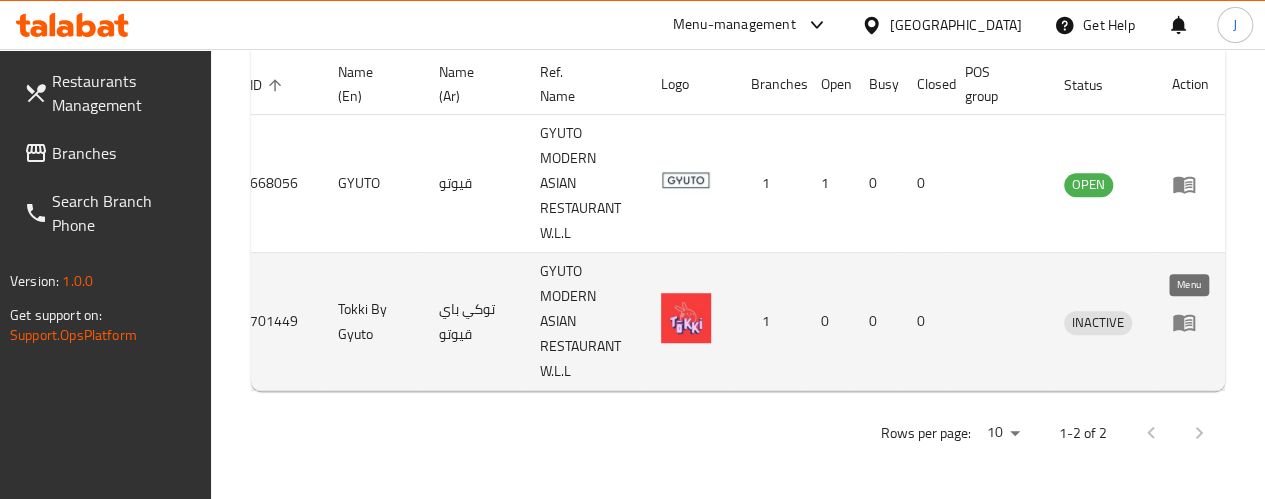 click 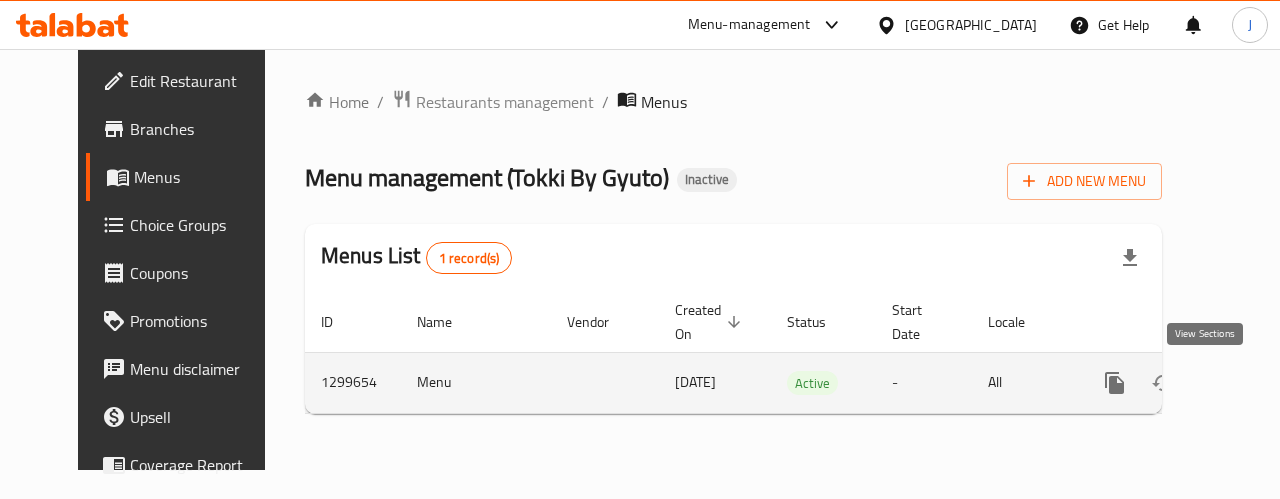 click 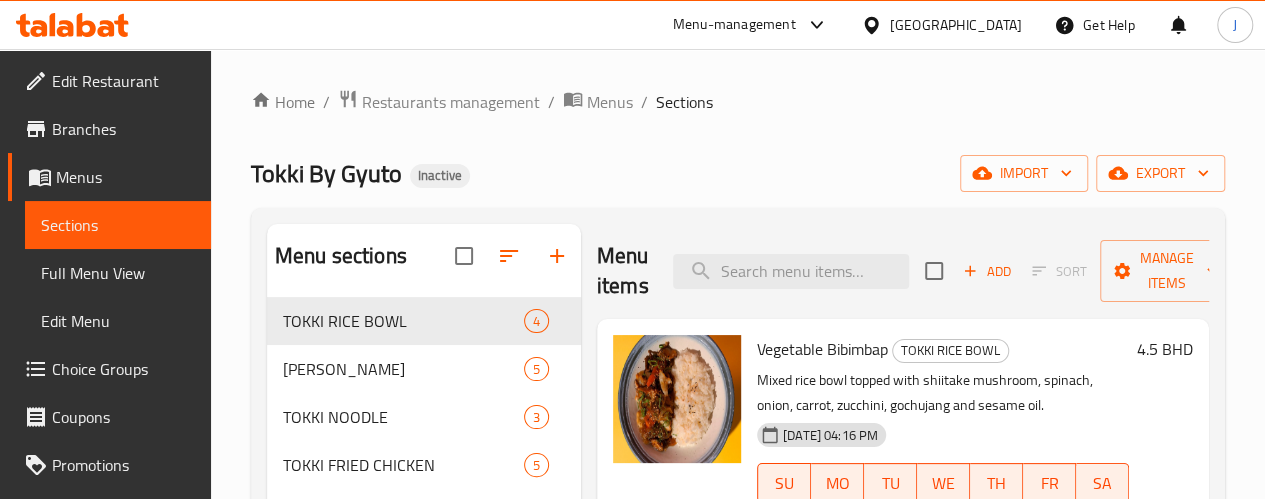 scroll, scrollTop: 400, scrollLeft: 0, axis: vertical 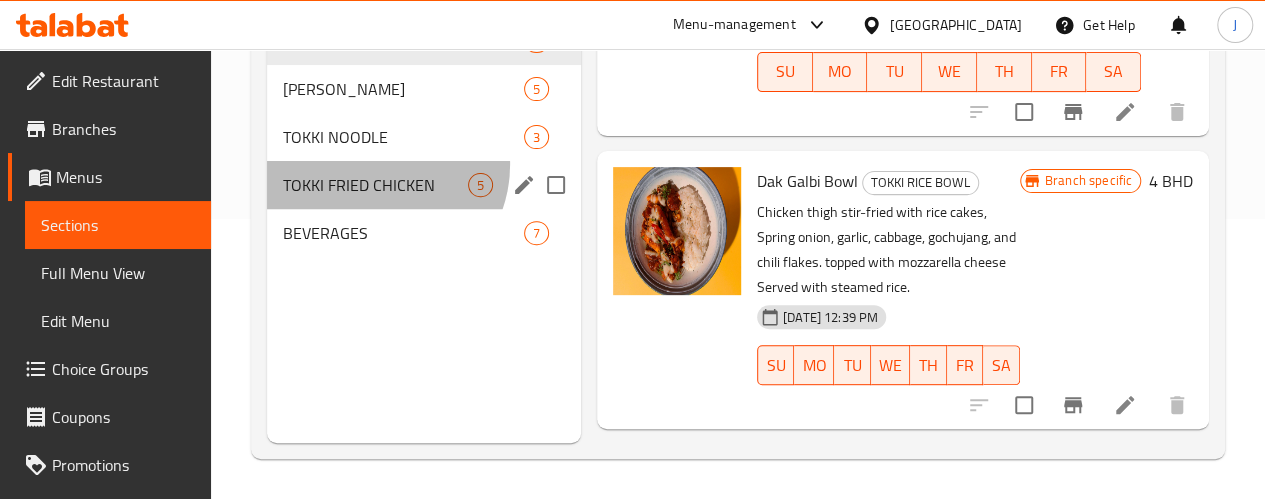click on "TOKKI FRIED CHICKEN 5" at bounding box center [424, 185] 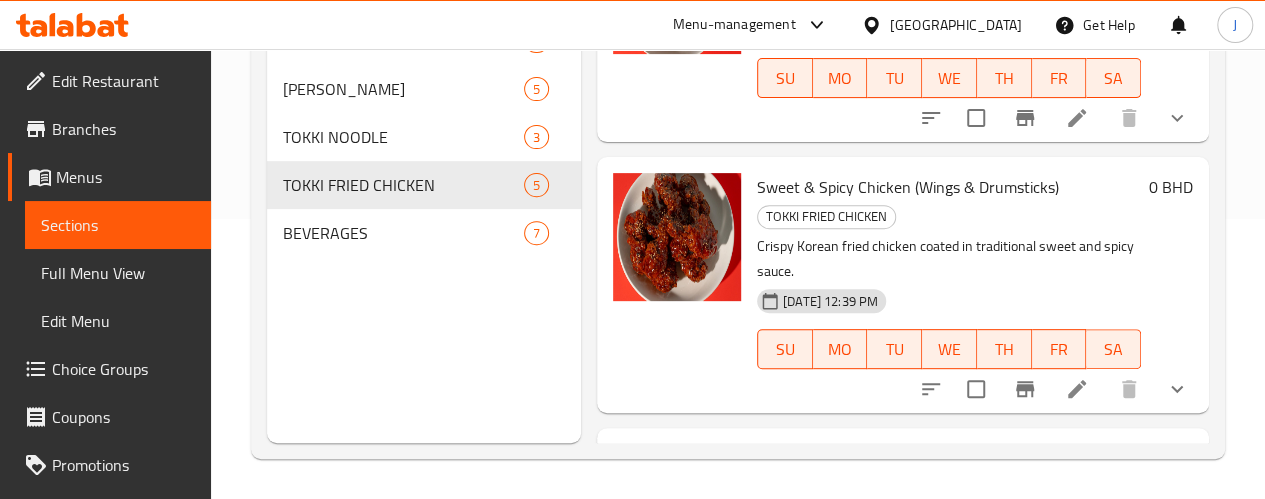 scroll, scrollTop: 0, scrollLeft: 0, axis: both 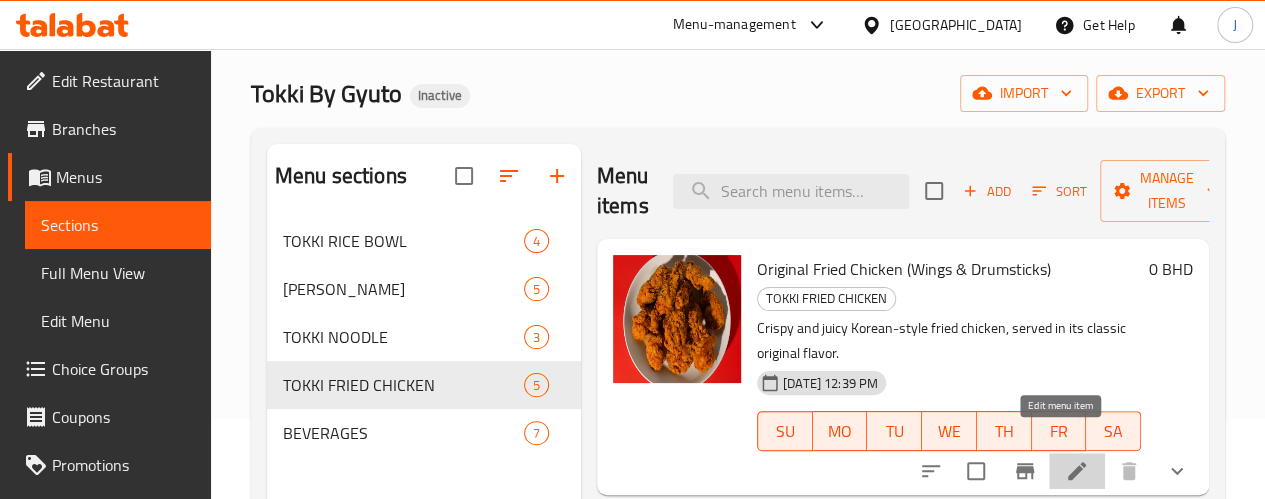 click 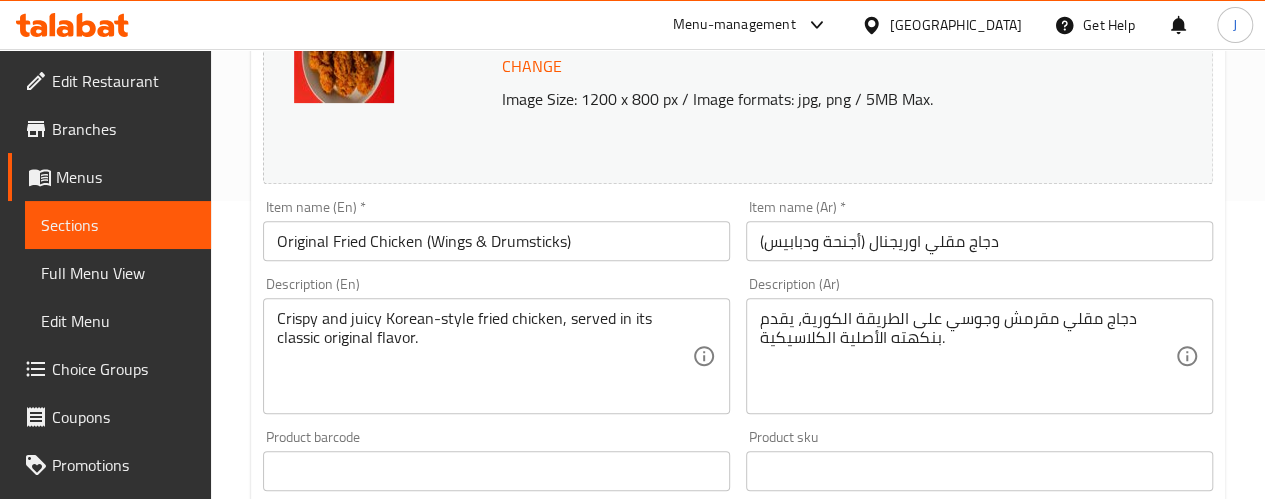 scroll, scrollTop: 300, scrollLeft: 0, axis: vertical 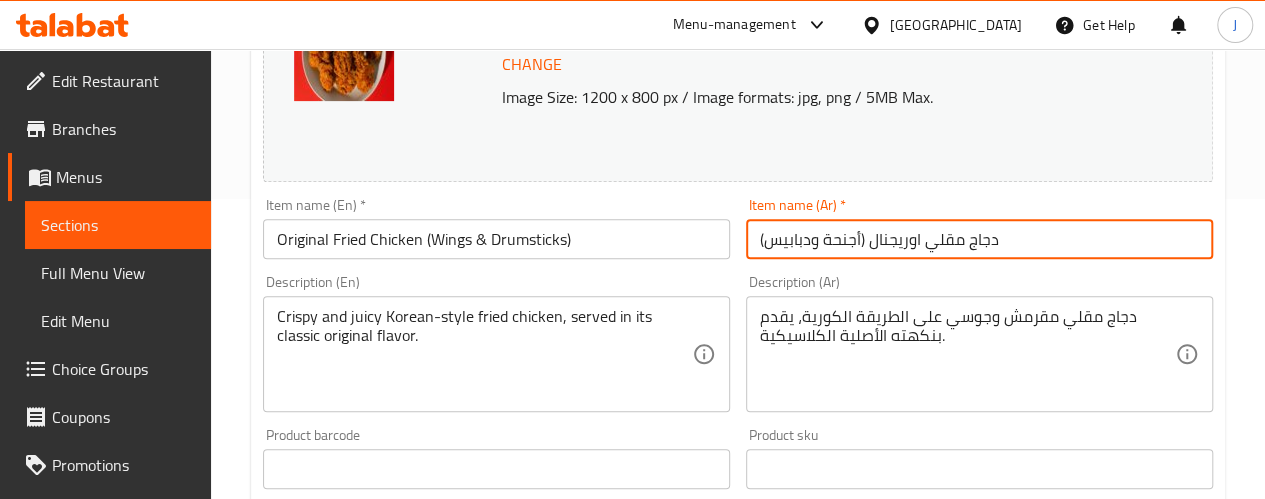 drag, startPoint x: 1005, startPoint y: 241, endPoint x: 928, endPoint y: 247, distance: 77.23341 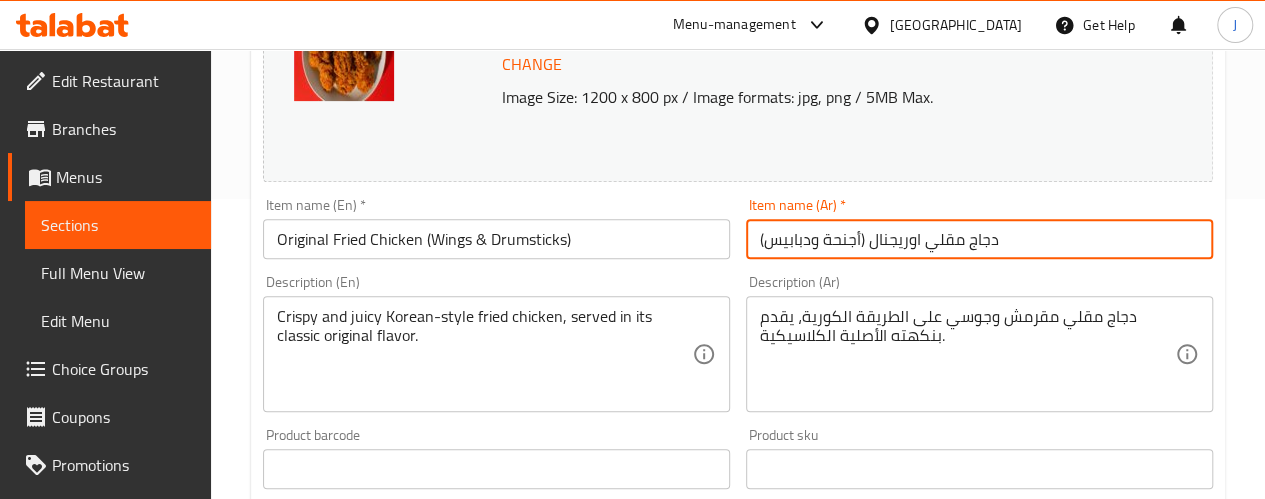 click on "دجاج مقلي اوريجنال (أجنحة ودبابيس)" at bounding box center [979, 239] 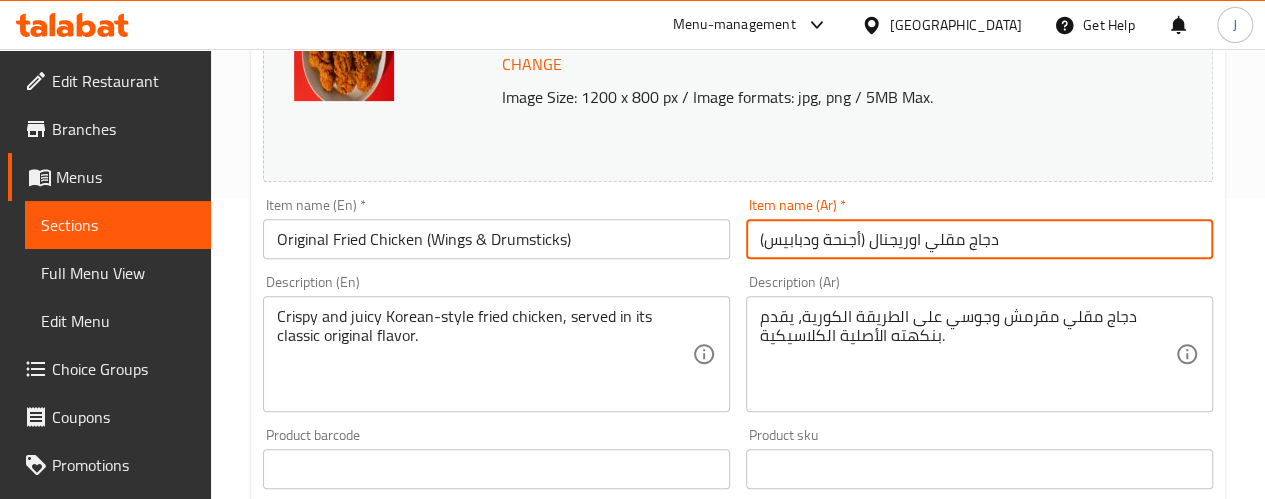drag, startPoint x: 814, startPoint y: 243, endPoint x: 764, endPoint y: 243, distance: 50 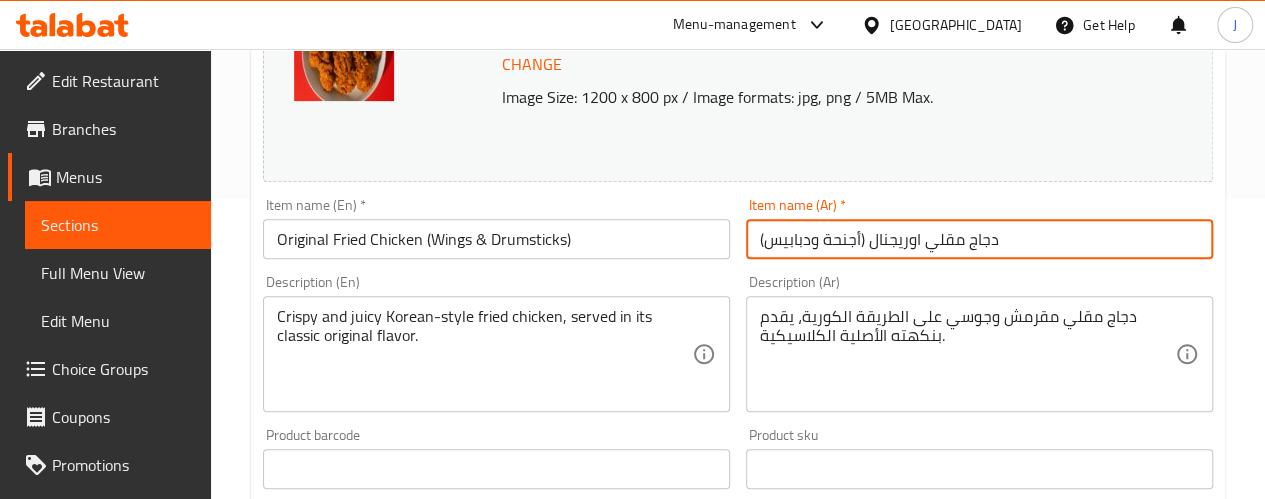 click on "دجاج مقلي اوريجنال (أجنحة ودبابيس)" at bounding box center (979, 239) 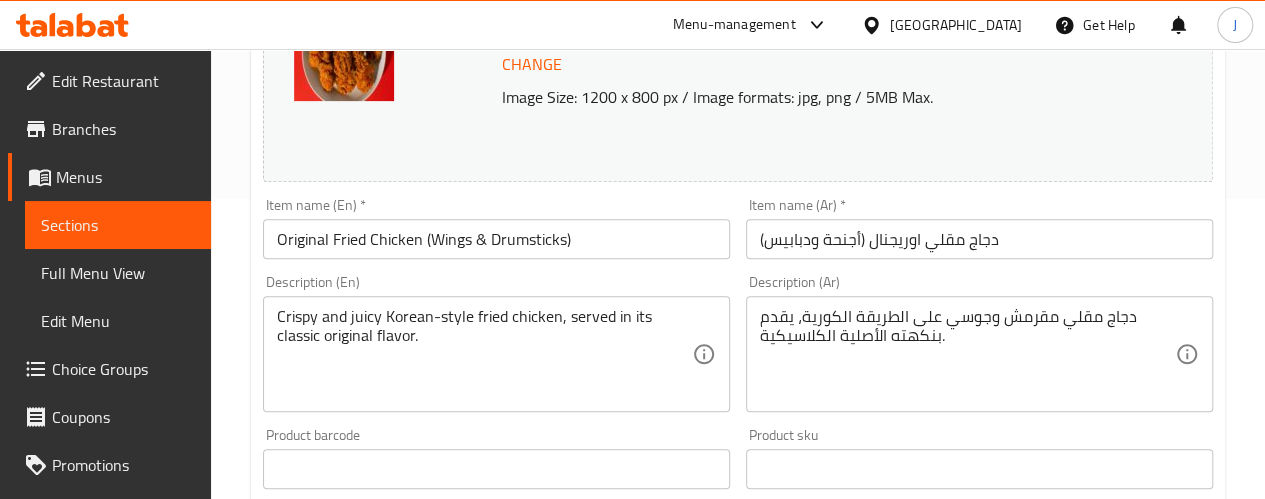 drag, startPoint x: 273, startPoint y: 318, endPoint x: 436, endPoint y: 306, distance: 163.44112 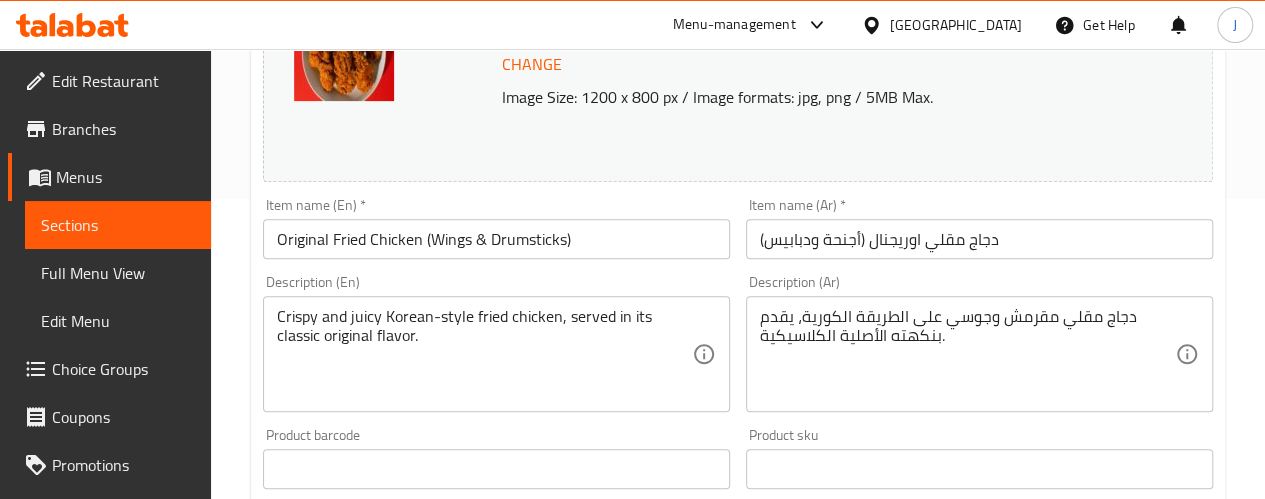 click on "Crispy and juicy Korean-style fried chicken, served in its classic original flavor. Description (En)" at bounding box center [496, 354] 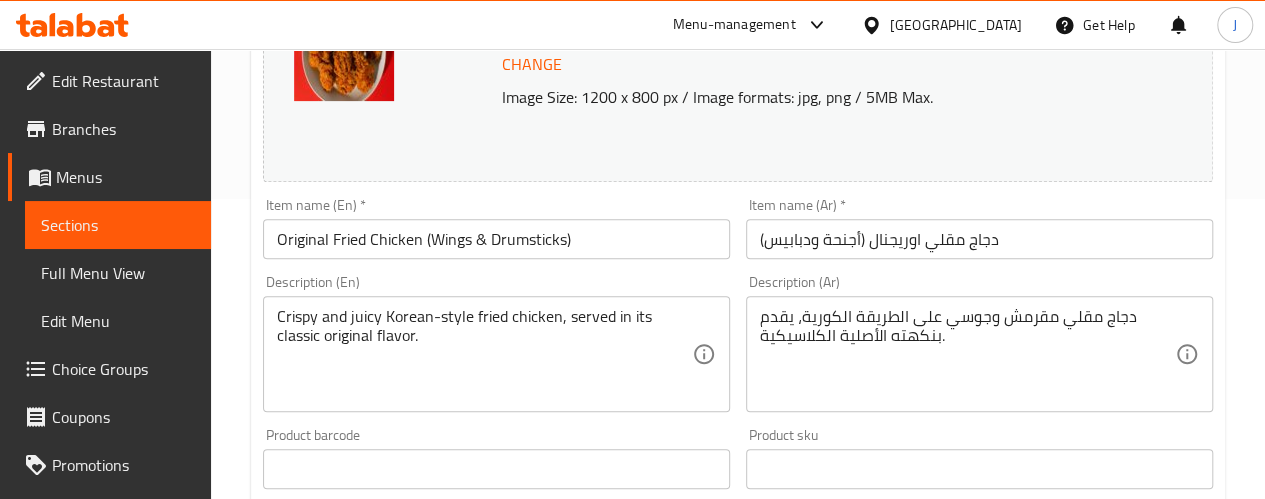 drag, startPoint x: 273, startPoint y: 321, endPoint x: 456, endPoint y: 315, distance: 183.09833 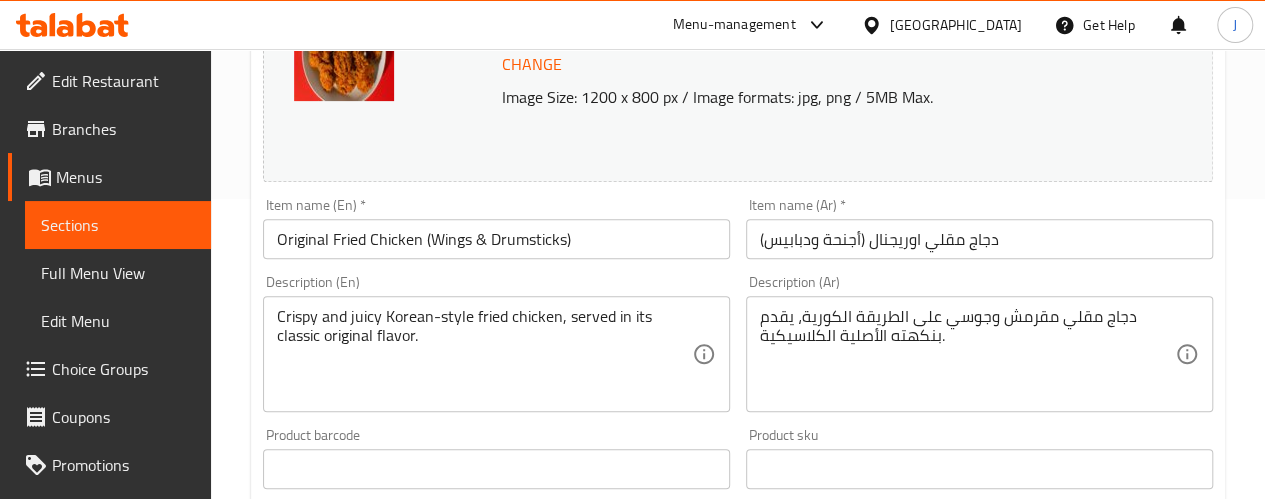 click on "Crispy and juicy Korean-style fried chicken, served in its classic original flavor. Description (En)" at bounding box center (496, 354) 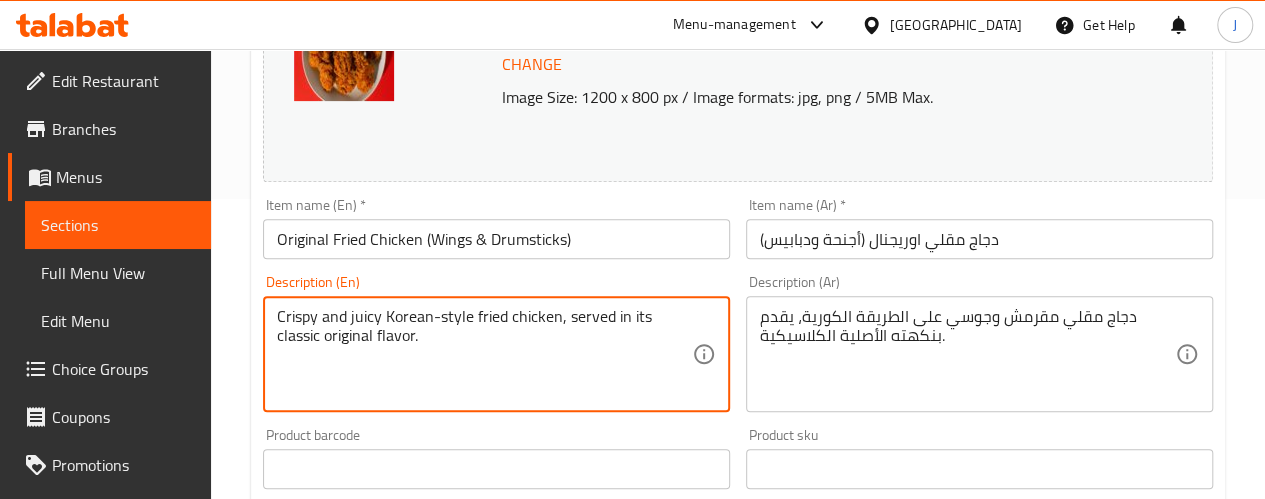 drag, startPoint x: 279, startPoint y: 314, endPoint x: 556, endPoint y: 317, distance: 277.01624 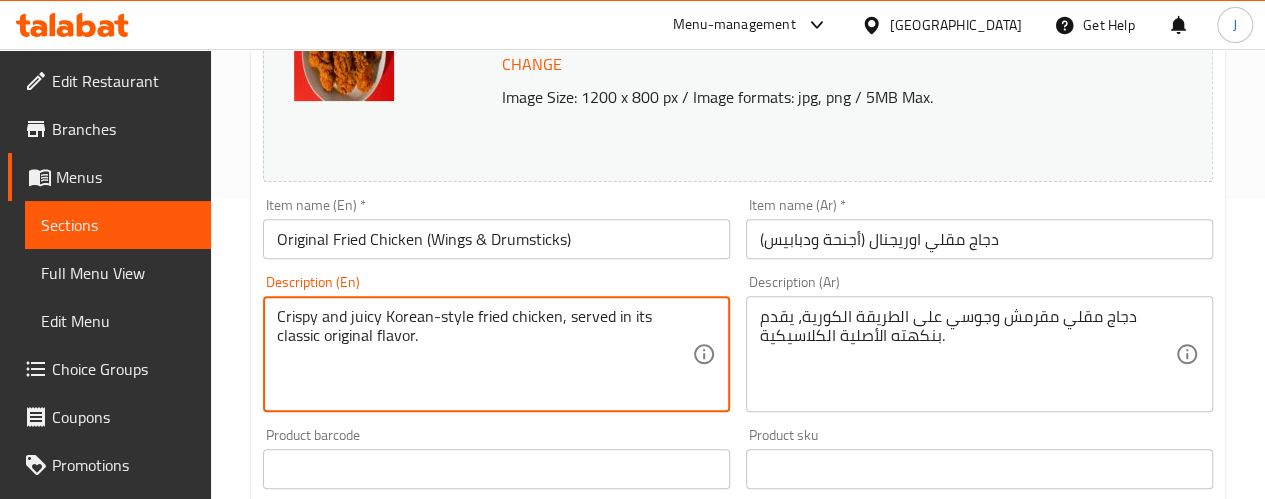 click on "Crispy and juicy Korean-style fried chicken, served in its classic original flavor." at bounding box center (484, 354) 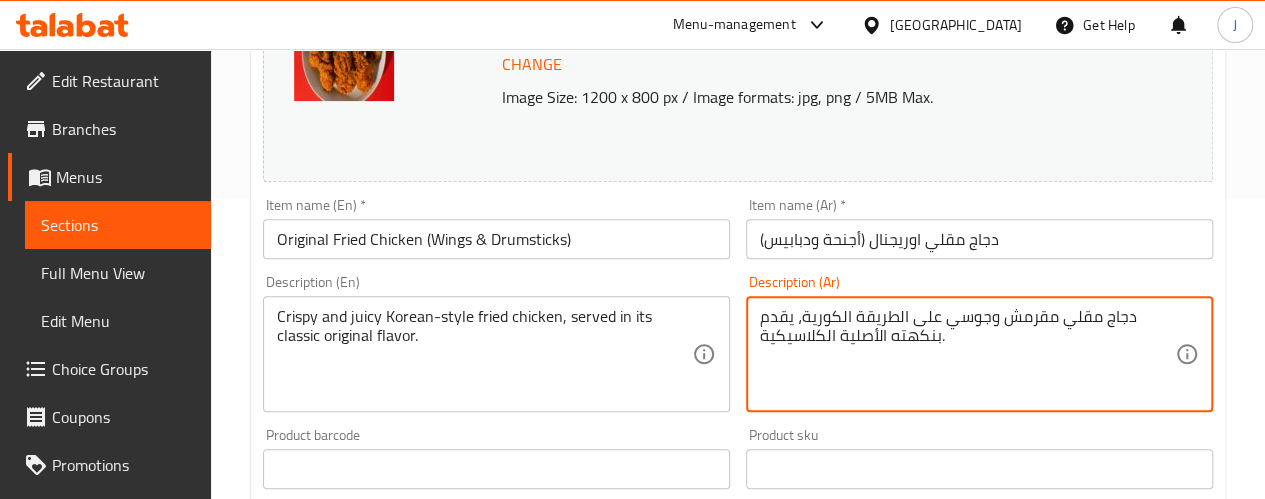drag, startPoint x: 1138, startPoint y: 317, endPoint x: 1075, endPoint y: 312, distance: 63.1981 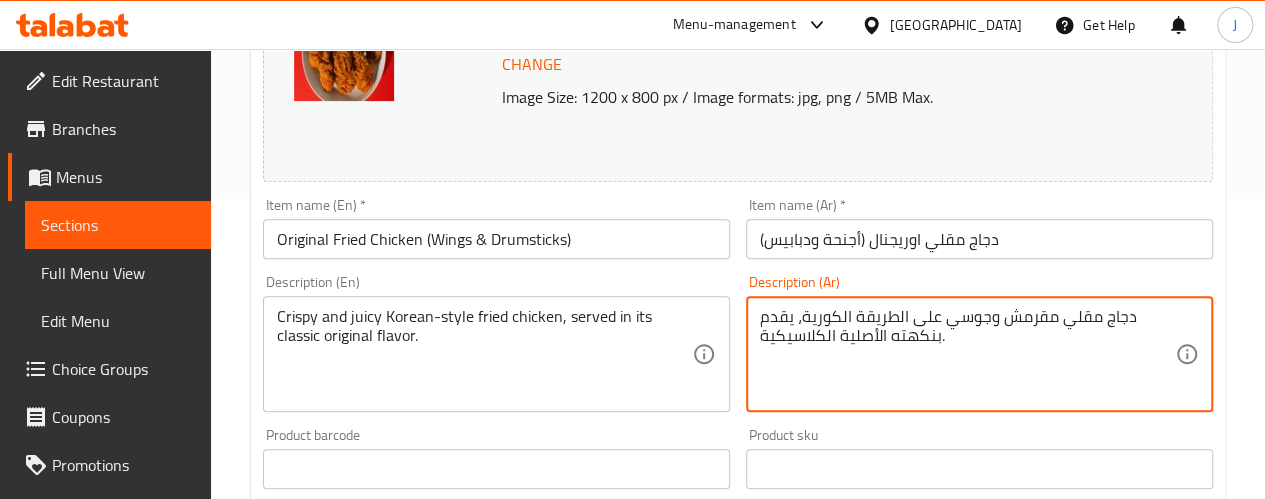 drag, startPoint x: 800, startPoint y: 317, endPoint x: 1128, endPoint y: 317, distance: 328 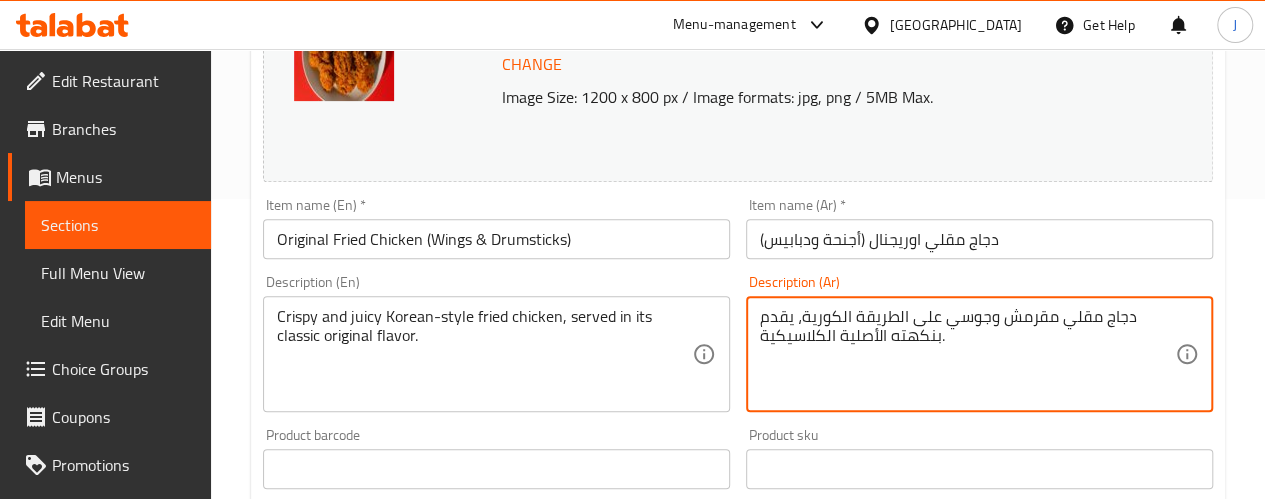 click on "دجاج مقلي مقرمش وجوسي على الطريقة الكورية، يقدم بنكهته الأصلية الكلاسيكية." at bounding box center [967, 354] 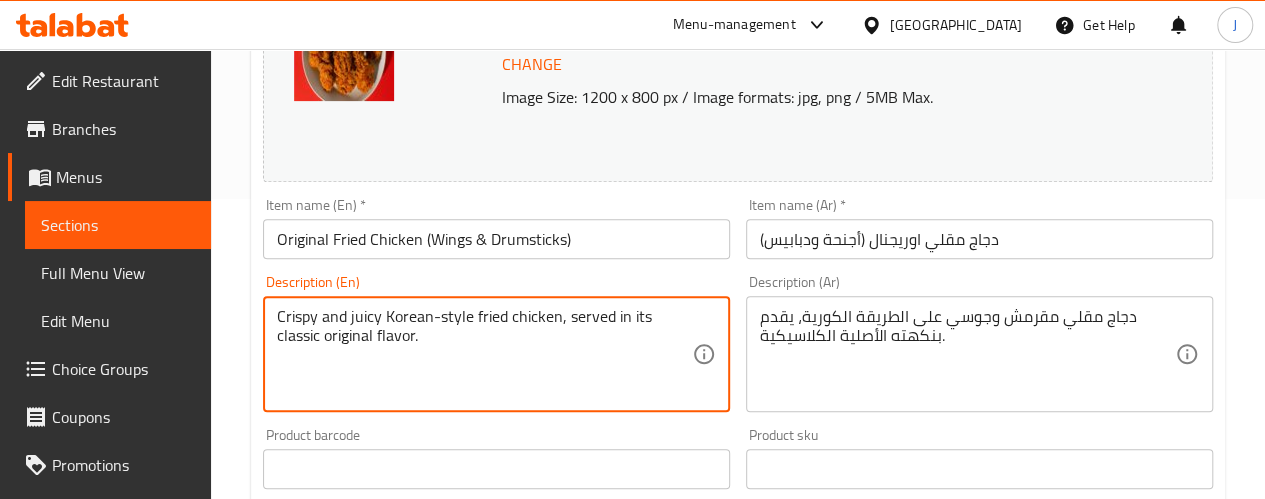 drag, startPoint x: 560, startPoint y: 310, endPoint x: 275, endPoint y: 313, distance: 285.01578 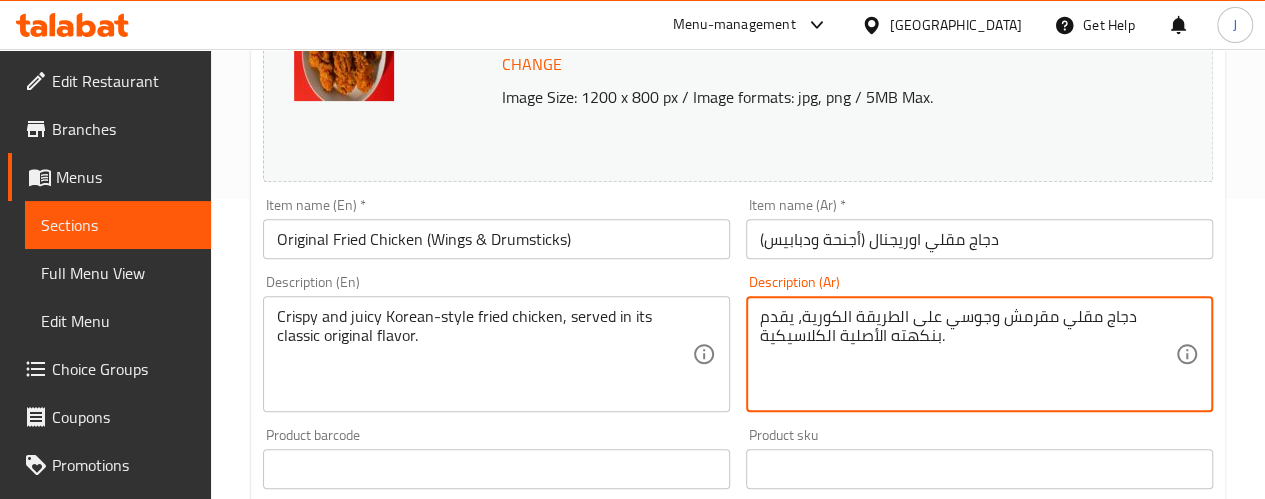 drag, startPoint x: 1151, startPoint y: 324, endPoint x: 1058, endPoint y: 318, distance: 93.193344 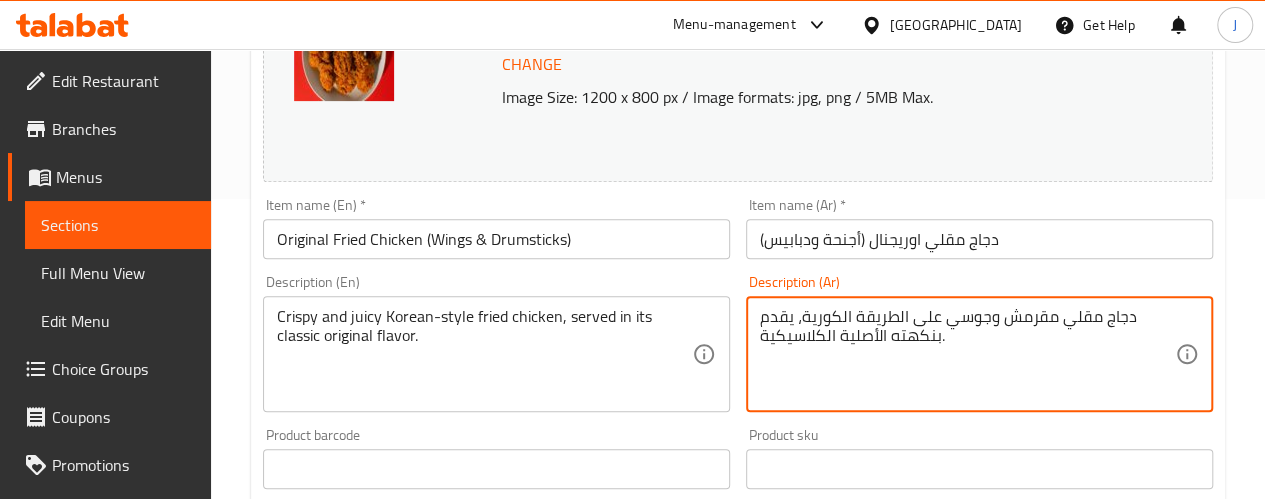 click on "دجاج مقلي مقرمش وجوسي على الطريقة الكورية، يقدم بنكهته الأصلية الكلاسيكية." at bounding box center (967, 354) 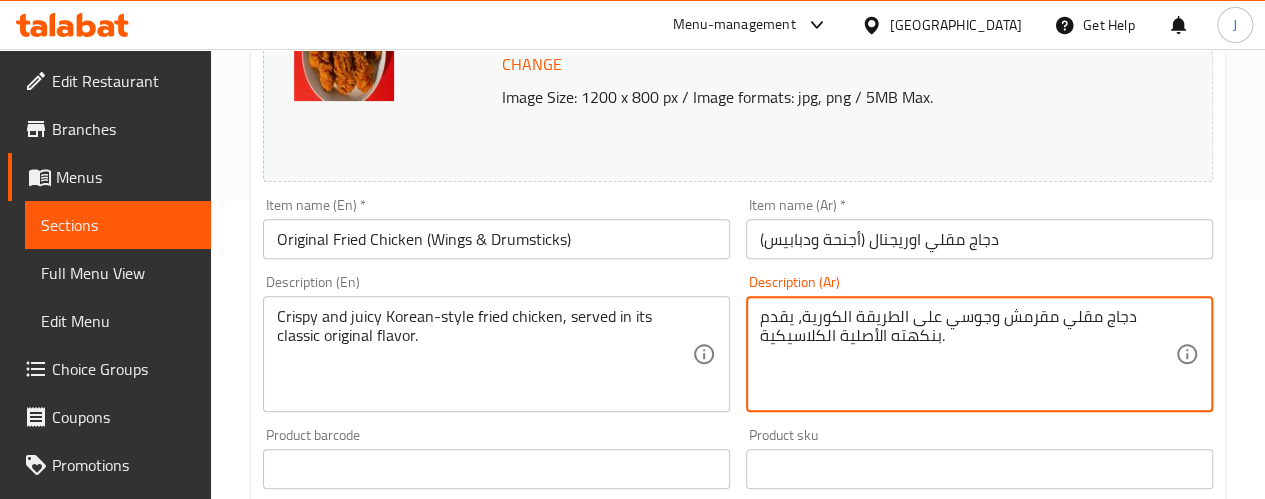 drag, startPoint x: 801, startPoint y: 314, endPoint x: 1126, endPoint y: 319, distance: 325.03845 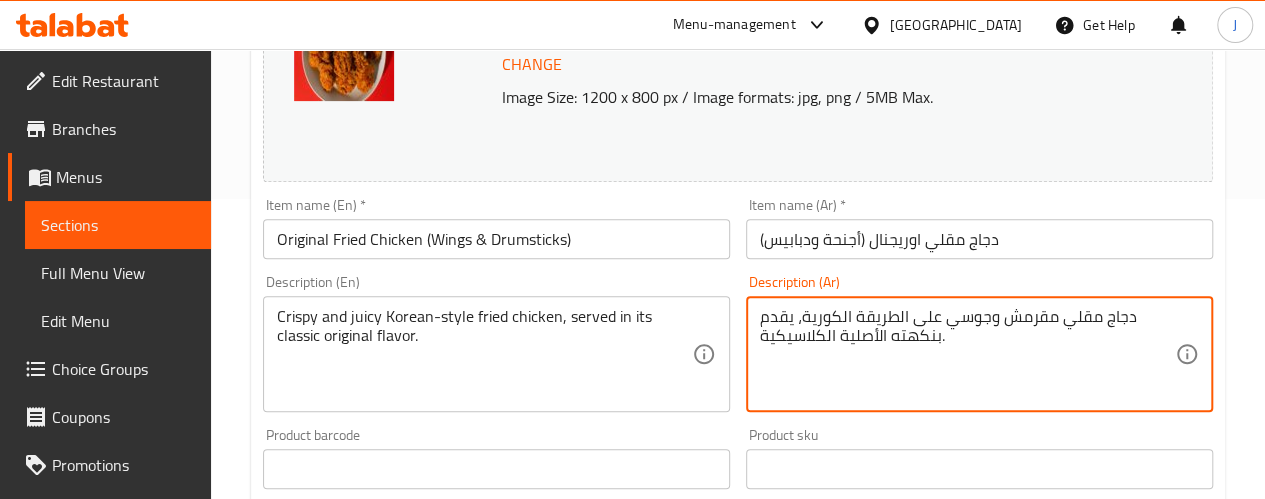 click on "دجاج مقلي مقرمش وجوسي على الطريقة الكورية، يقدم بنكهته الأصلية الكلاسيكية." at bounding box center [967, 354] 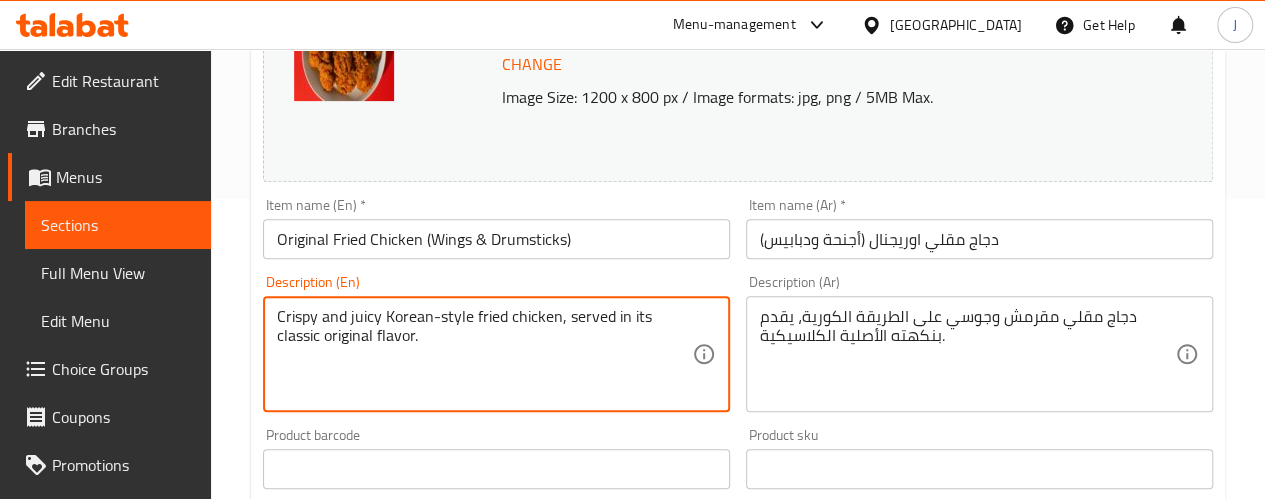 drag, startPoint x: 557, startPoint y: 317, endPoint x: 277, endPoint y: 315, distance: 280.00714 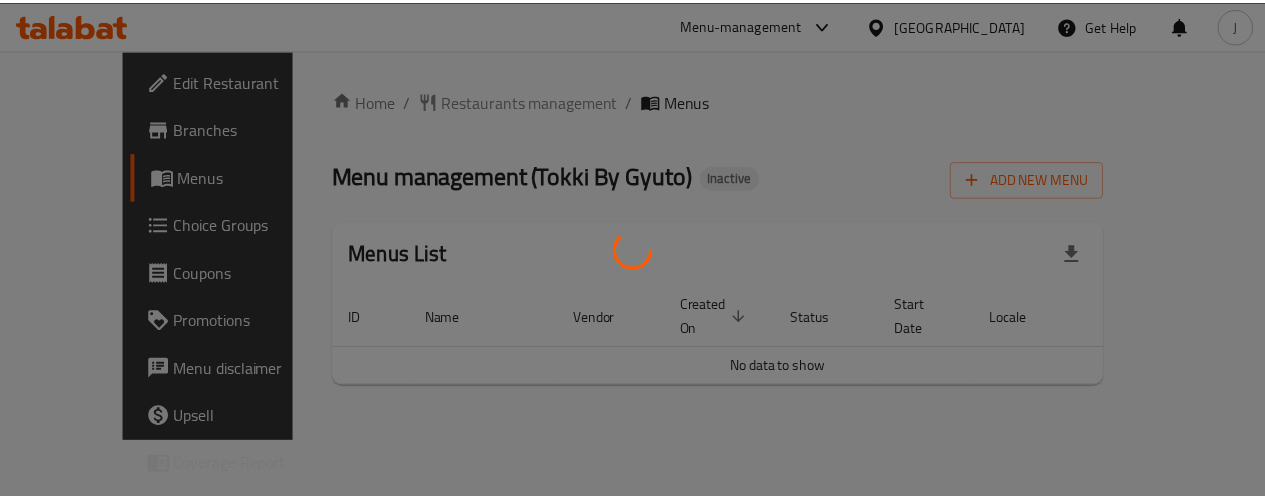 scroll, scrollTop: 0, scrollLeft: 0, axis: both 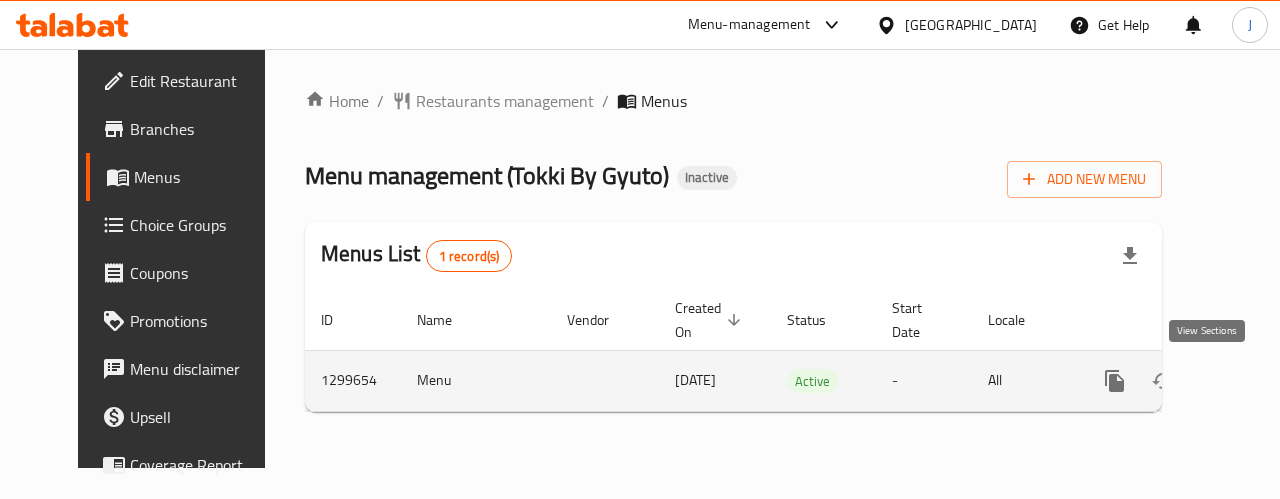 click 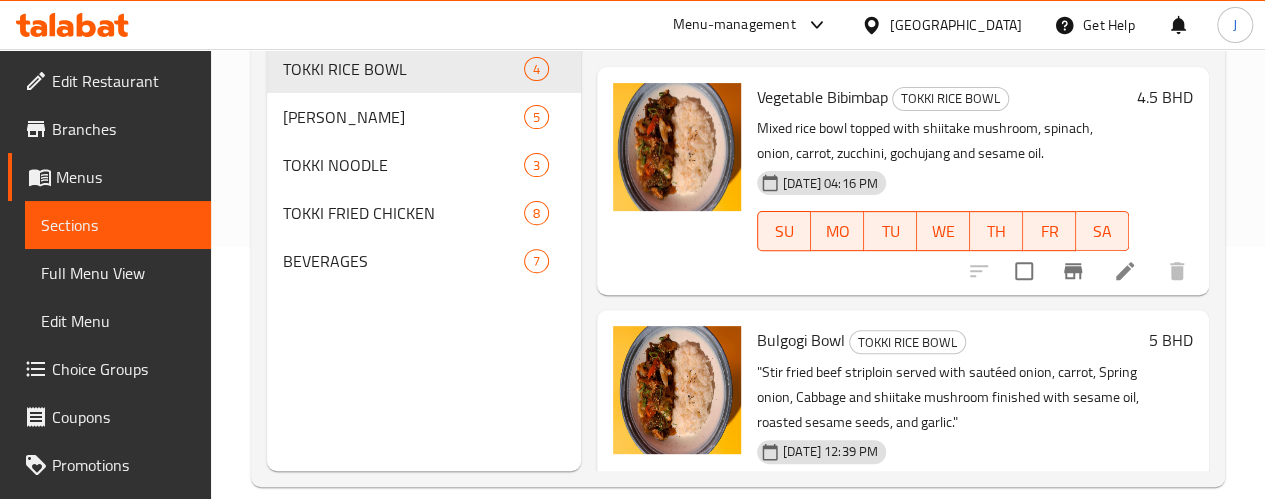 scroll, scrollTop: 280, scrollLeft: 0, axis: vertical 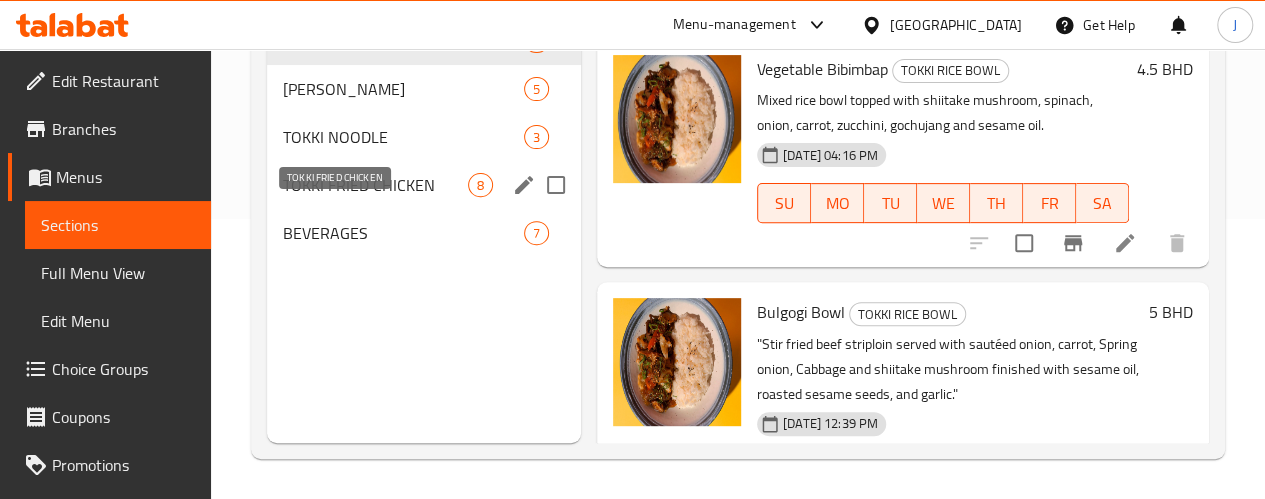 click on "TOKKI FRIED CHICKEN" at bounding box center [375, 185] 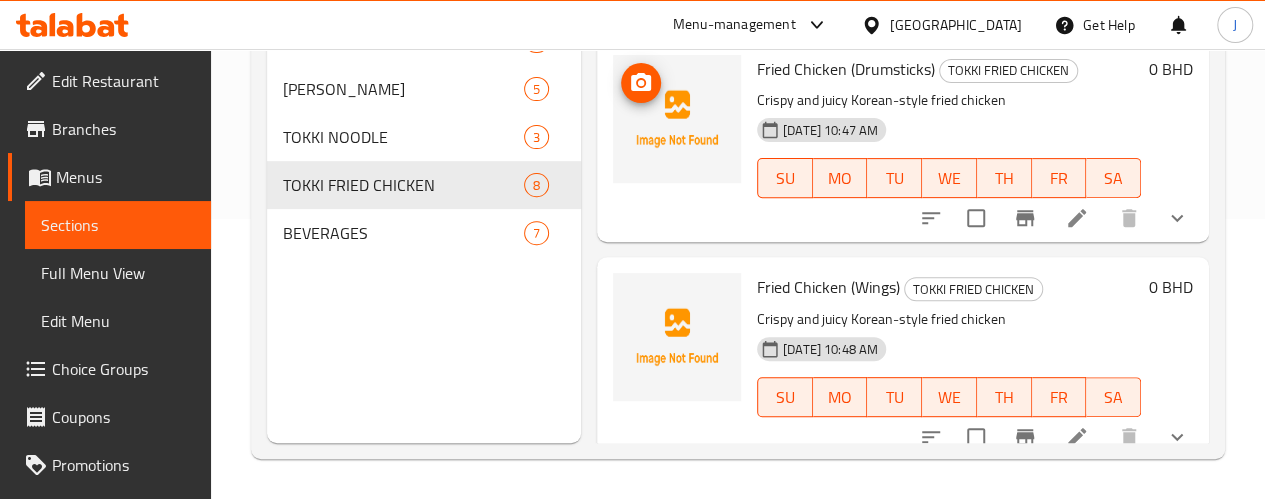 scroll, scrollTop: 80, scrollLeft: 0, axis: vertical 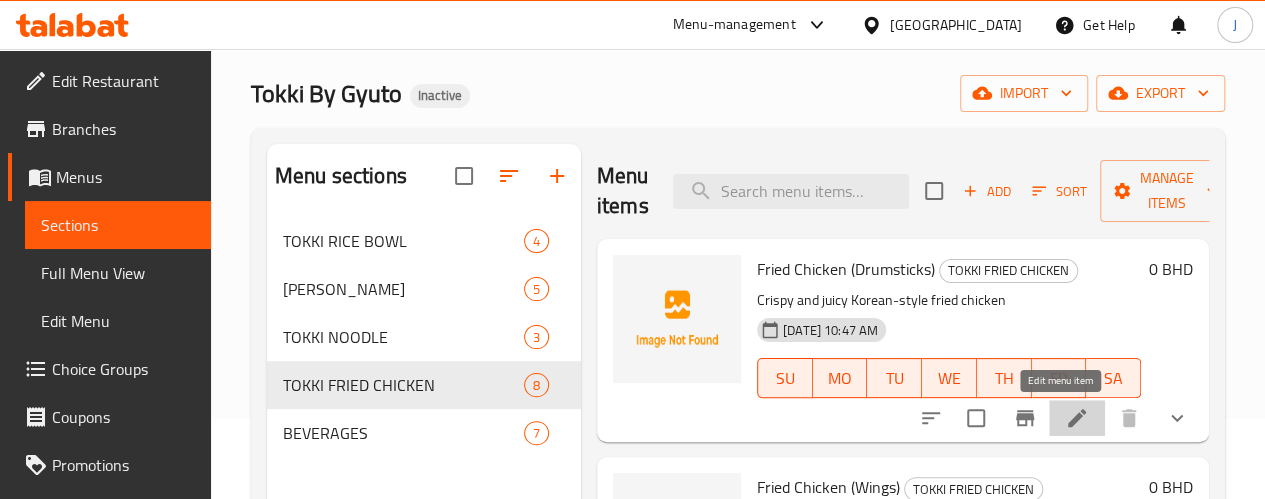 click 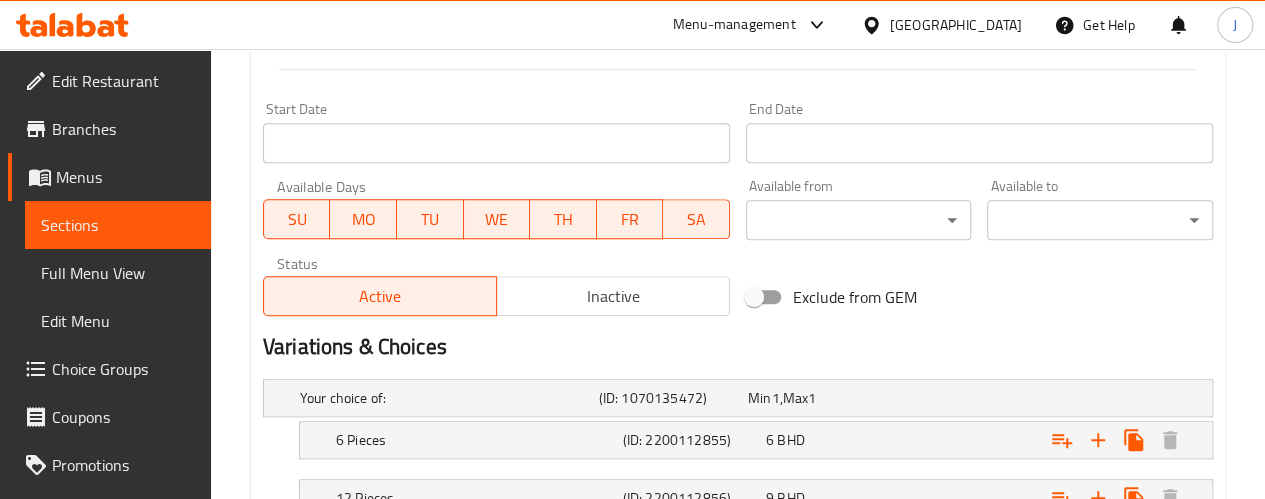 scroll, scrollTop: 955, scrollLeft: 0, axis: vertical 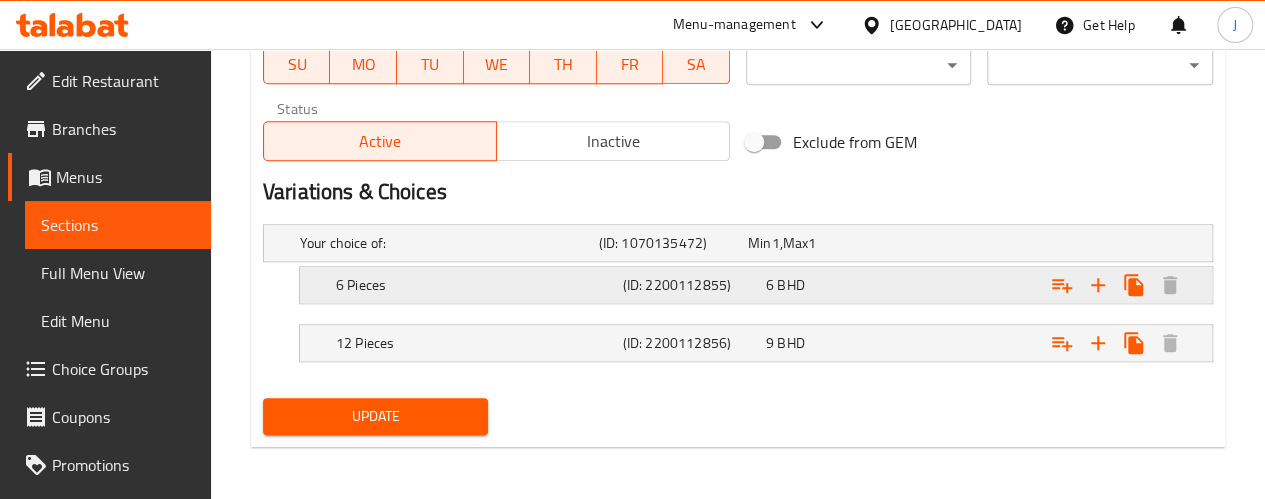 click on "6 Pieces" at bounding box center (445, 243) 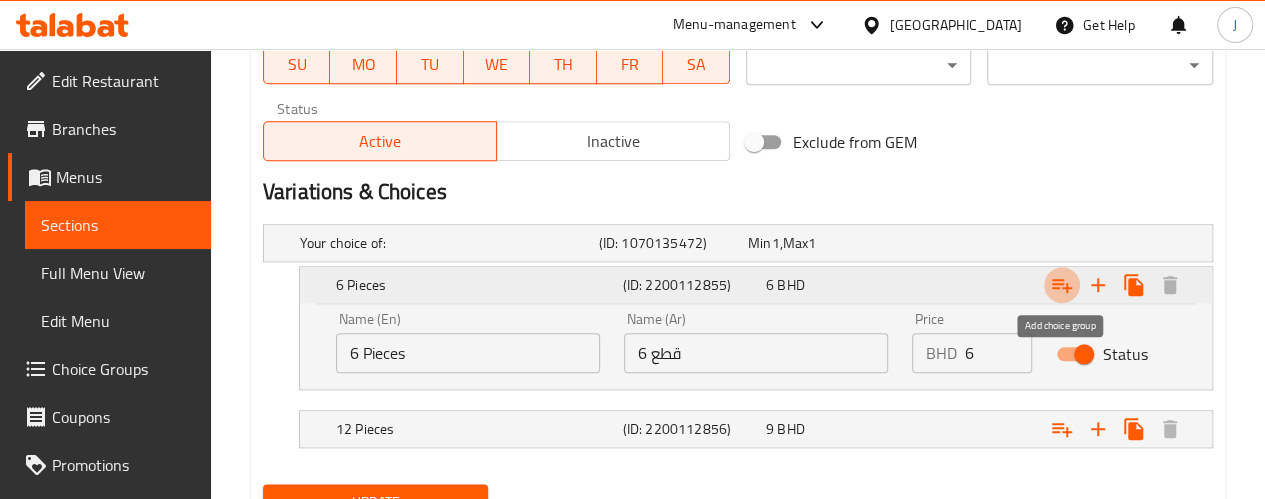 click 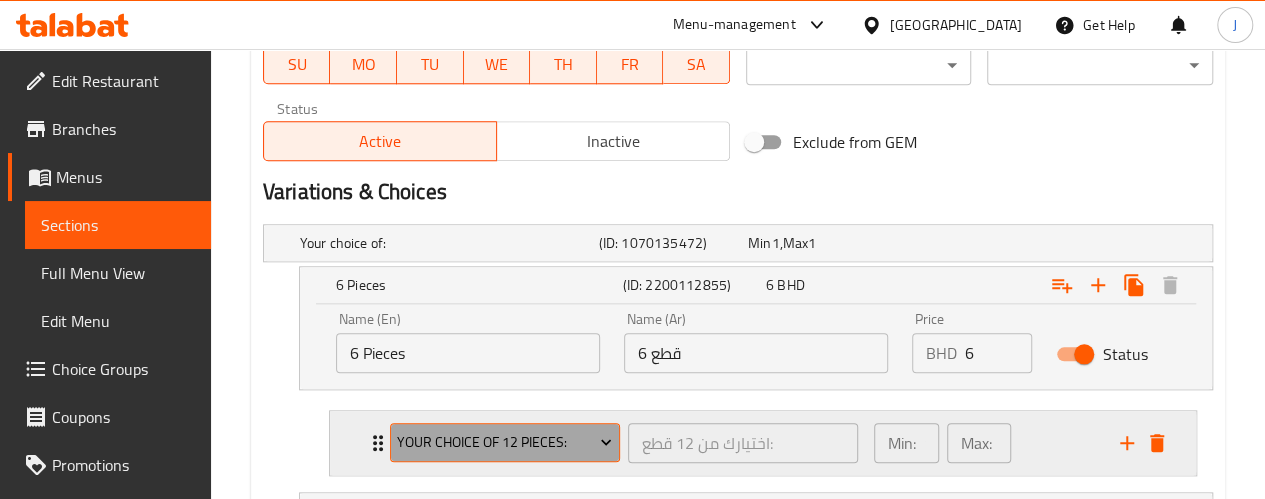 click on "Your Choice Of 12 Pieces:" at bounding box center (505, 443) 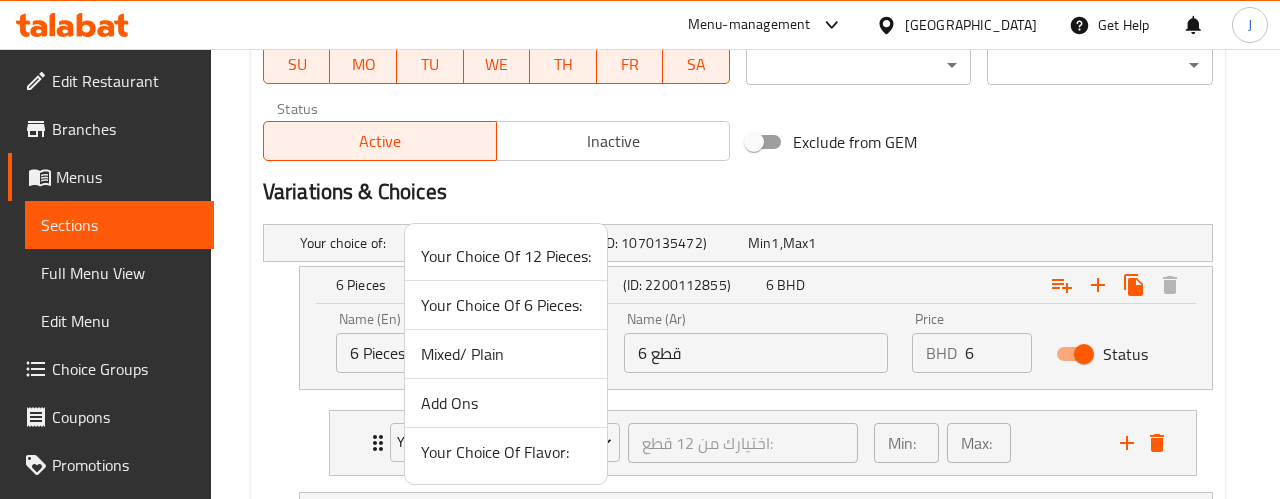 click on "Your Choice Of Flavor:" at bounding box center [506, 452] 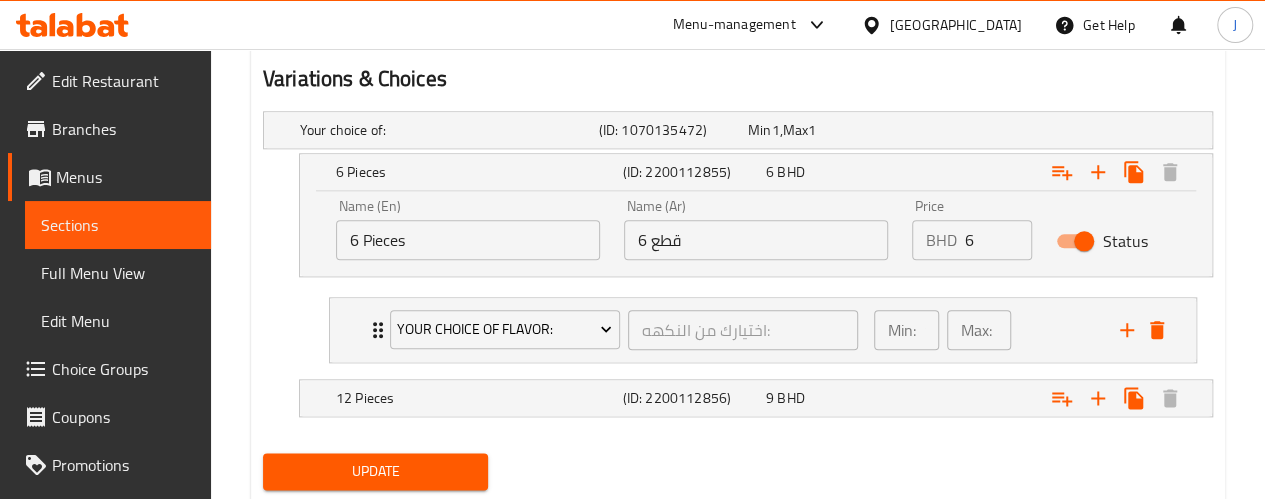 scroll, scrollTop: 1122, scrollLeft: 0, axis: vertical 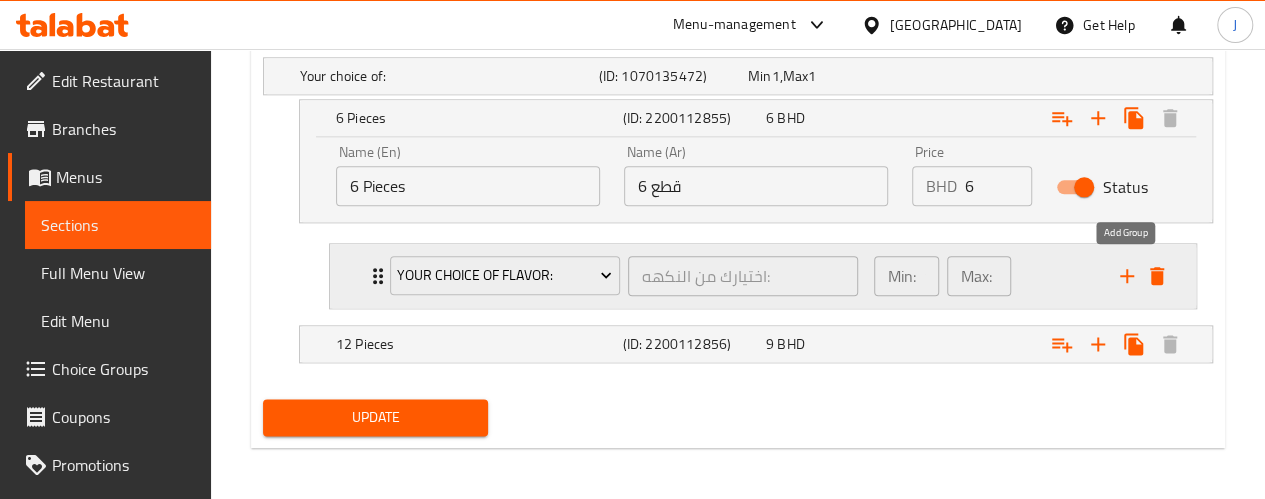 click 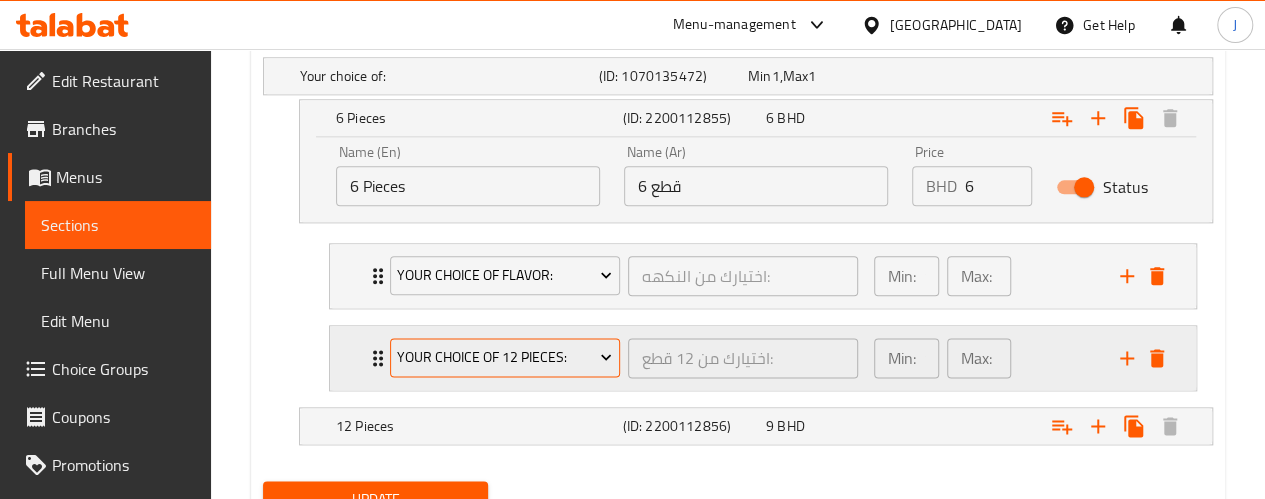 click on "Your Choice Of 12 Pieces:" at bounding box center [504, 357] 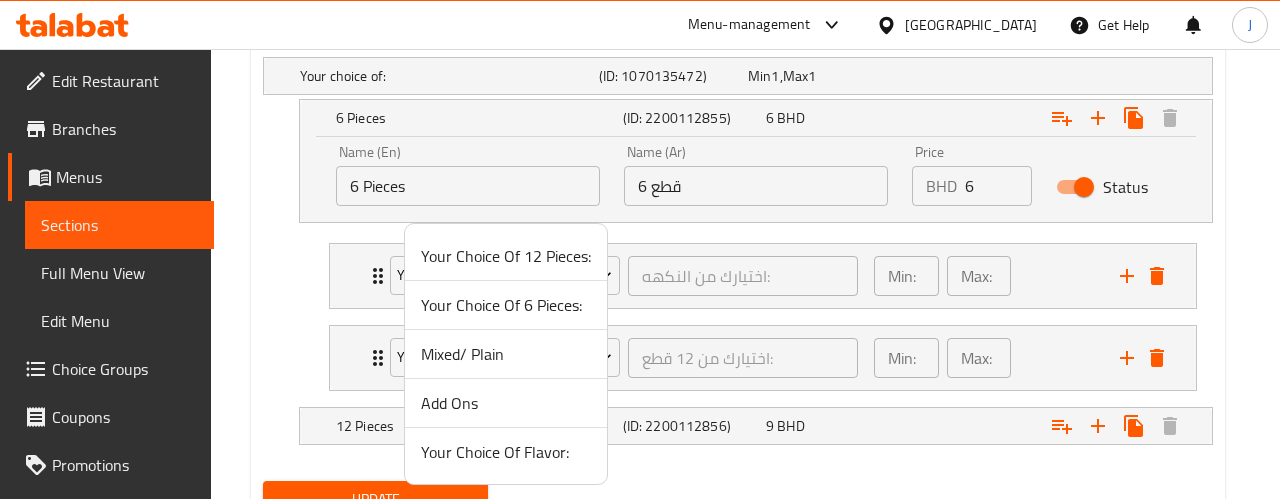 click on "Mixed/ Plain" at bounding box center [506, 354] 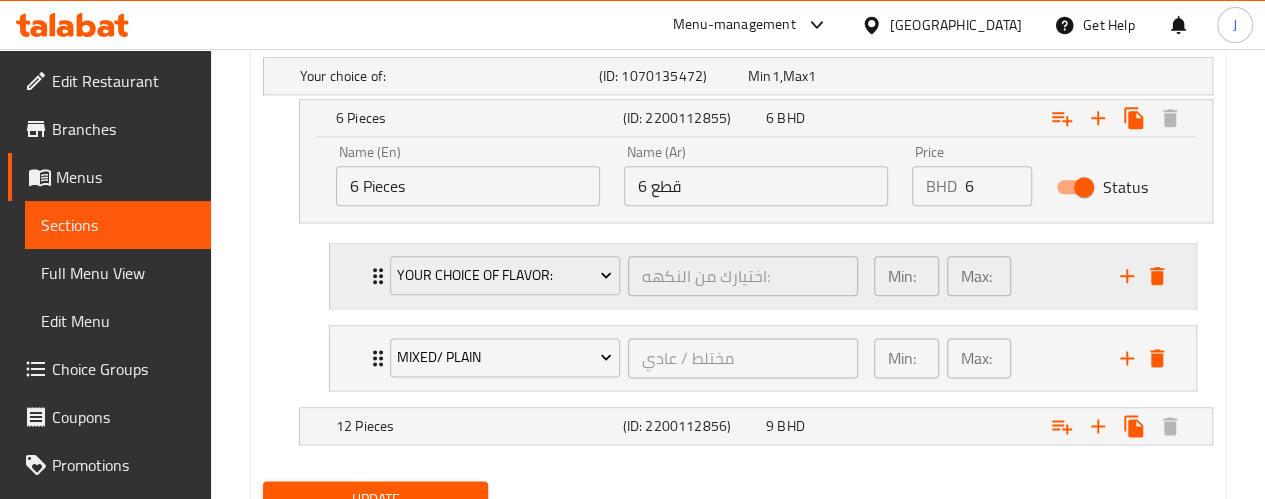 click on "Min: 1 ​ Max: 1 ​" at bounding box center [985, 276] 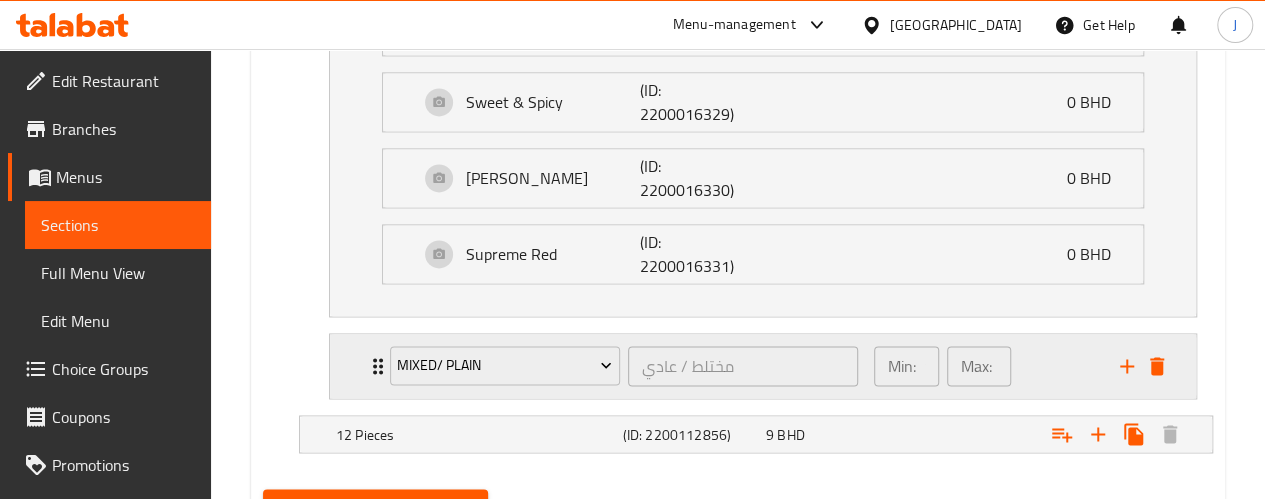 scroll, scrollTop: 1546, scrollLeft: 0, axis: vertical 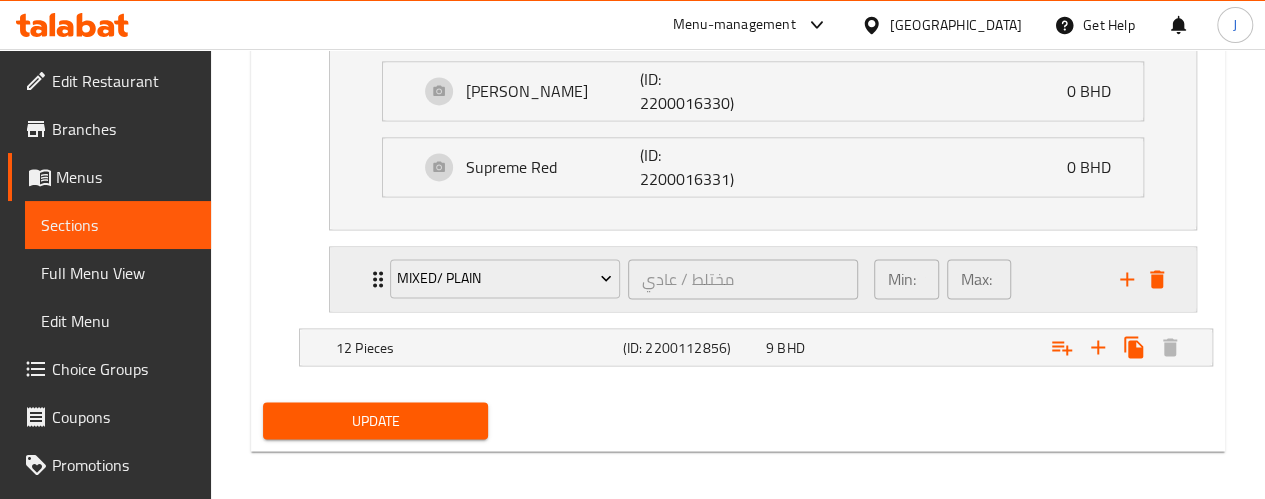 click on "Min: 1 ​ Max: 1 ​" at bounding box center (985, 279) 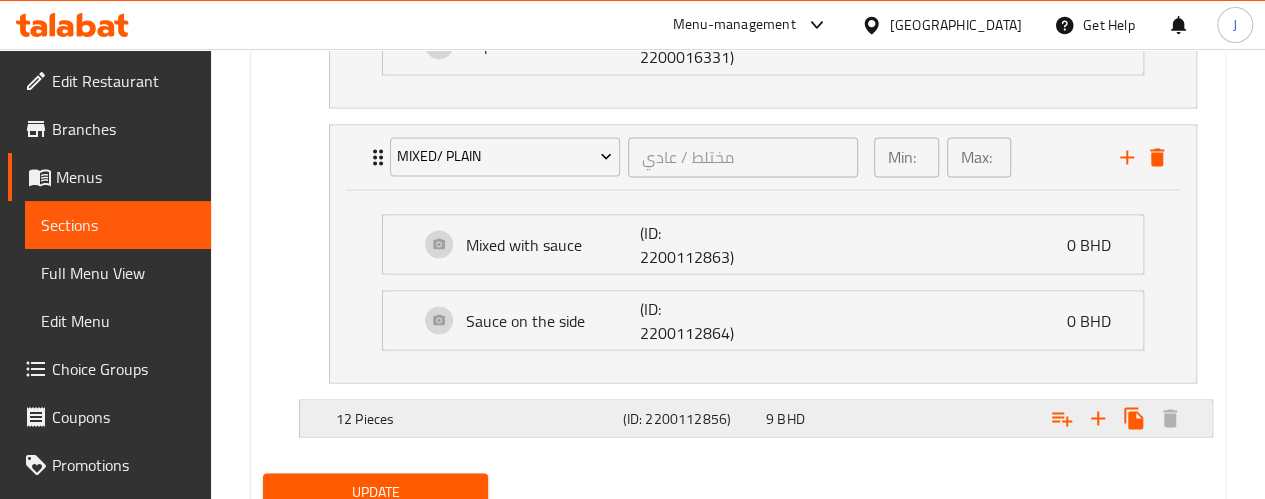 scroll, scrollTop: 1738, scrollLeft: 0, axis: vertical 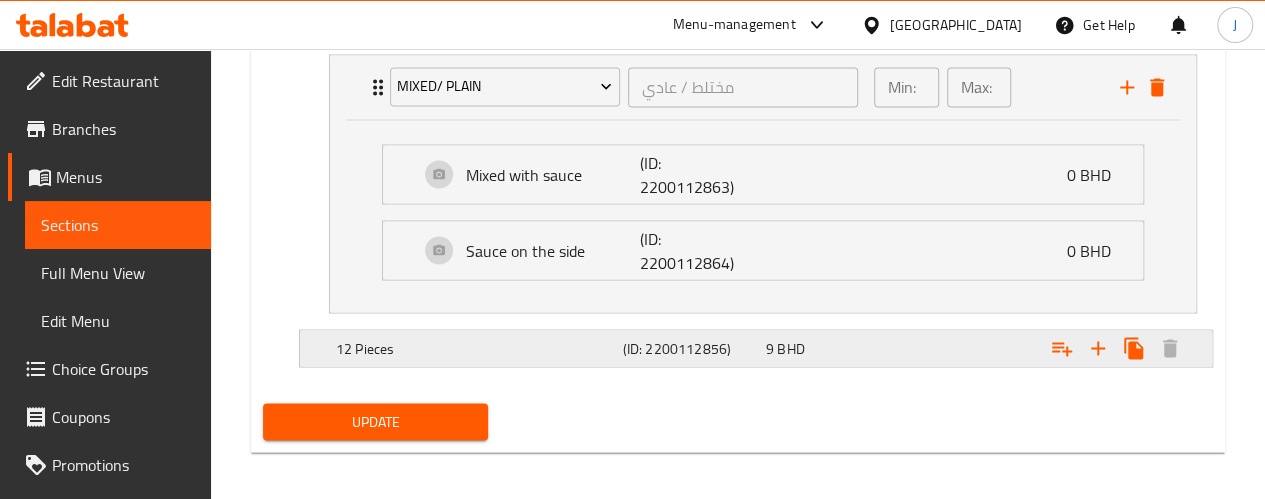 click on "(ID: 2200112856)" at bounding box center [669, -540] 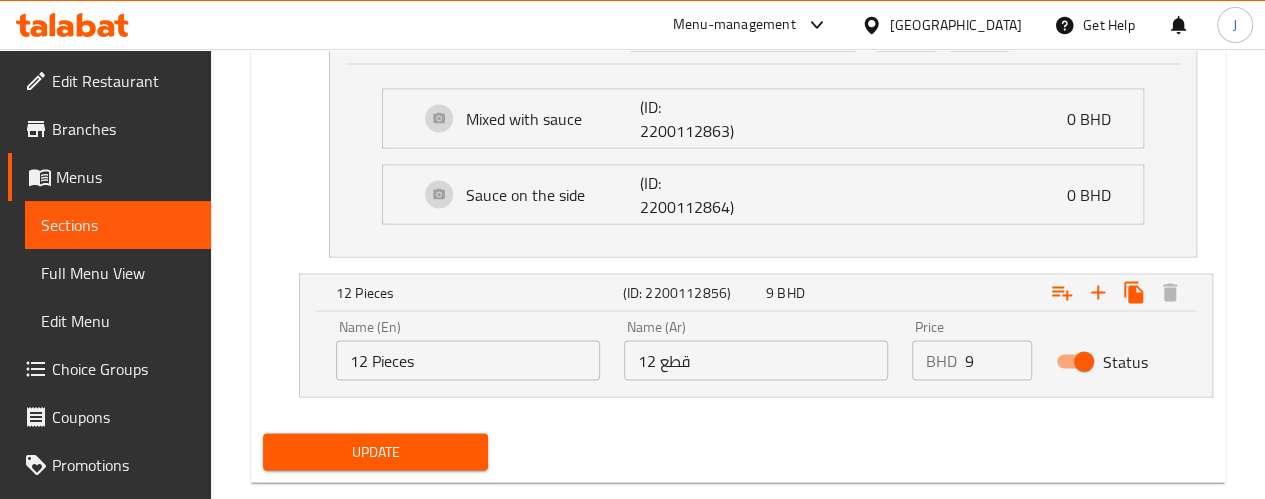 scroll, scrollTop: 1824, scrollLeft: 0, axis: vertical 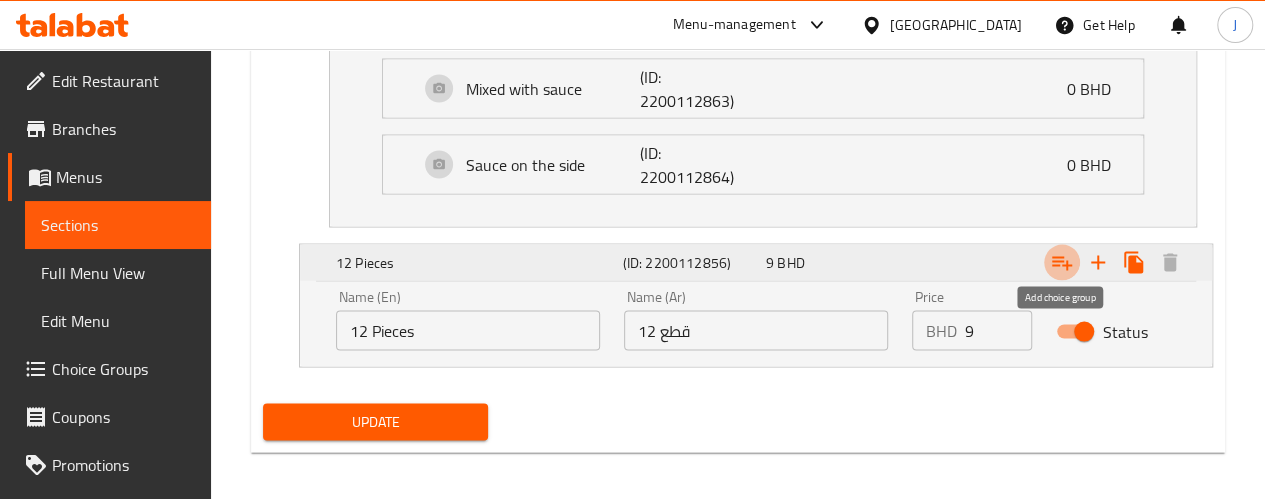 click 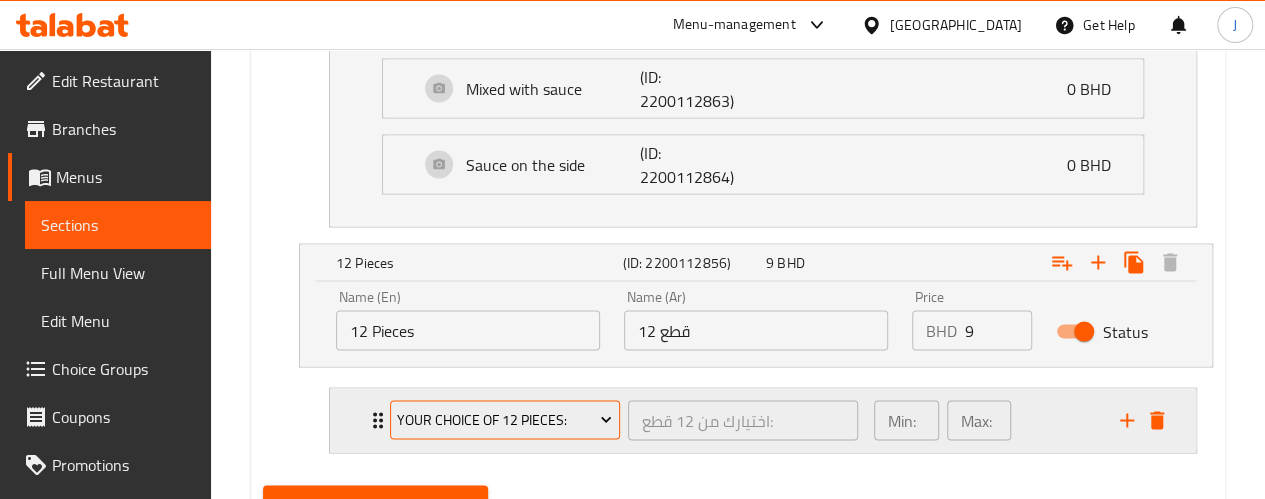 click on "Your Choice Of 12 Pieces:" at bounding box center (504, 419) 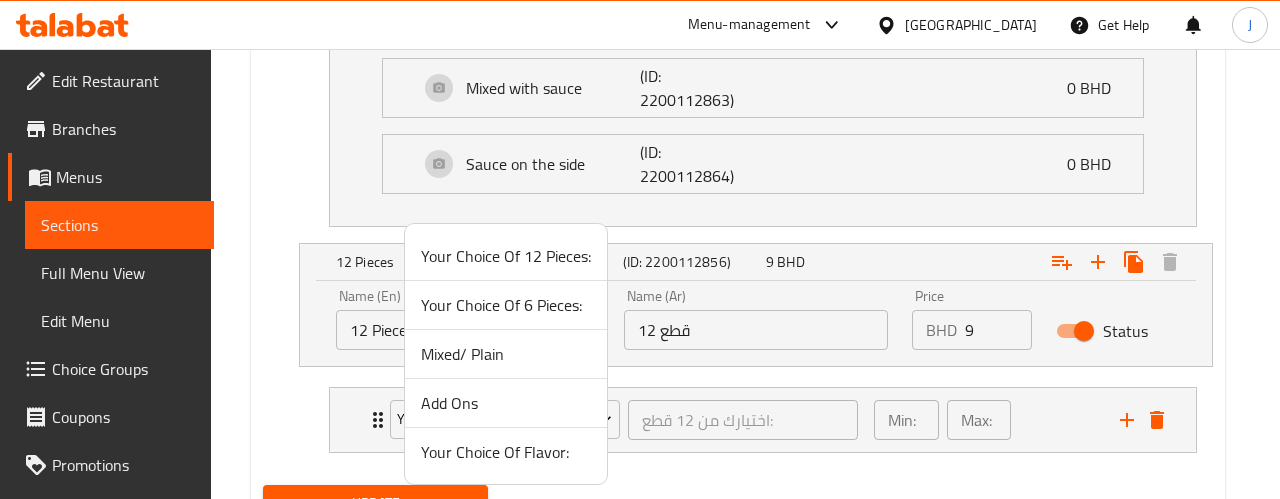 click on "Your Choice Of Flavor:" at bounding box center (506, 452) 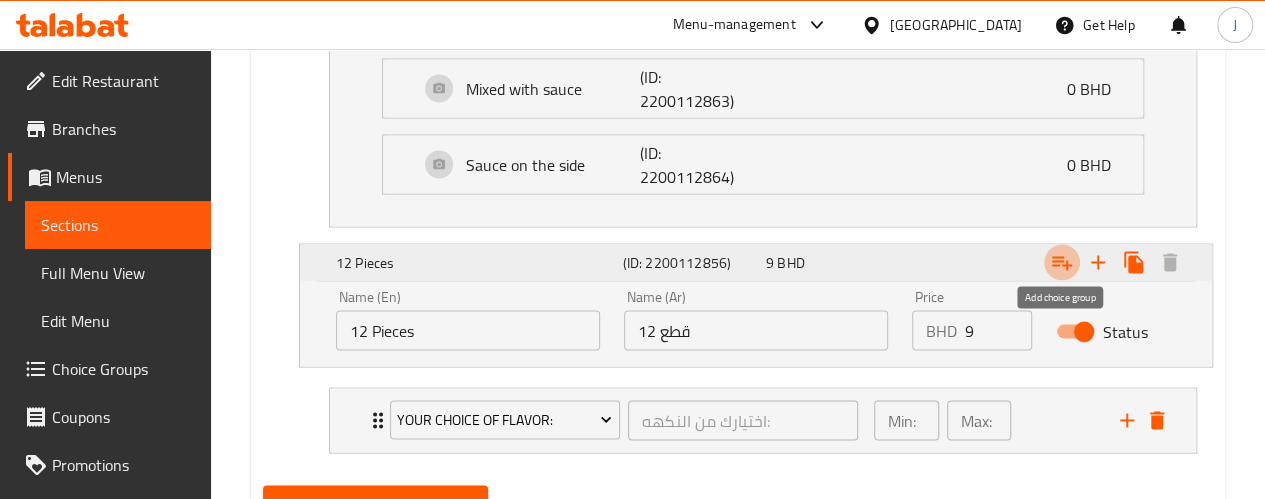 click 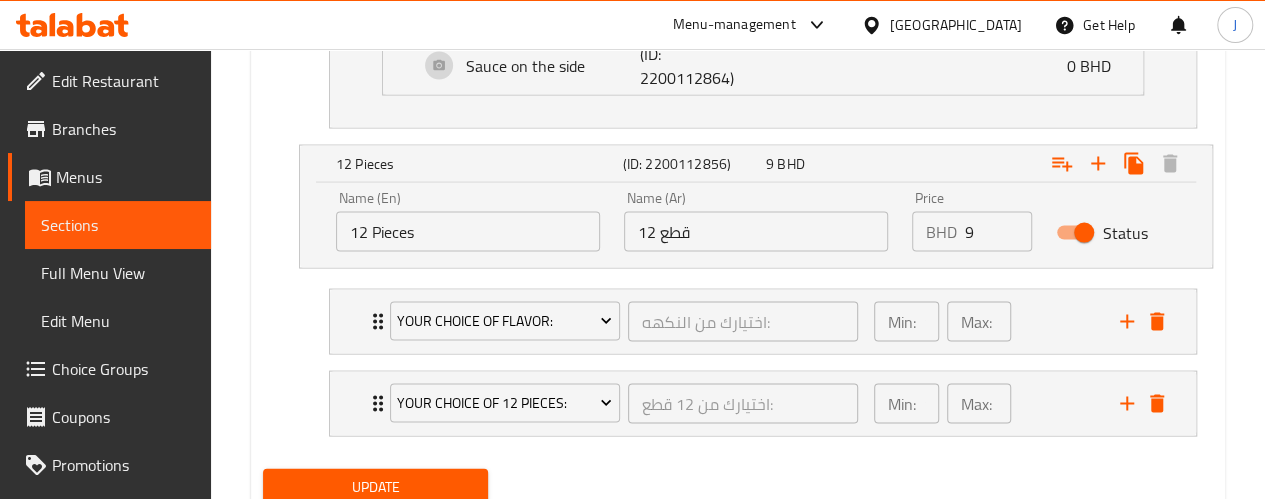 scroll, scrollTop: 1986, scrollLeft: 0, axis: vertical 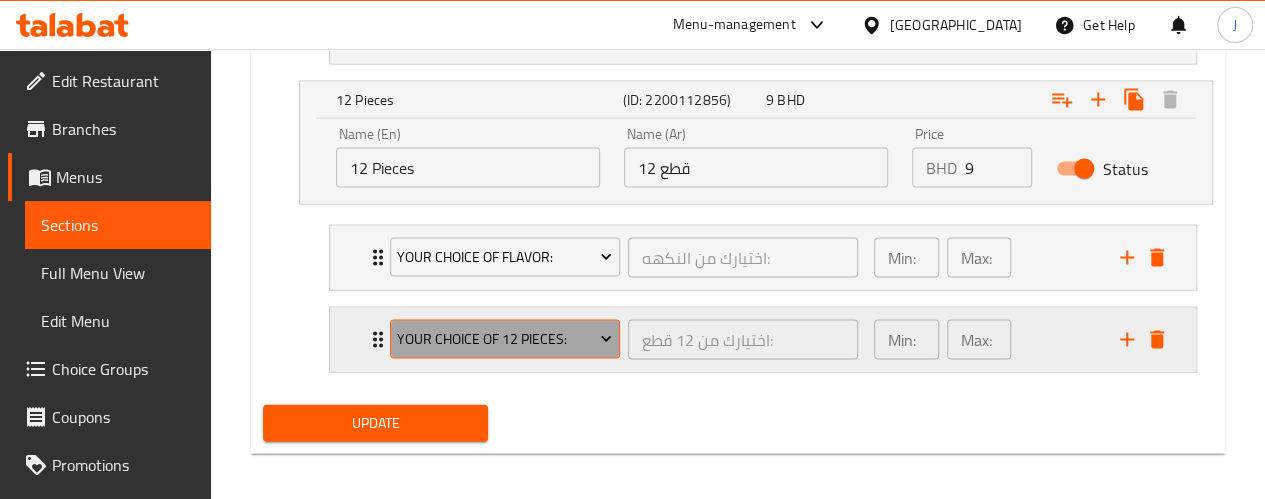 click on "Your Choice Of 12 Pieces:" at bounding box center [504, 339] 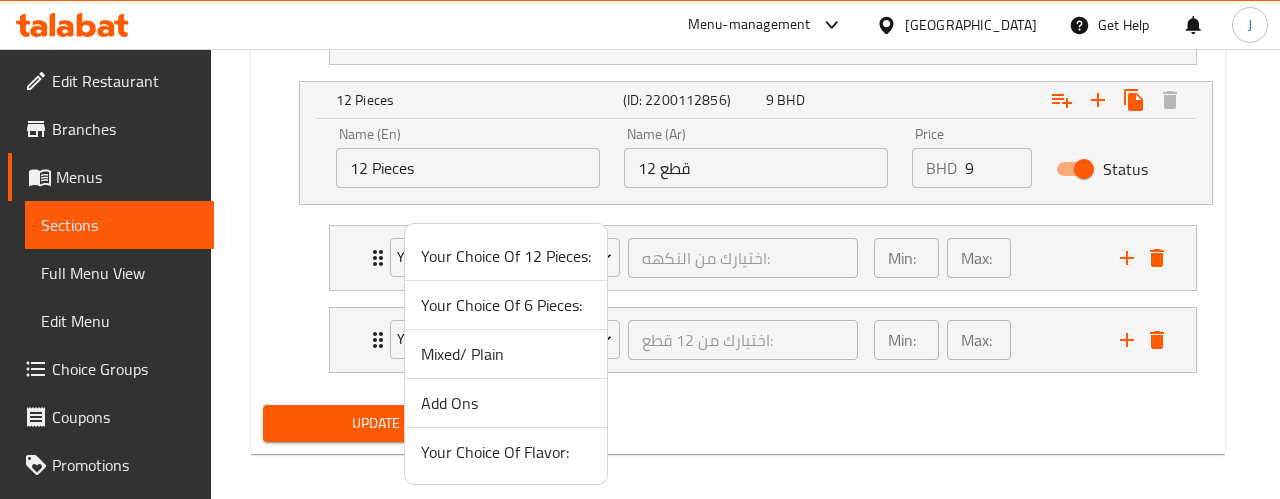 click on "Mixed/ Plain" at bounding box center (506, 354) 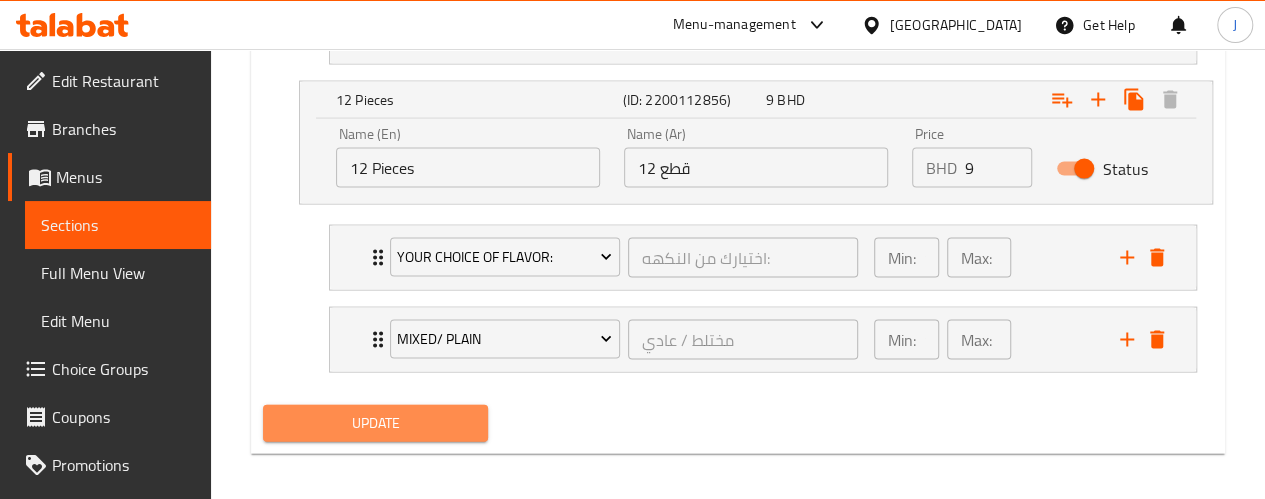 click on "Update" at bounding box center [376, 423] 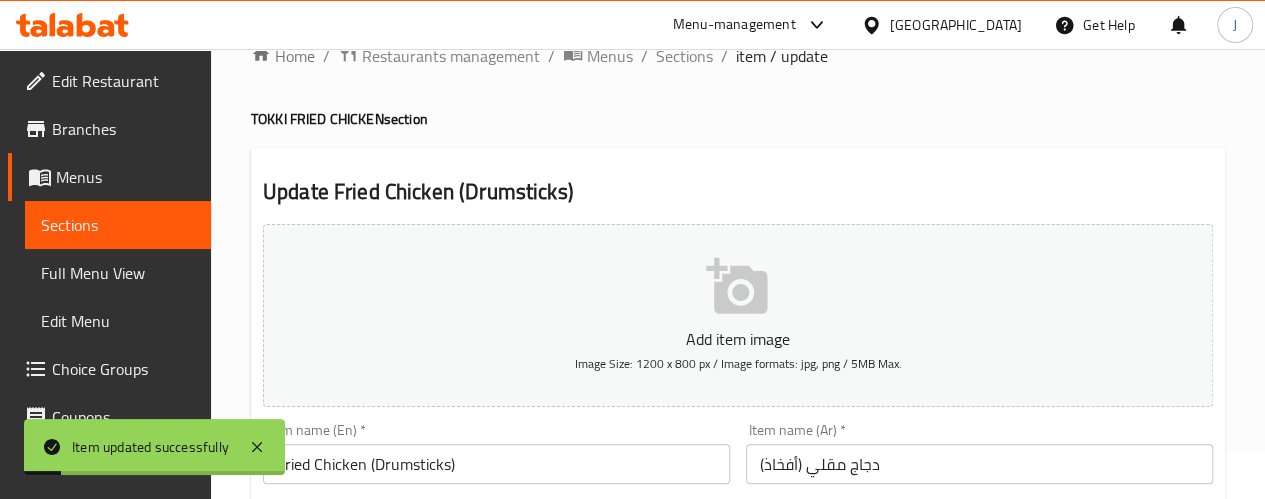 scroll, scrollTop: 0, scrollLeft: 0, axis: both 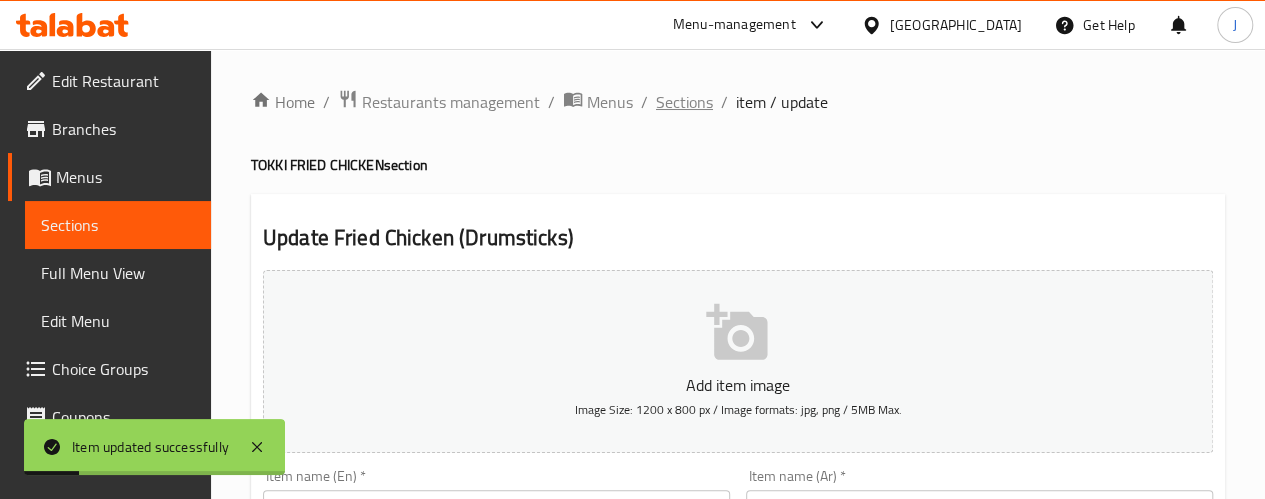 click on "Sections" at bounding box center [684, 102] 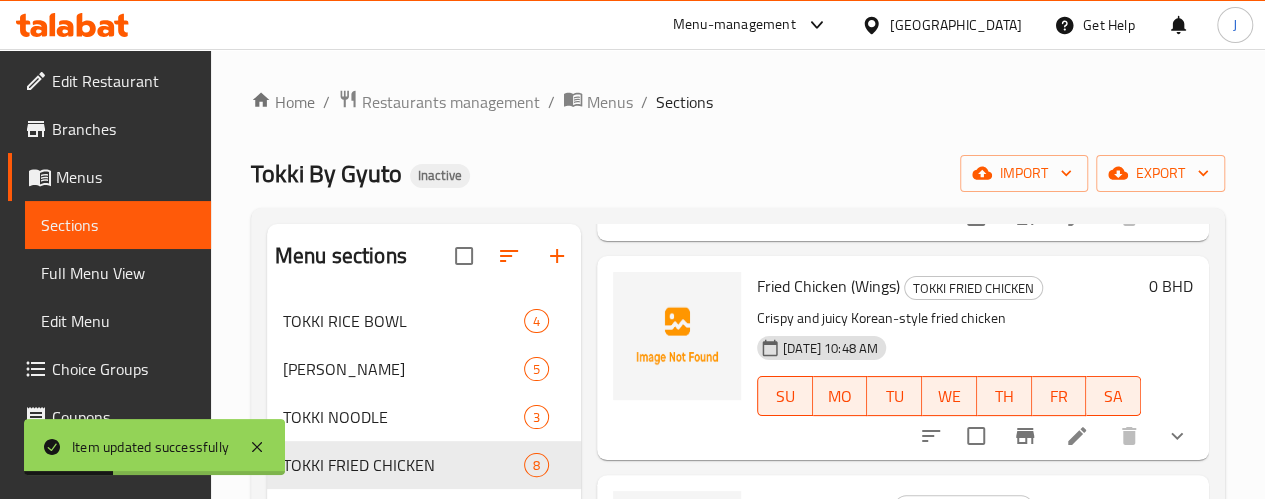 scroll, scrollTop: 300, scrollLeft: 0, axis: vertical 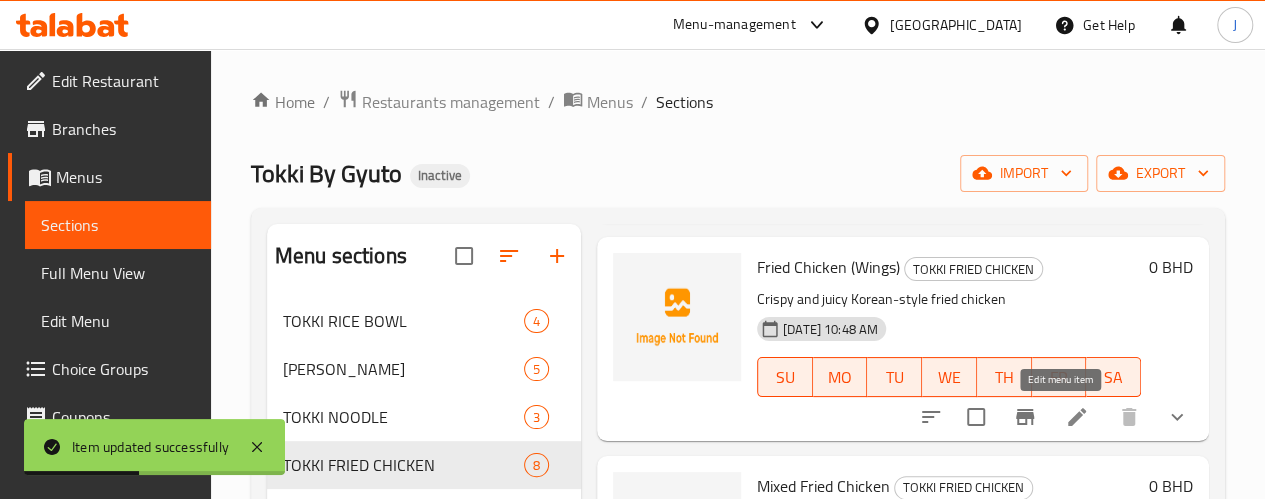 click 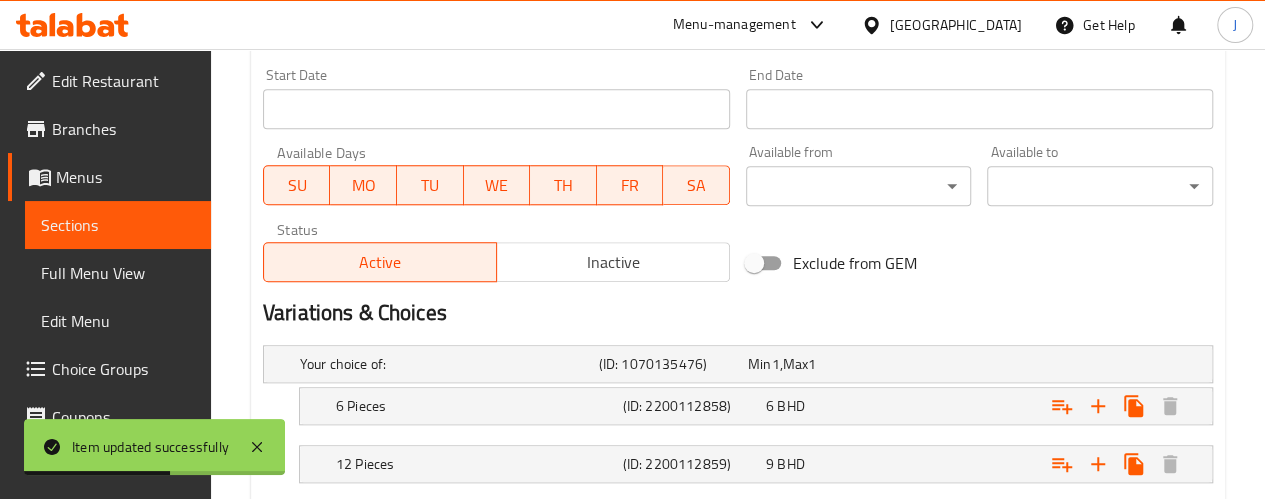 scroll, scrollTop: 955, scrollLeft: 0, axis: vertical 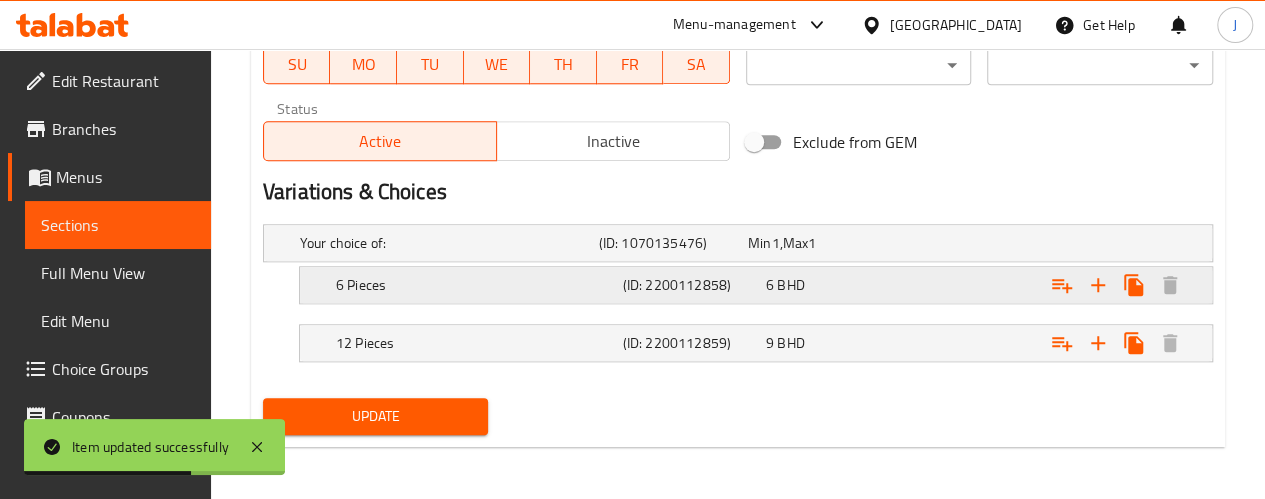 click on "6 Pieces (ID: 2200112858) 6   BHD" at bounding box center (744, 243) 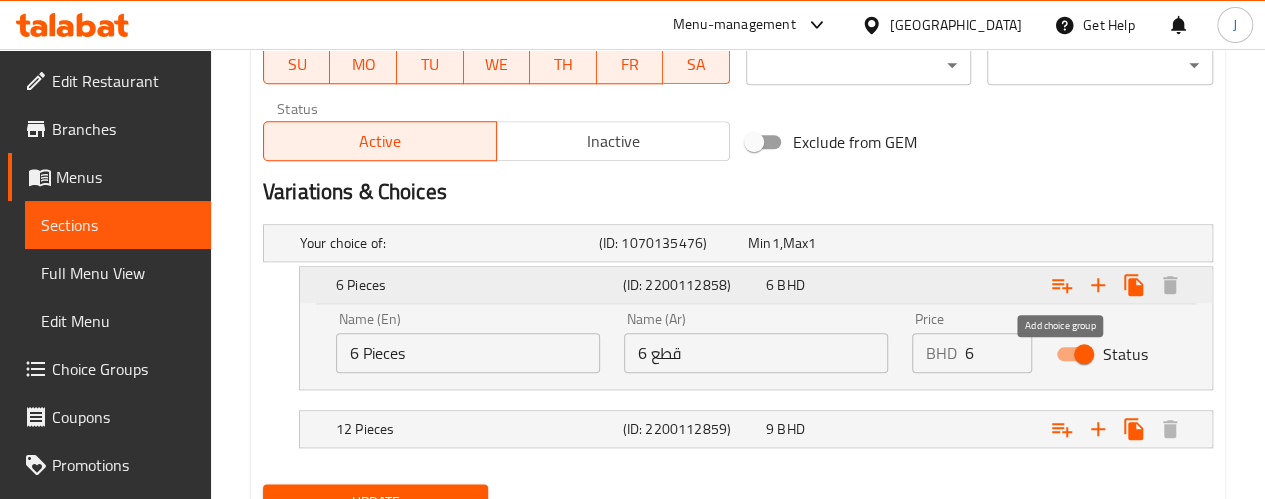 click 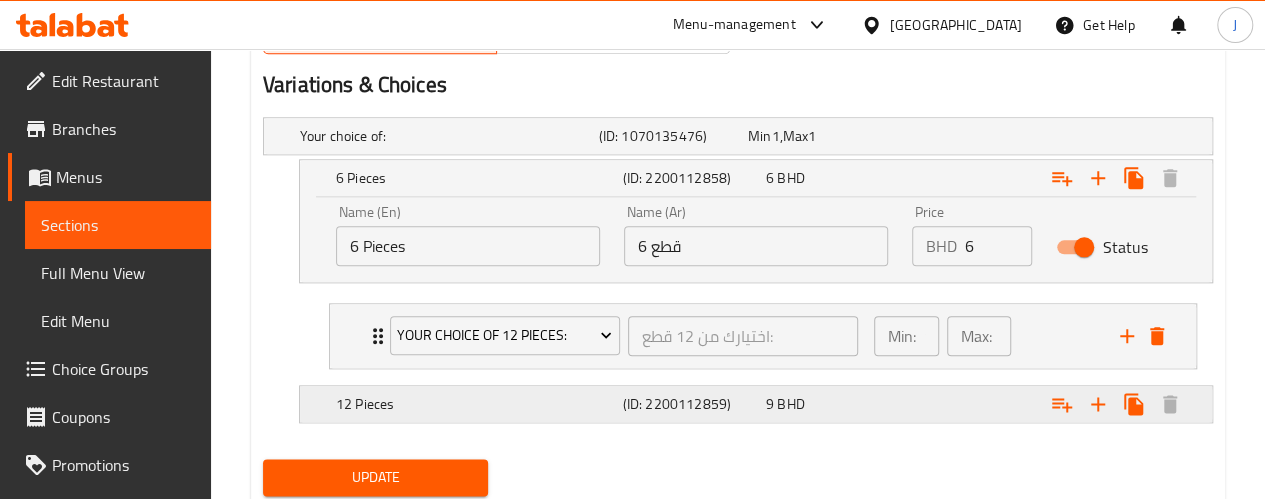 scroll, scrollTop: 1122, scrollLeft: 0, axis: vertical 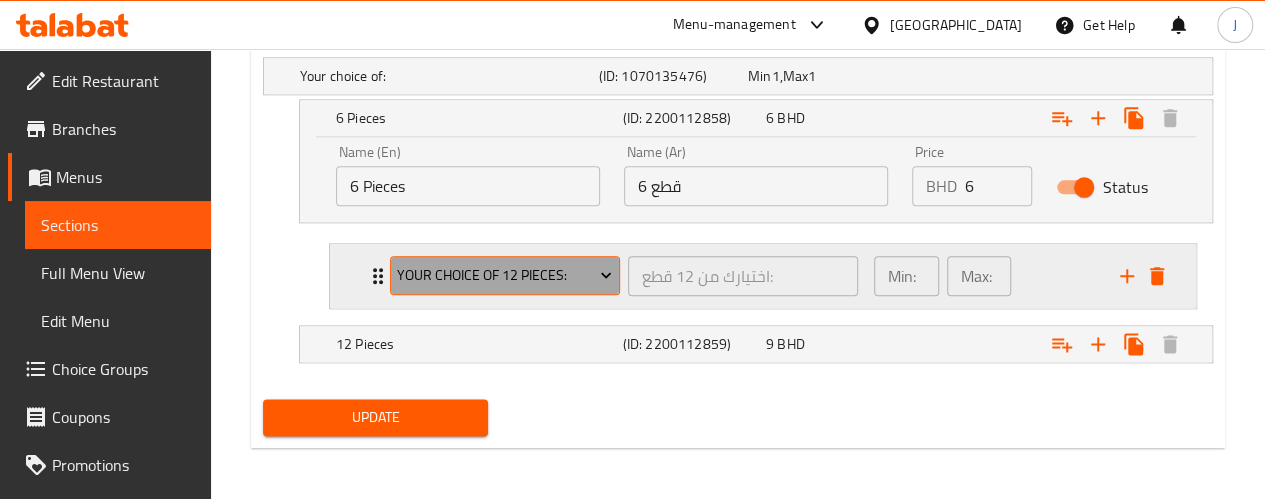 click on "Your Choice Of 12 Pieces:" at bounding box center [504, 275] 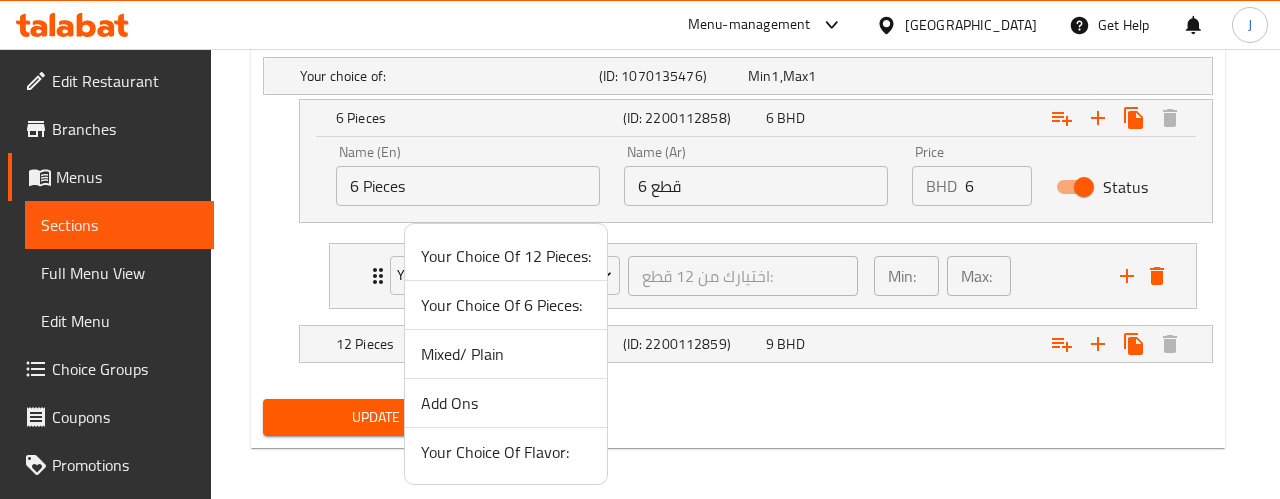 click on "Your Choice Of Flavor:" at bounding box center (506, 452) 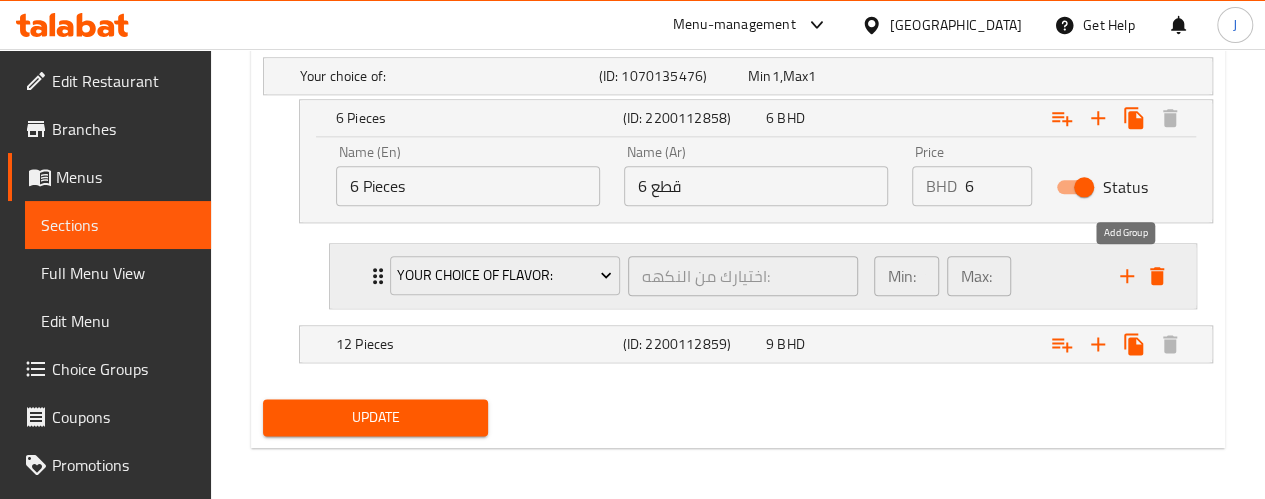 click 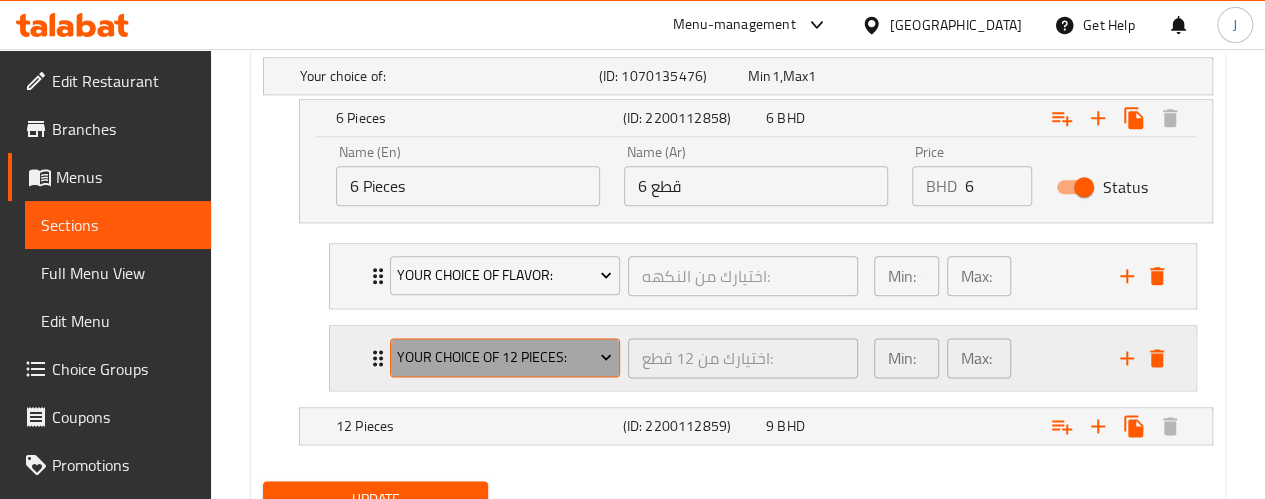 click on "Your Choice Of 12 Pieces:" at bounding box center [504, 357] 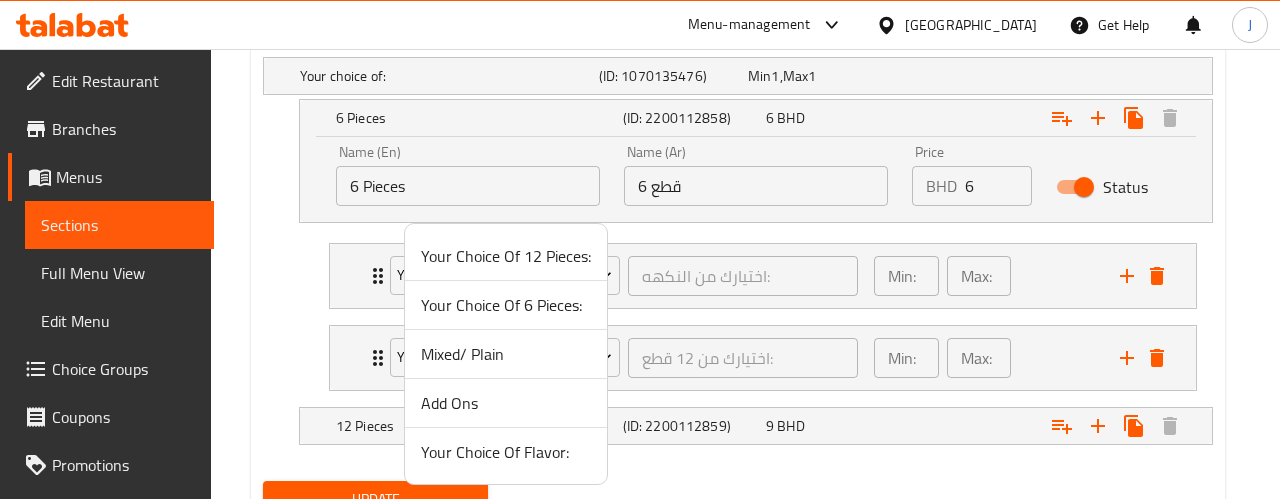 click on "Mixed/ Plain" at bounding box center (506, 354) 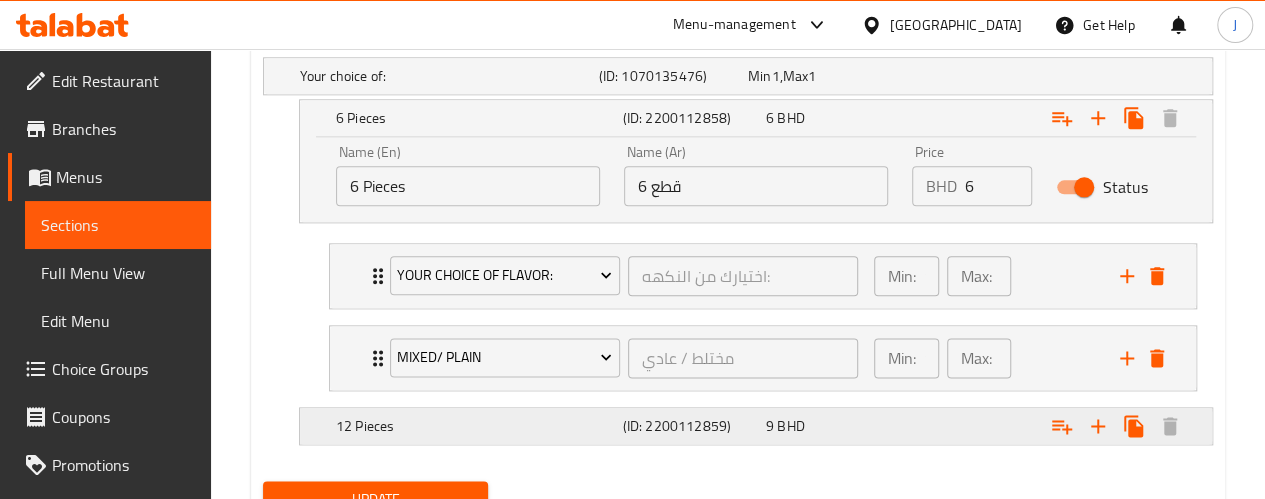 click at bounding box center [1042, 76] 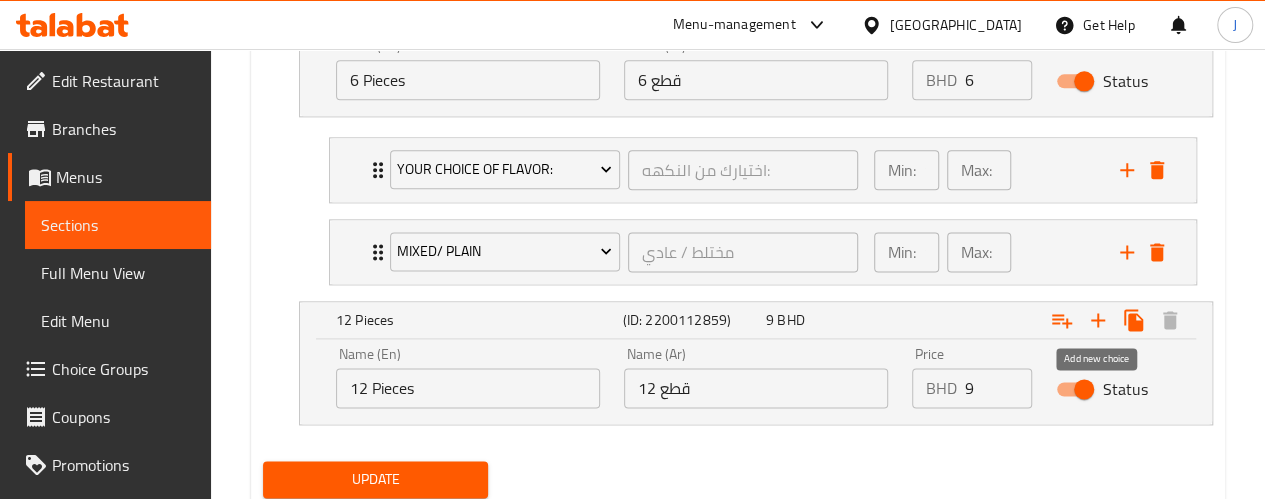 scroll, scrollTop: 1290, scrollLeft: 0, axis: vertical 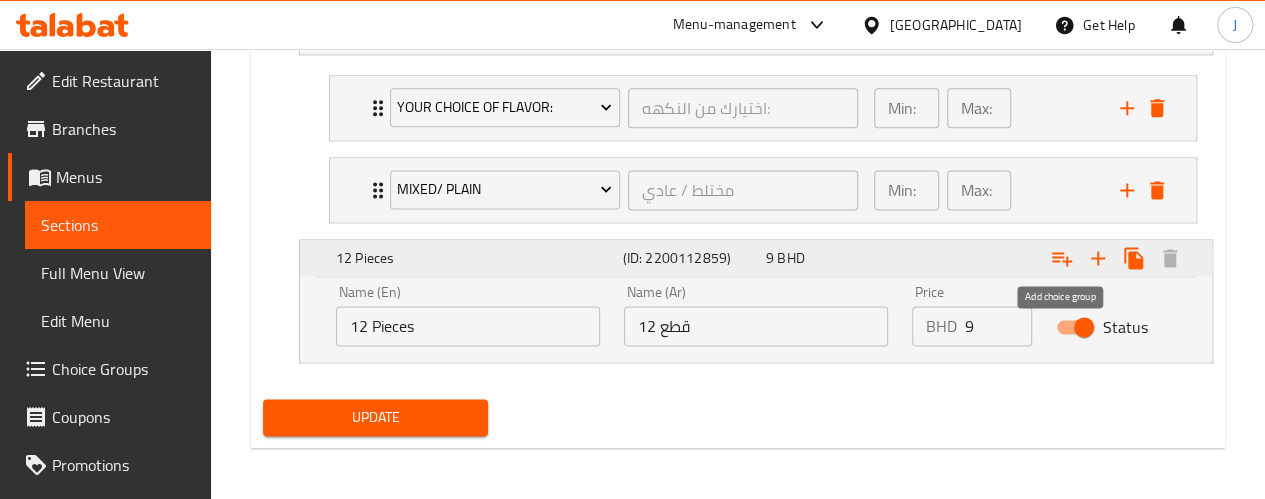 click 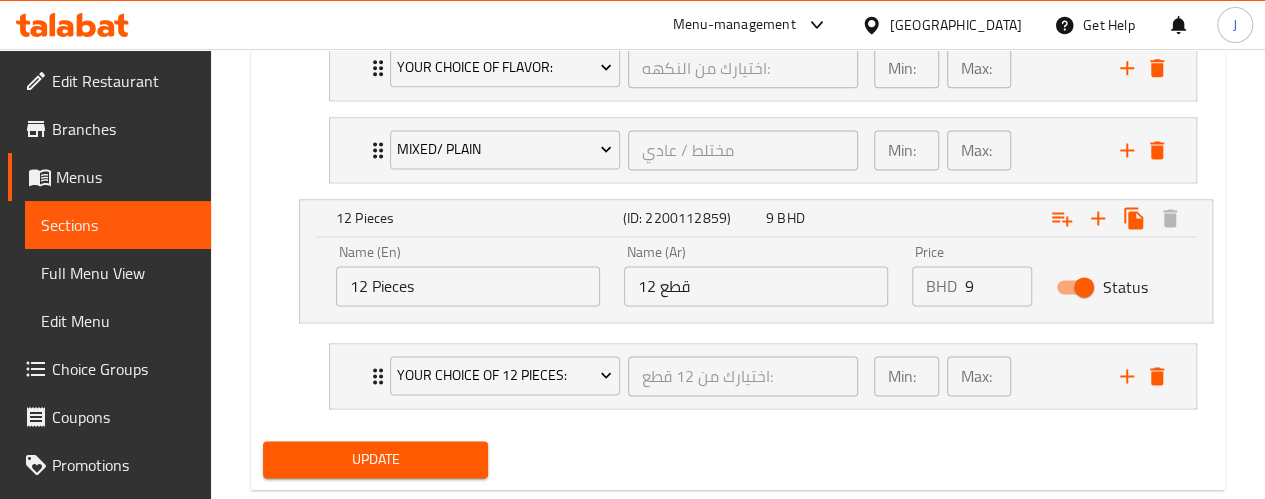 scroll, scrollTop: 1271, scrollLeft: 0, axis: vertical 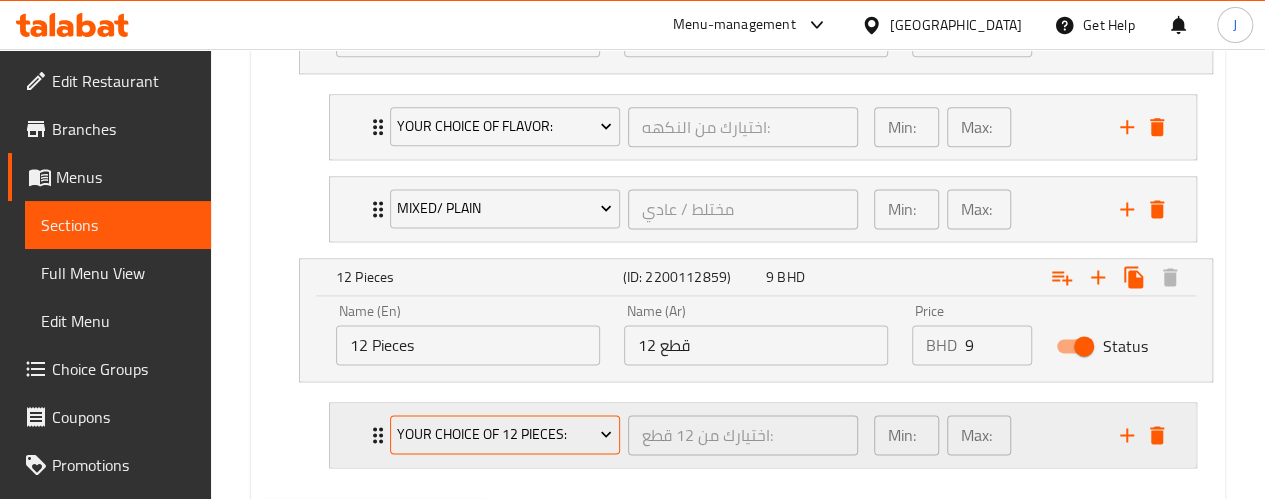 click on "Your Choice Of 12 Pieces:" at bounding box center [504, 434] 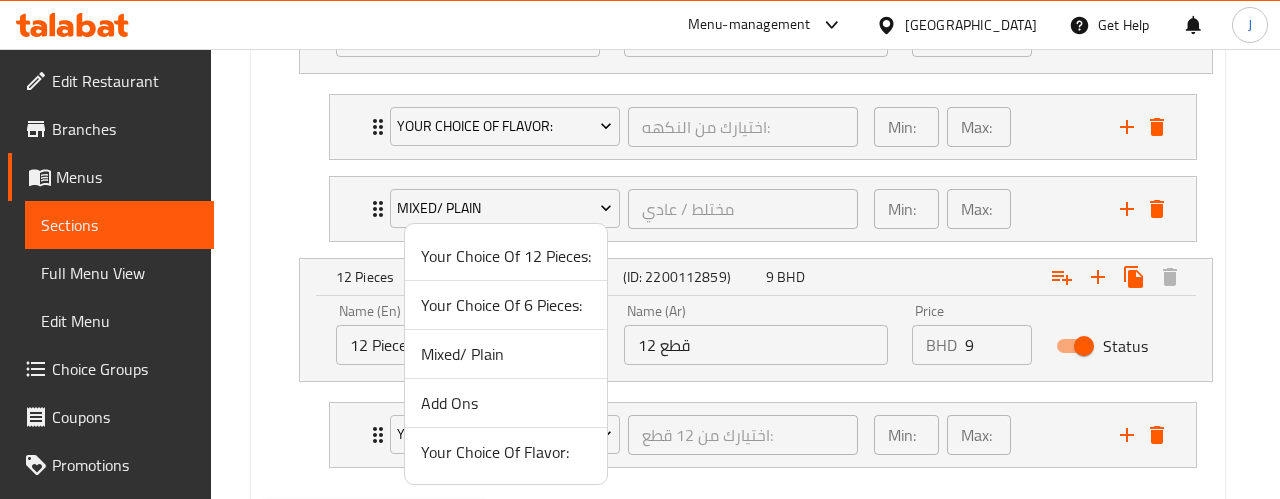 click on "Your Choice Of Flavor:" at bounding box center (506, 452) 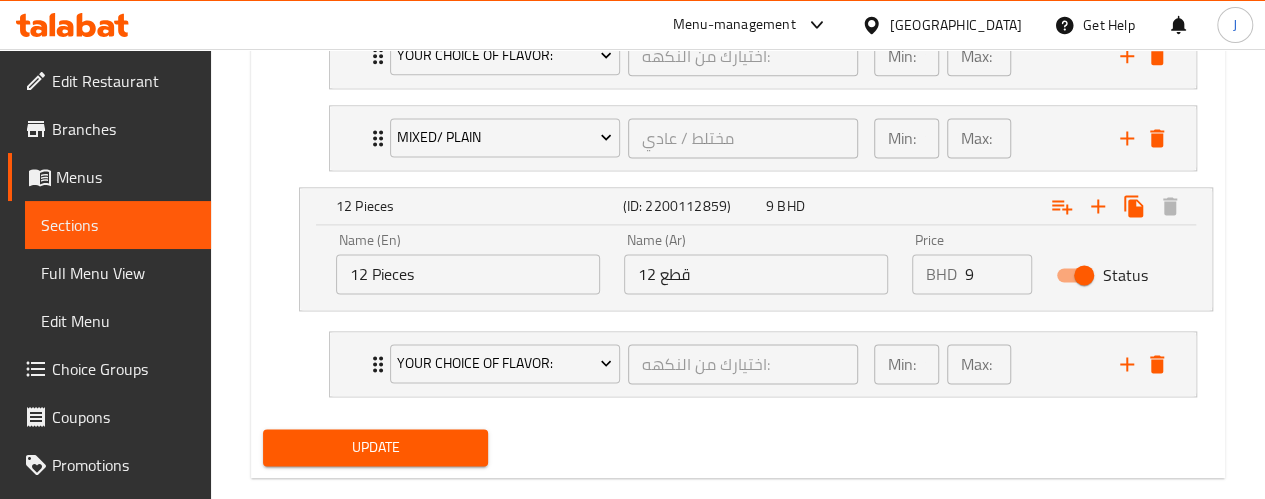 scroll, scrollTop: 1371, scrollLeft: 0, axis: vertical 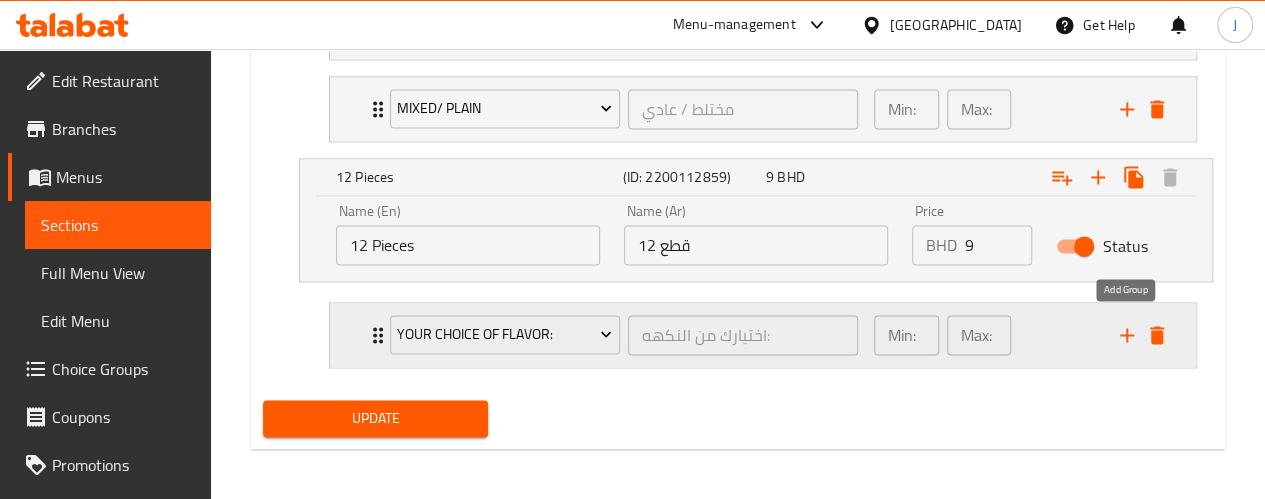 click 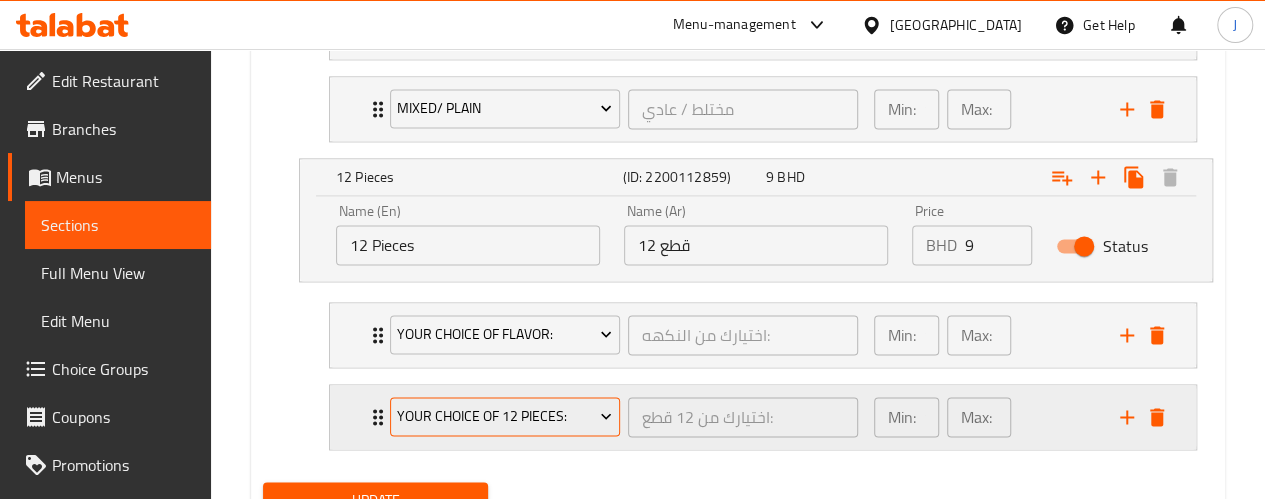 click on "Your Choice Of 12 Pieces:" at bounding box center [504, 416] 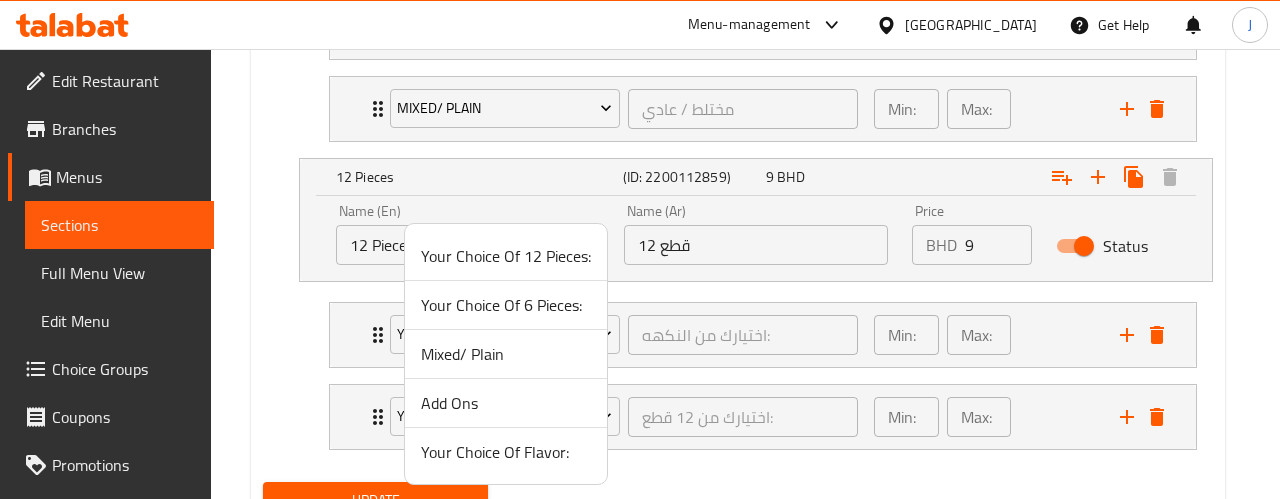 click on "Mixed/ Plain" at bounding box center (506, 354) 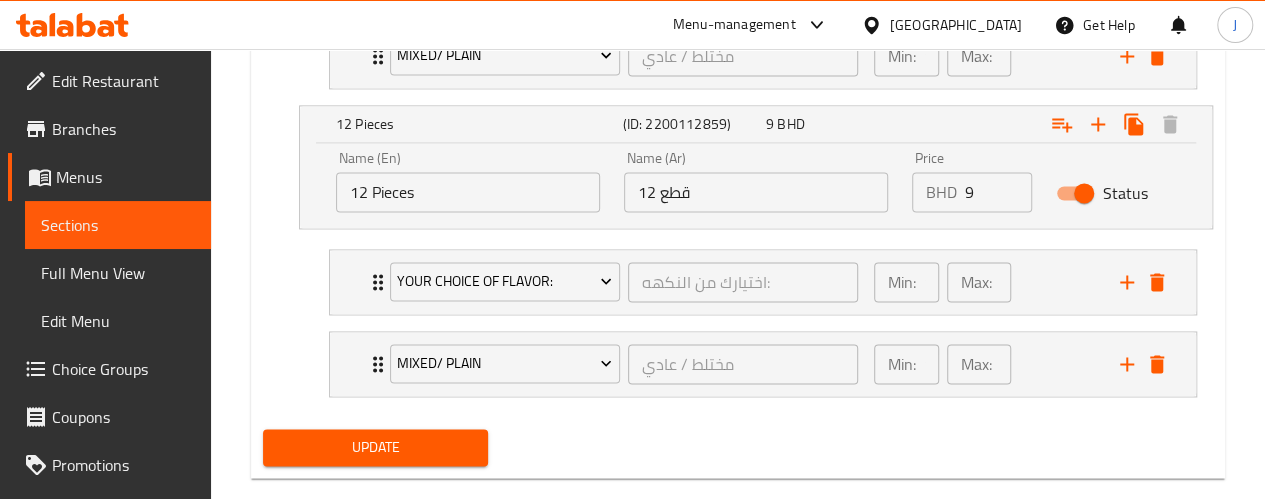 scroll, scrollTop: 1452, scrollLeft: 0, axis: vertical 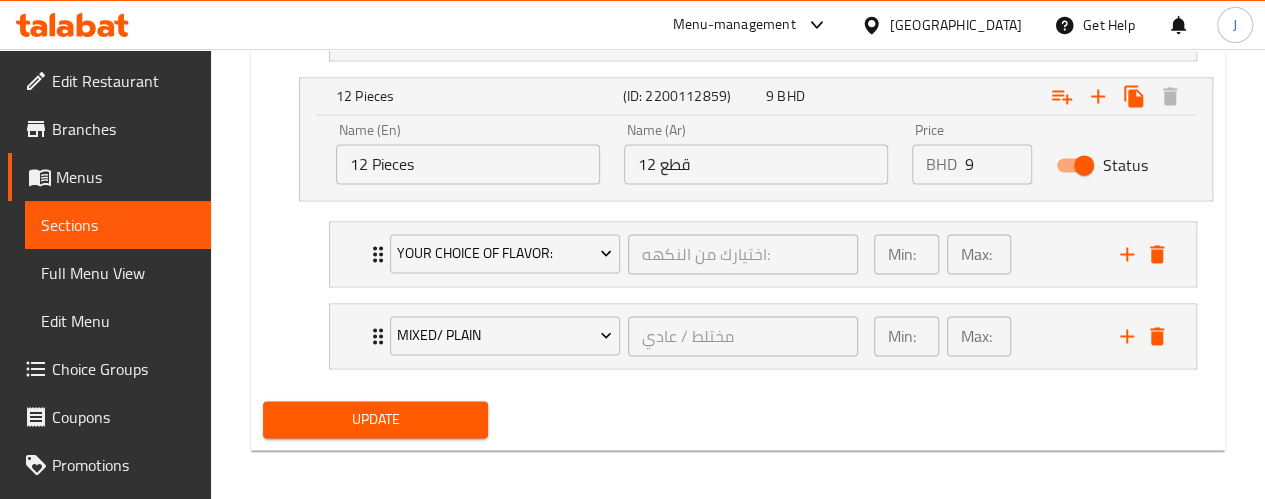 click on "Update" at bounding box center (376, 419) 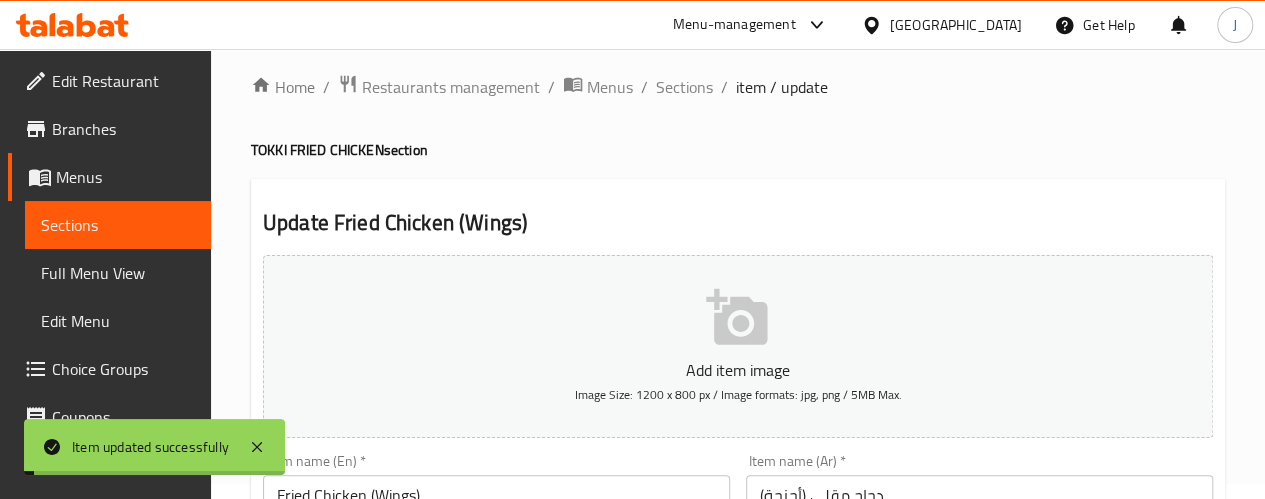 scroll, scrollTop: 0, scrollLeft: 0, axis: both 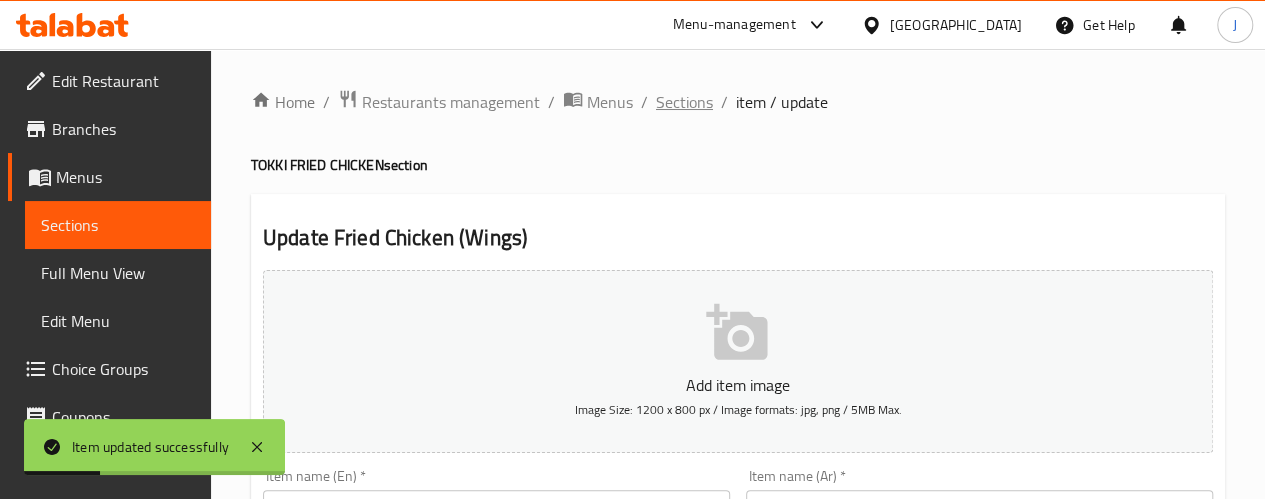 click on "Sections" at bounding box center (684, 102) 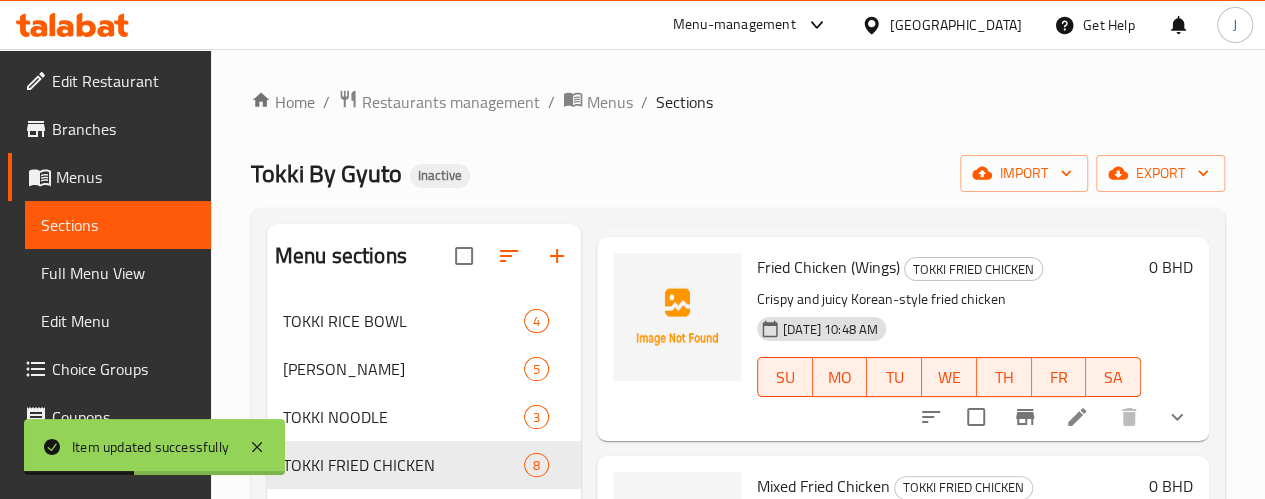 scroll, scrollTop: 500, scrollLeft: 0, axis: vertical 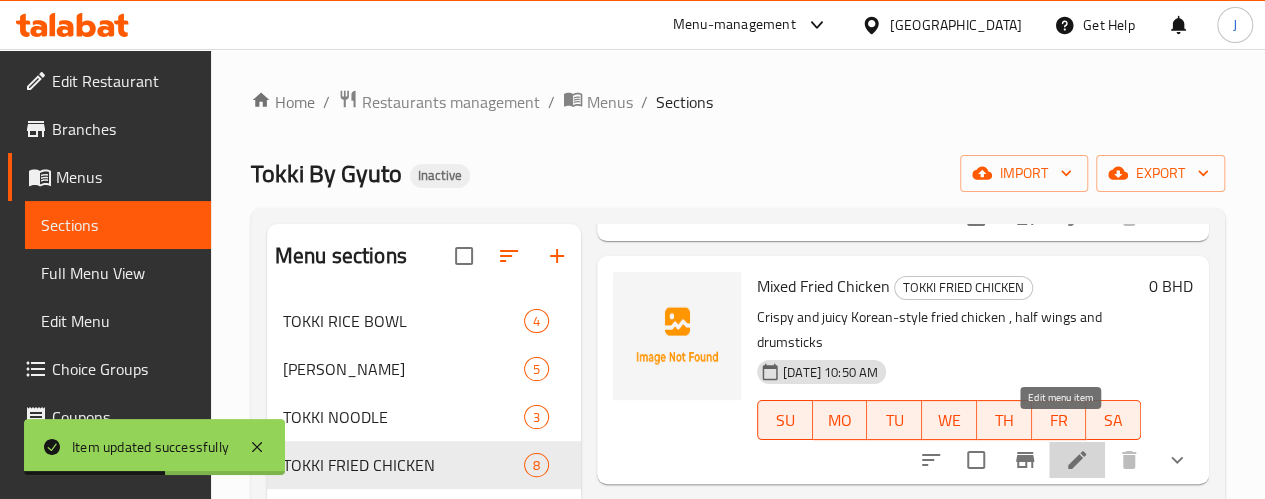 click 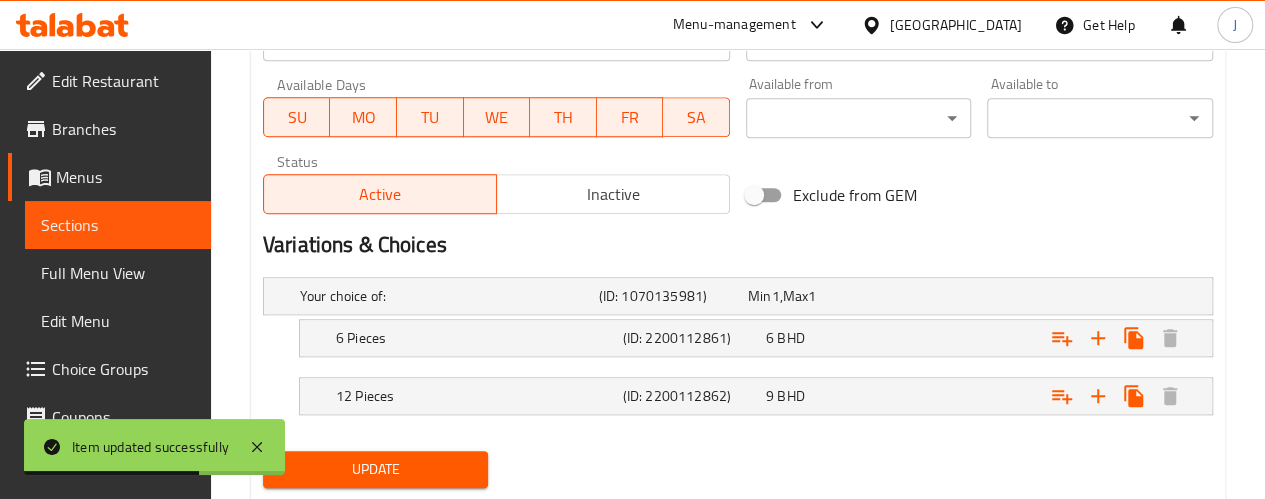 scroll, scrollTop: 955, scrollLeft: 0, axis: vertical 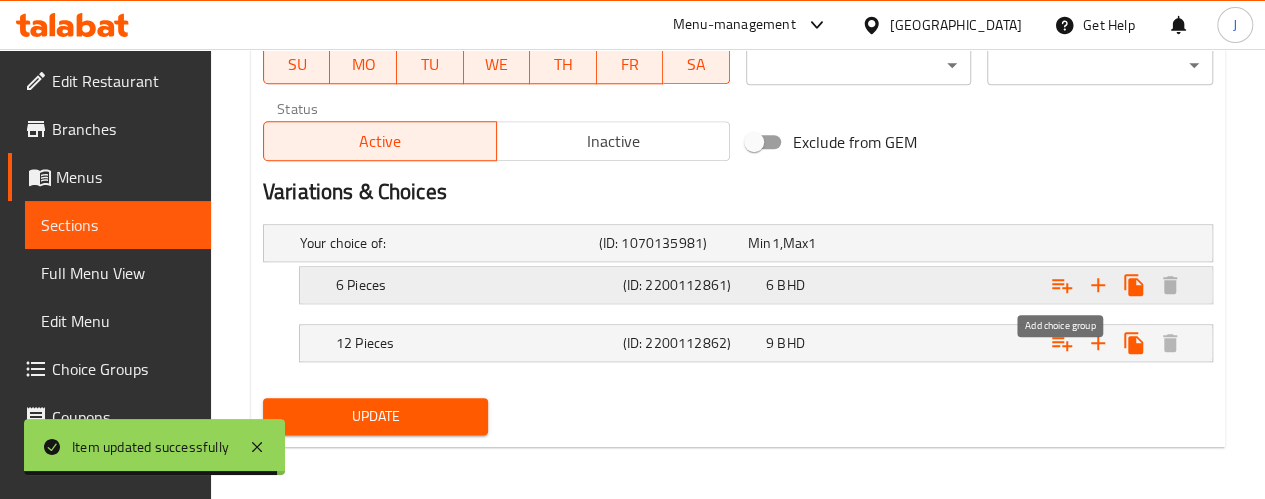 click 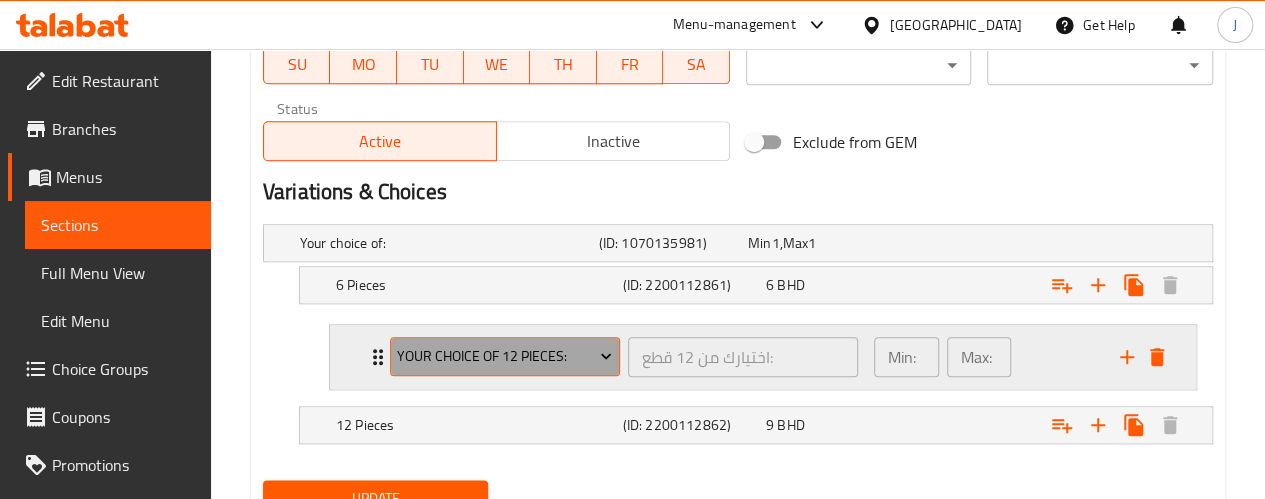 click on "Your Choice Of 12 Pieces:" at bounding box center [504, 356] 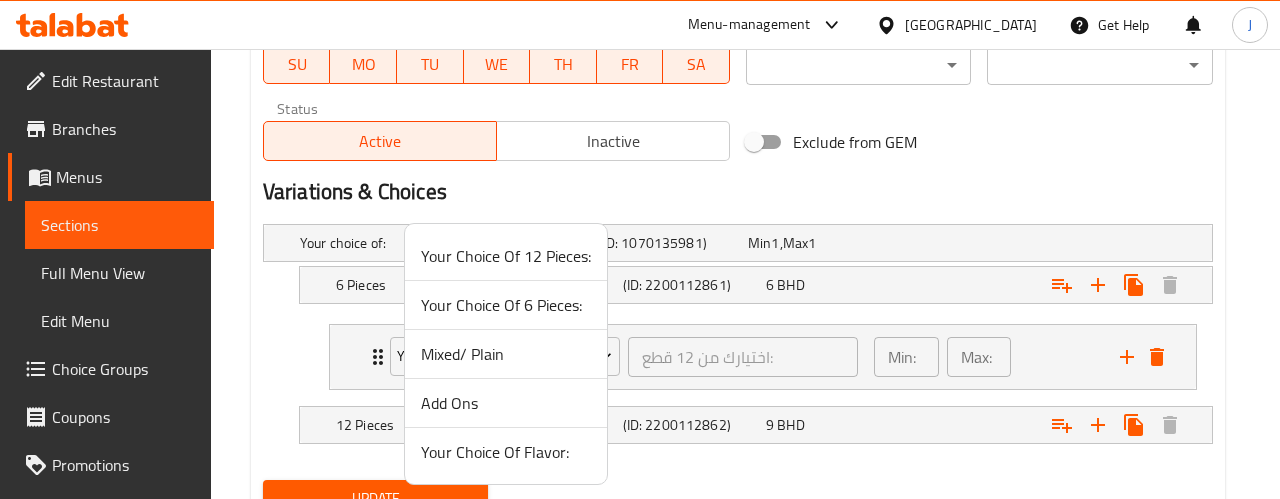 click on "Your Choice Of Flavor:" at bounding box center [506, 452] 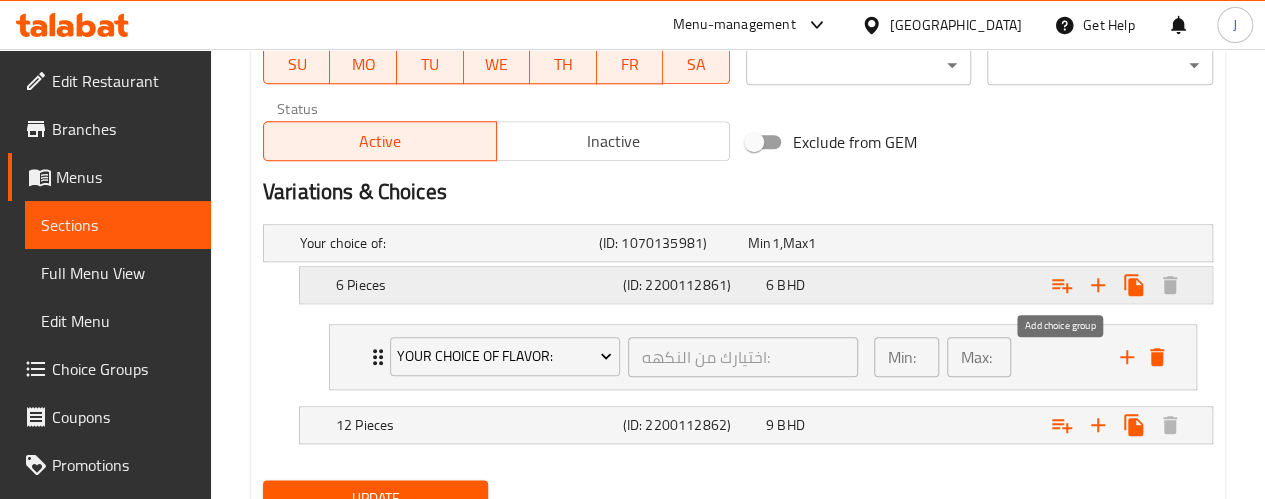 click 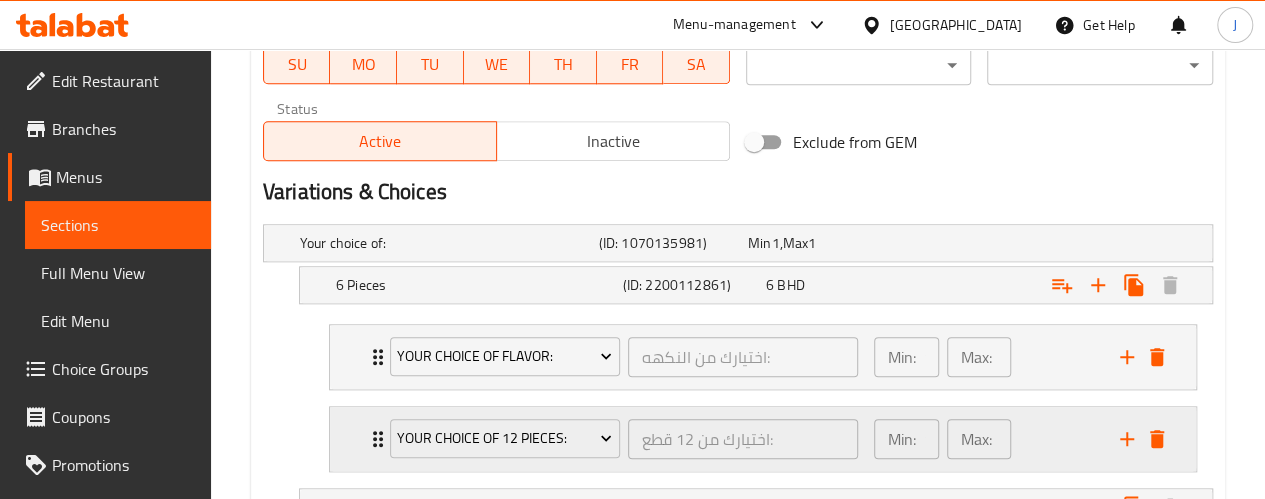 click on "Your Choice Of 12 Pieces: اختيارك من 12 قطع: ​" at bounding box center (624, 439) 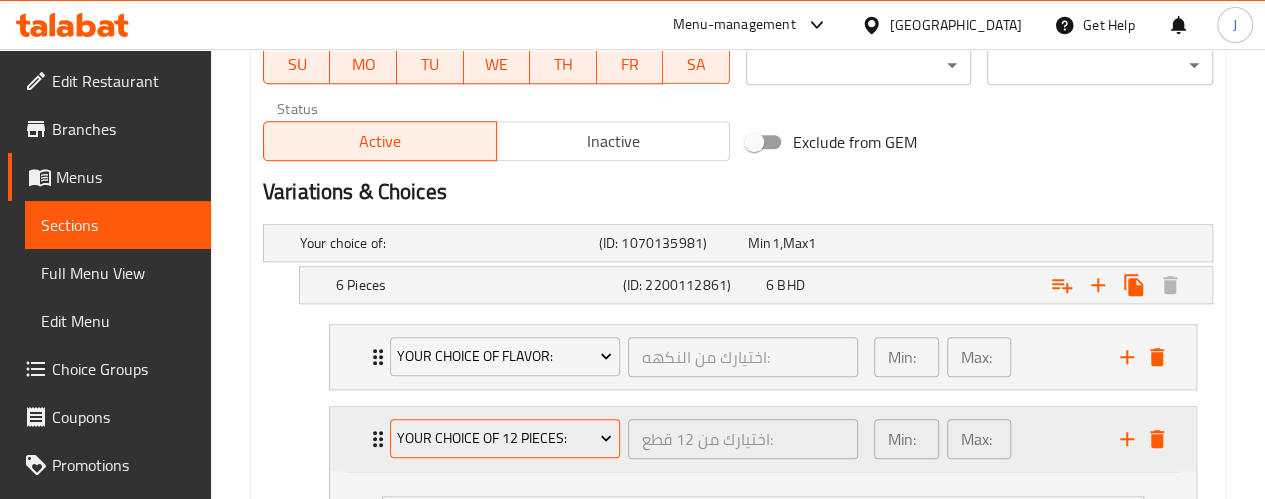 click on "Your Choice Of 12 Pieces:" at bounding box center (504, 438) 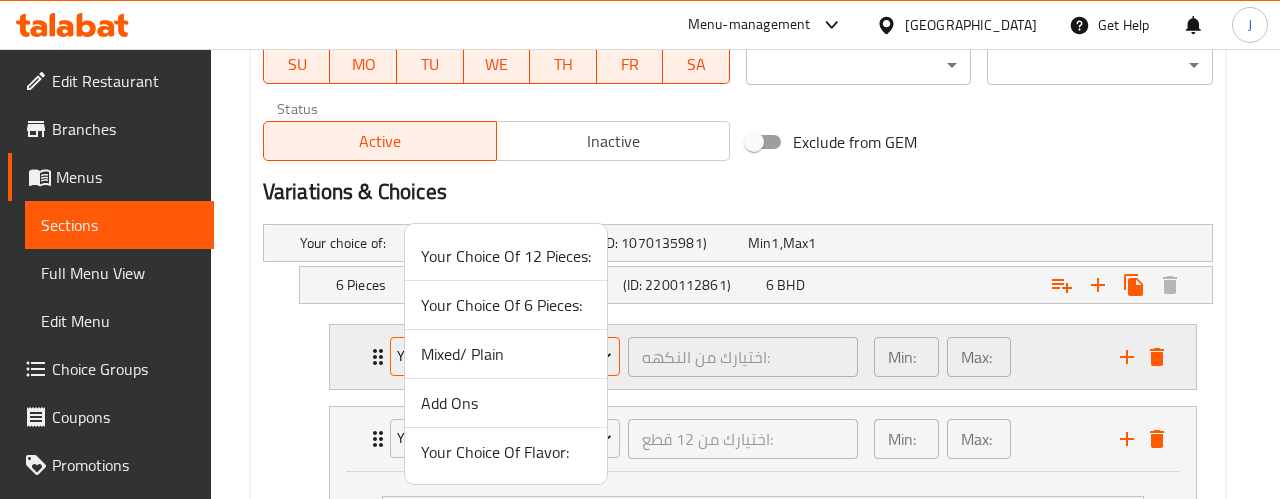 click on "Mixed/ Plain" at bounding box center (506, 354) 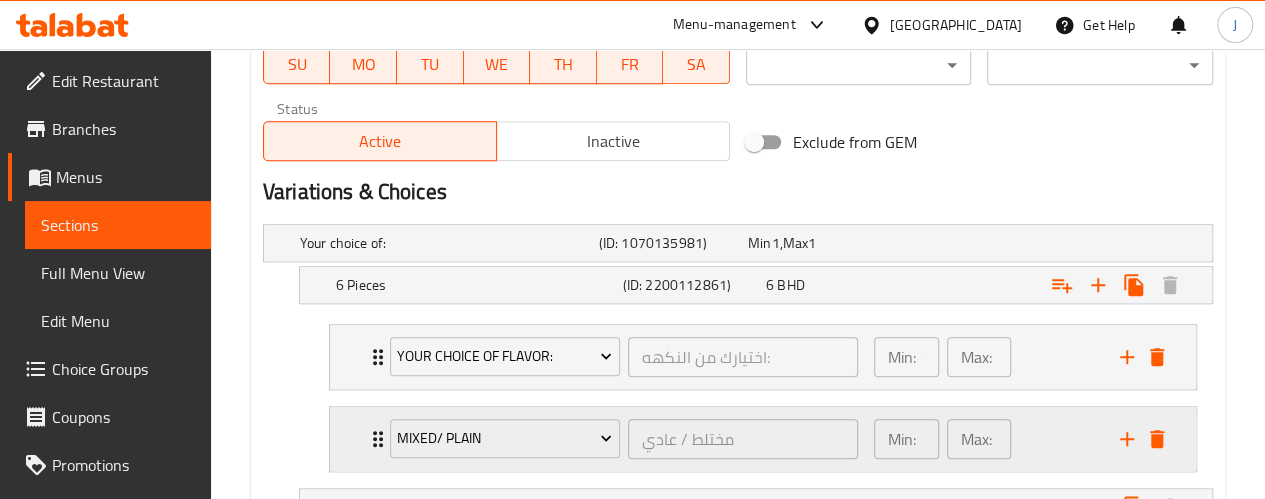 scroll, scrollTop: 1118, scrollLeft: 0, axis: vertical 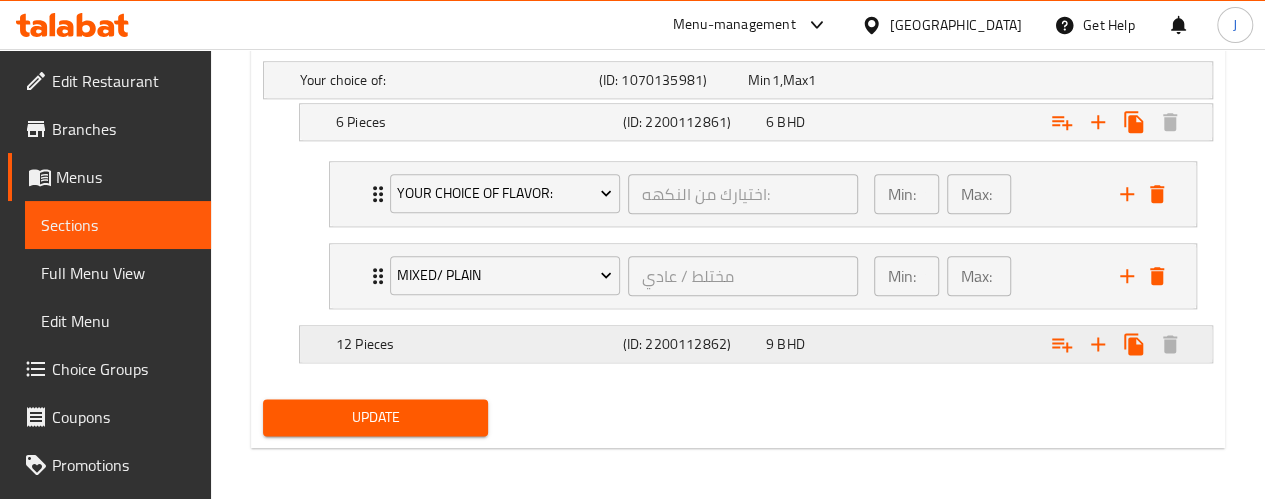 click on "9   BHD" at bounding box center (818, 80) 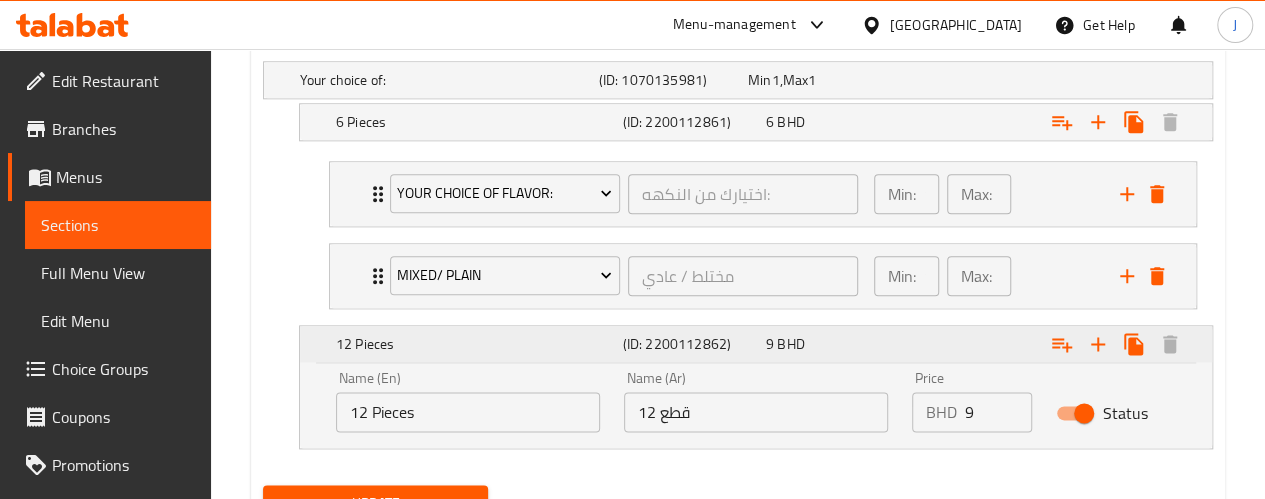 click 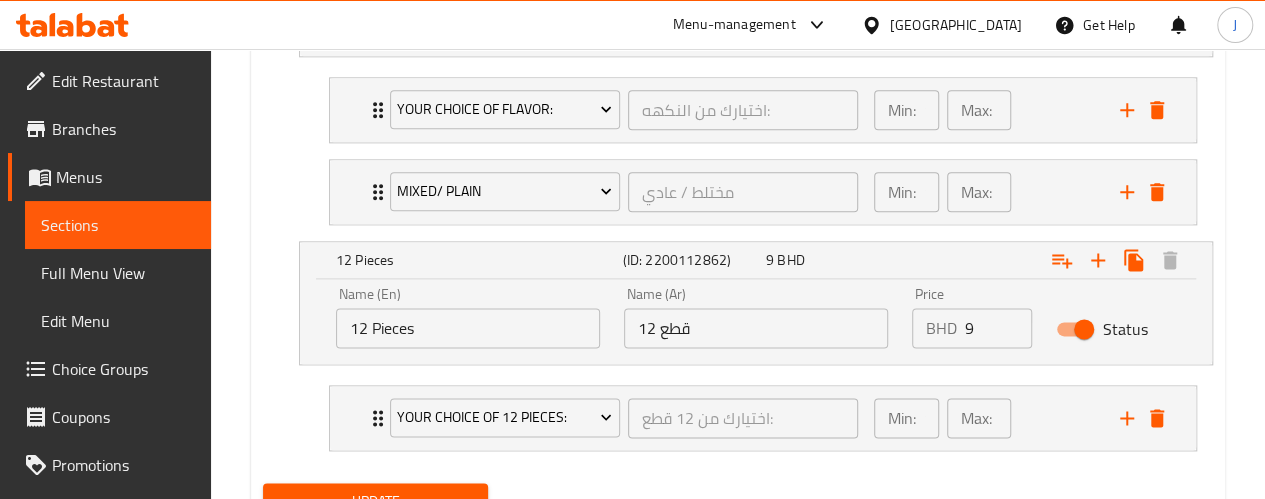 scroll, scrollTop: 1285, scrollLeft: 0, axis: vertical 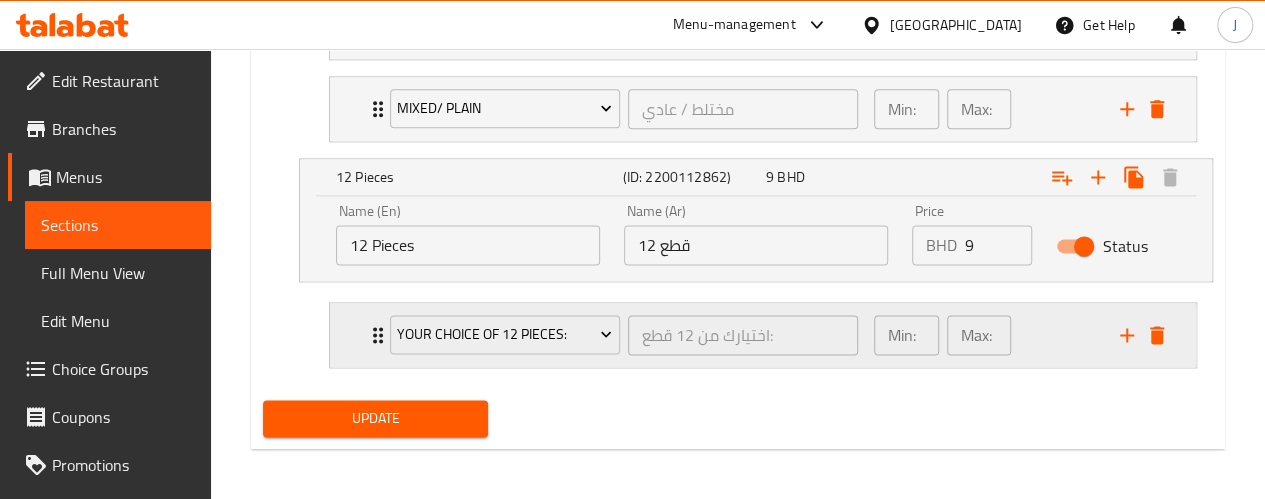 click on "Your Choice Of 12 Pieces:" at bounding box center [505, 335] 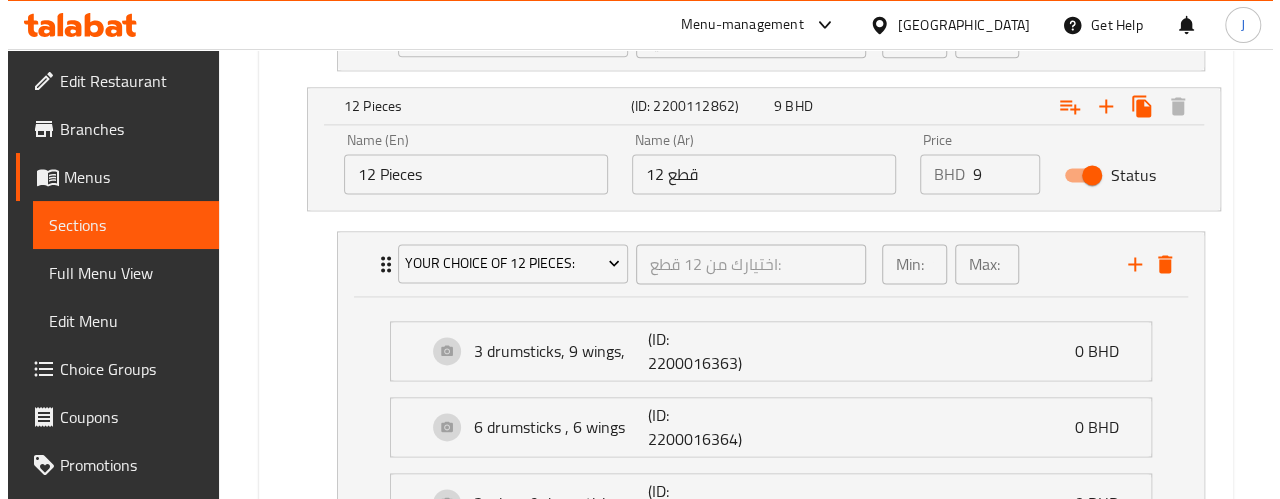 scroll, scrollTop: 1385, scrollLeft: 0, axis: vertical 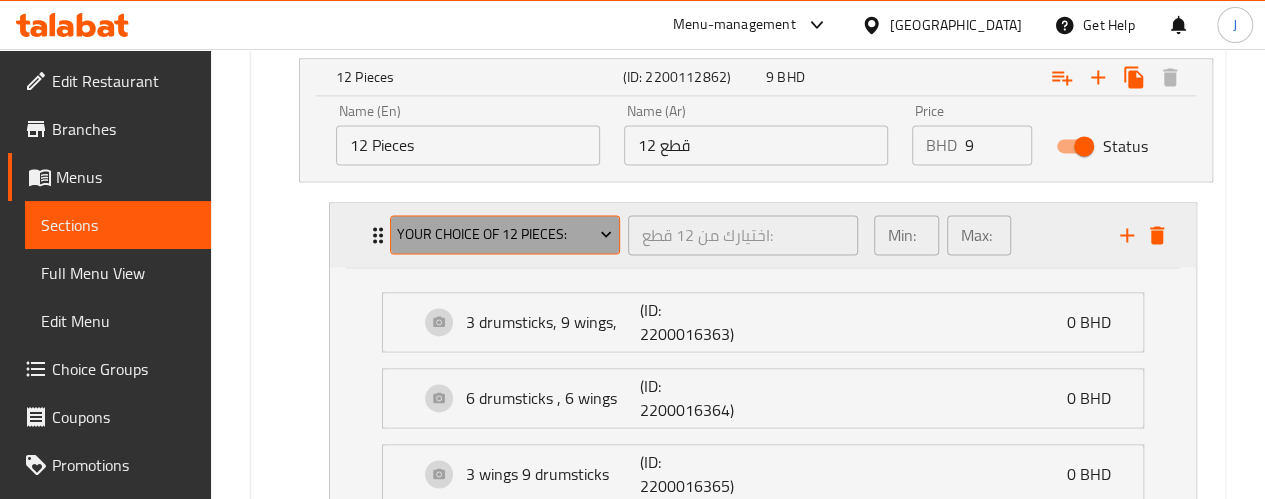 click on "Your Choice Of 12 Pieces:" at bounding box center [504, 234] 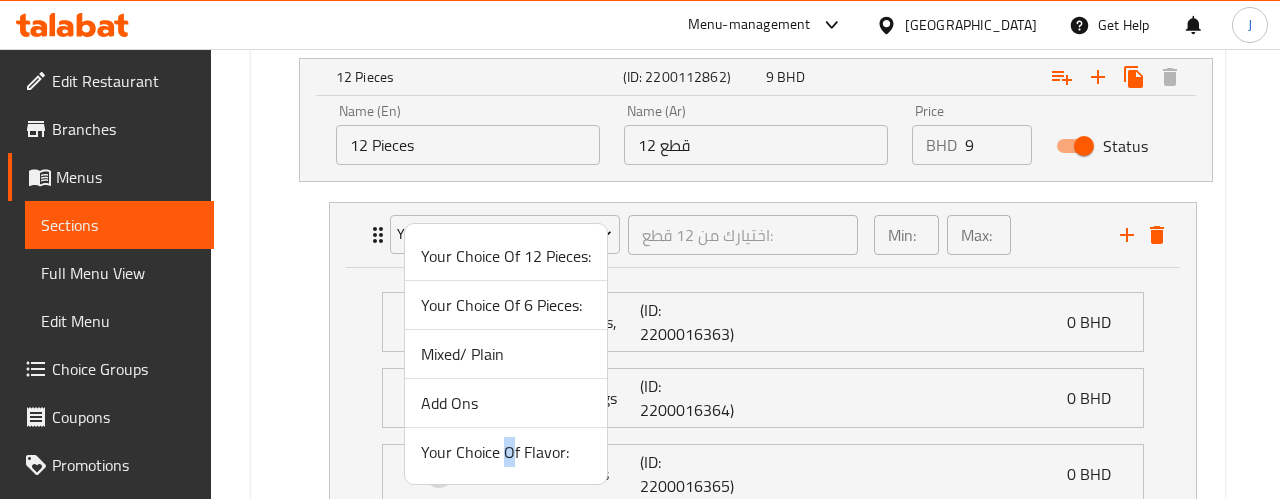 click on "Your Choice Of Flavor:" at bounding box center [506, 452] 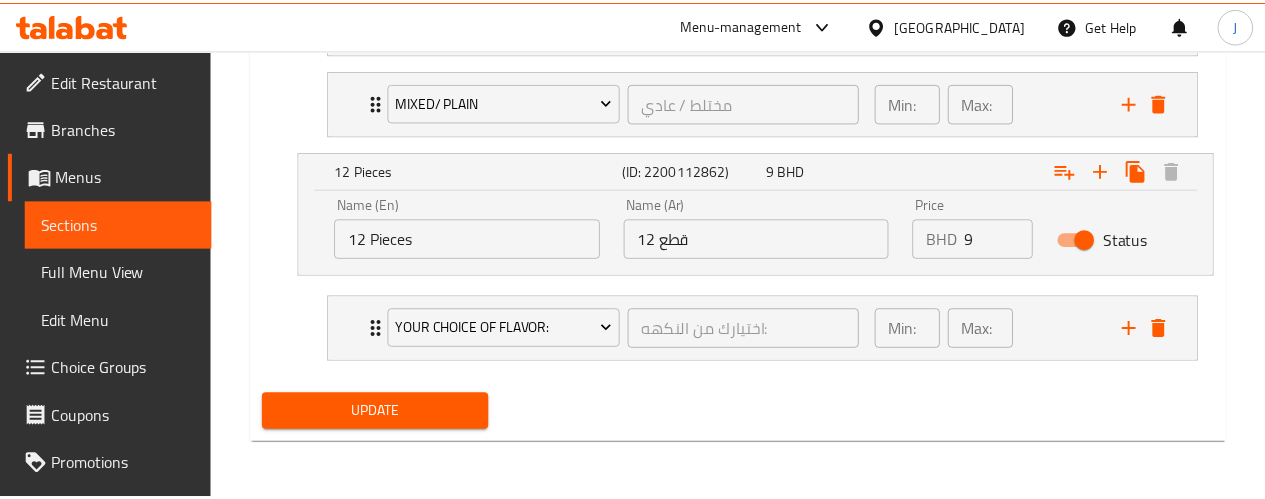 scroll, scrollTop: 1285, scrollLeft: 0, axis: vertical 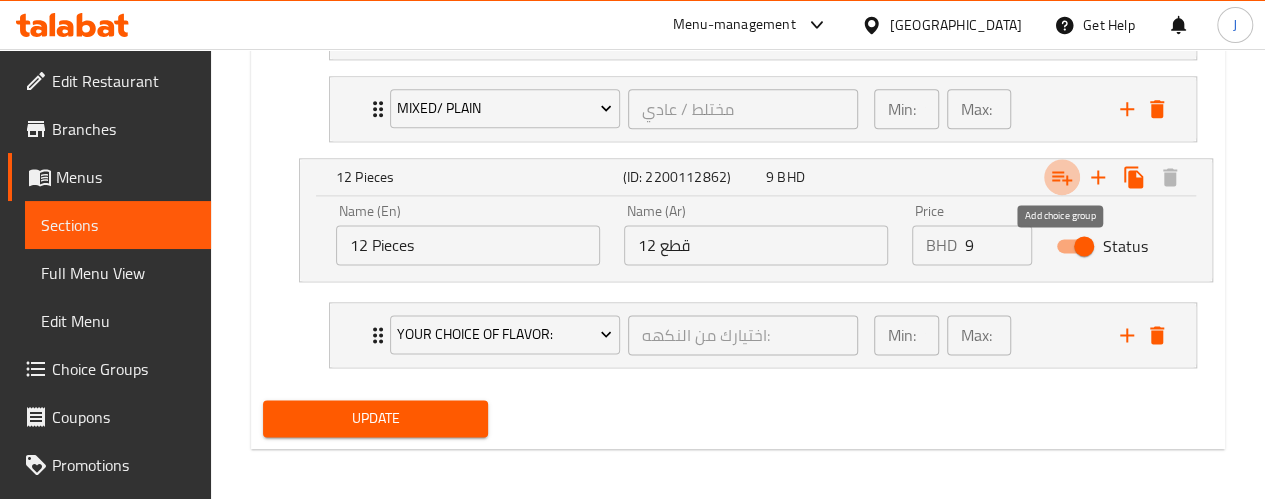 drag, startPoint x: 1065, startPoint y: 171, endPoint x: 932, endPoint y: 269, distance: 165.20593 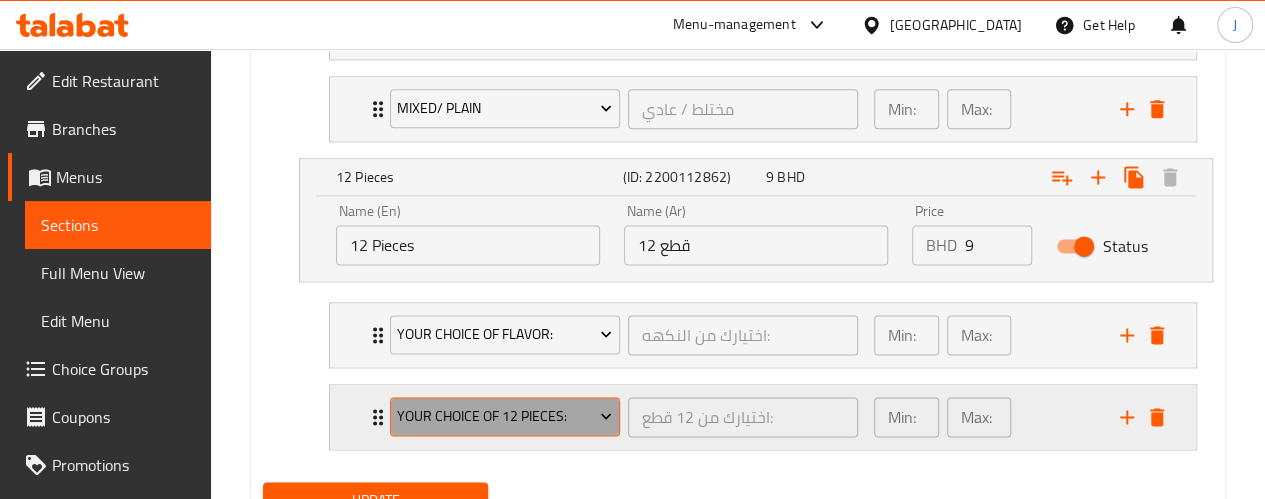 click on "Your Choice Of 12 Pieces:" at bounding box center (505, 417) 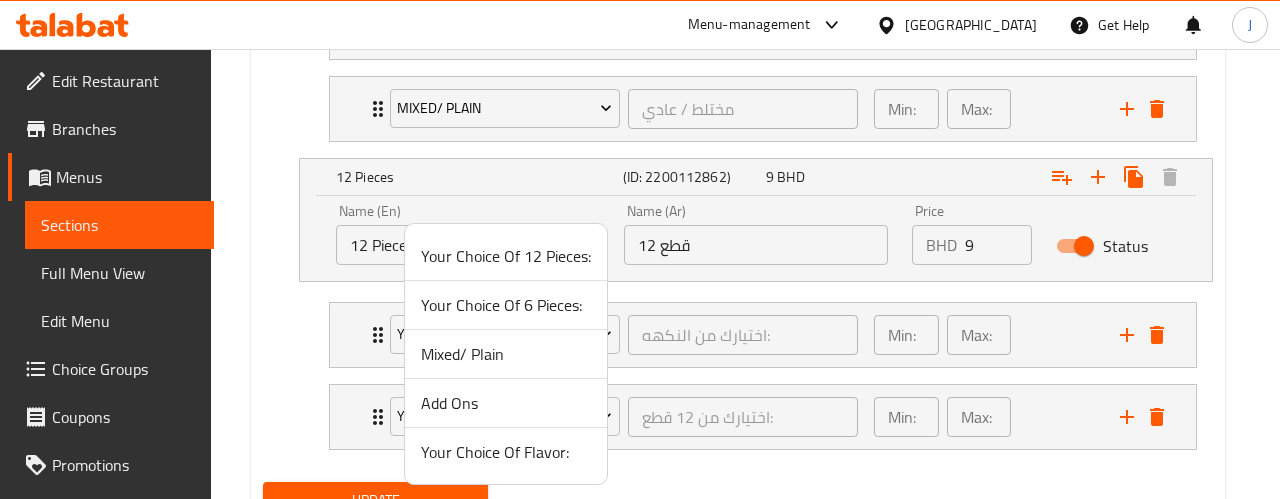 click on "Mixed/ Plain" at bounding box center [506, 354] 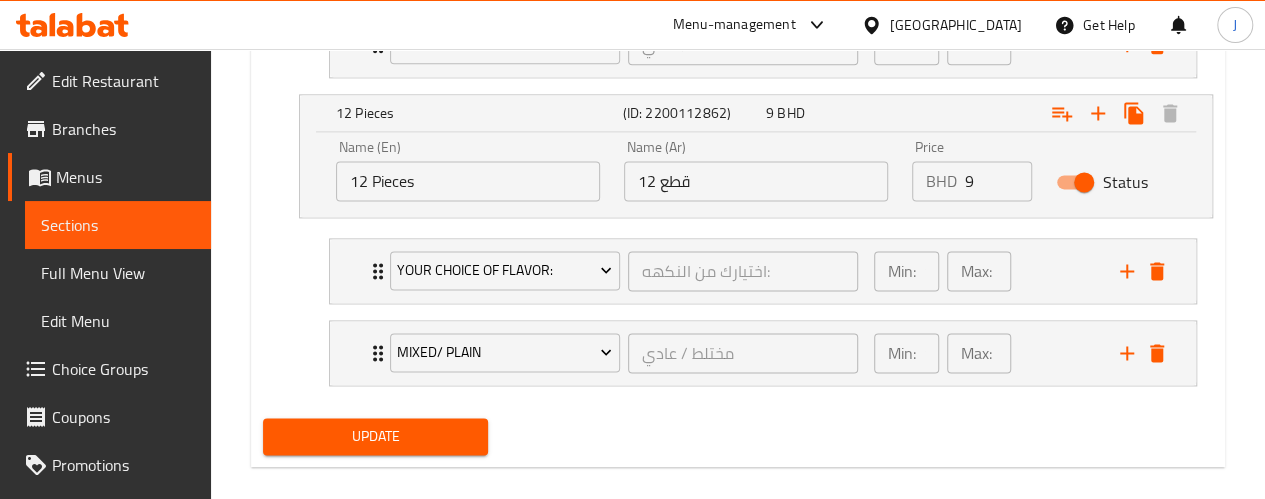 scroll, scrollTop: 1366, scrollLeft: 0, axis: vertical 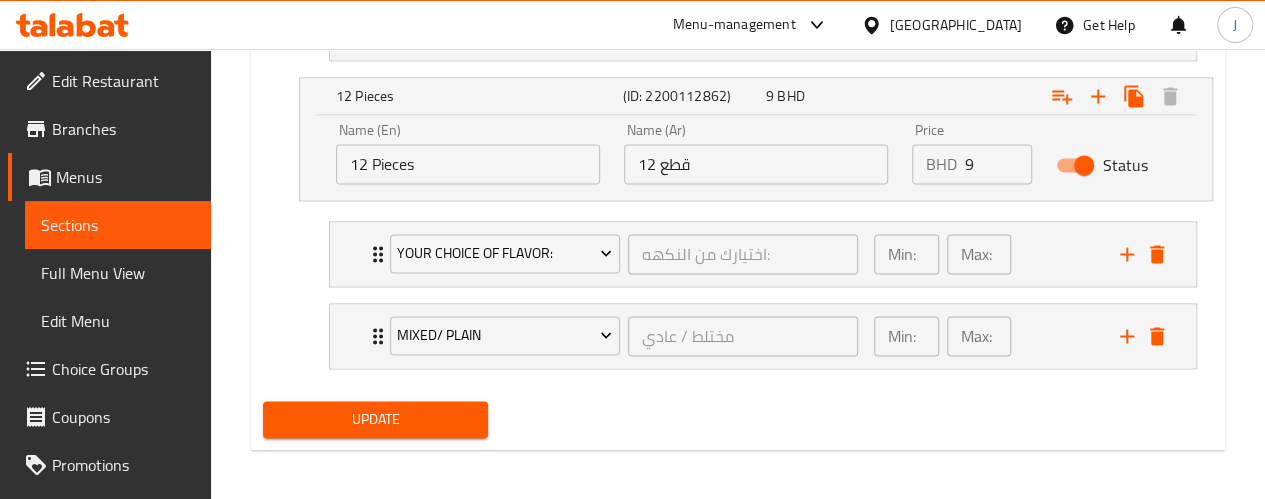 click on "Update" at bounding box center (376, 419) 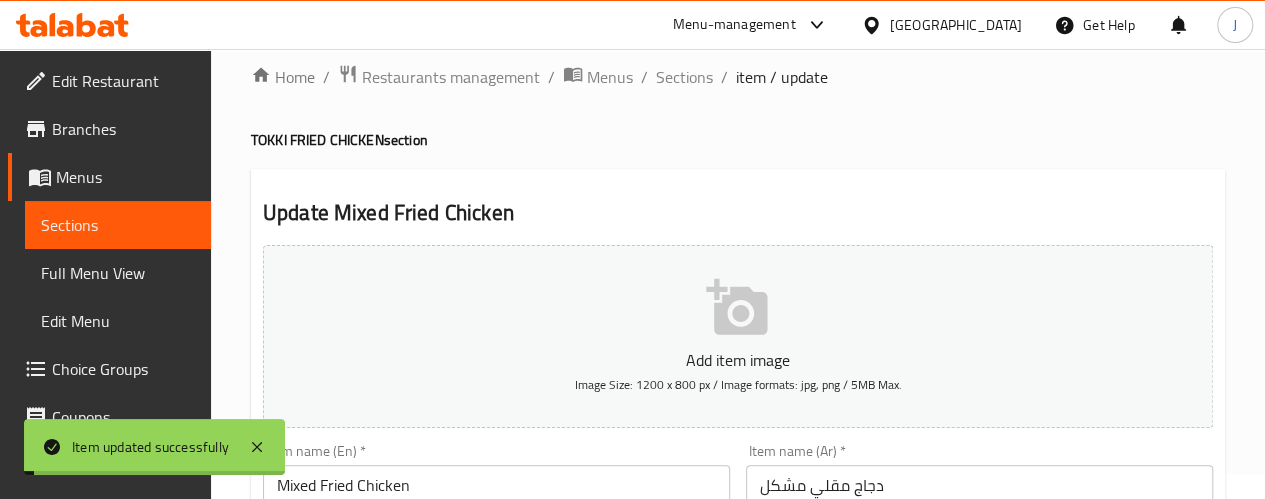 scroll, scrollTop: 0, scrollLeft: 0, axis: both 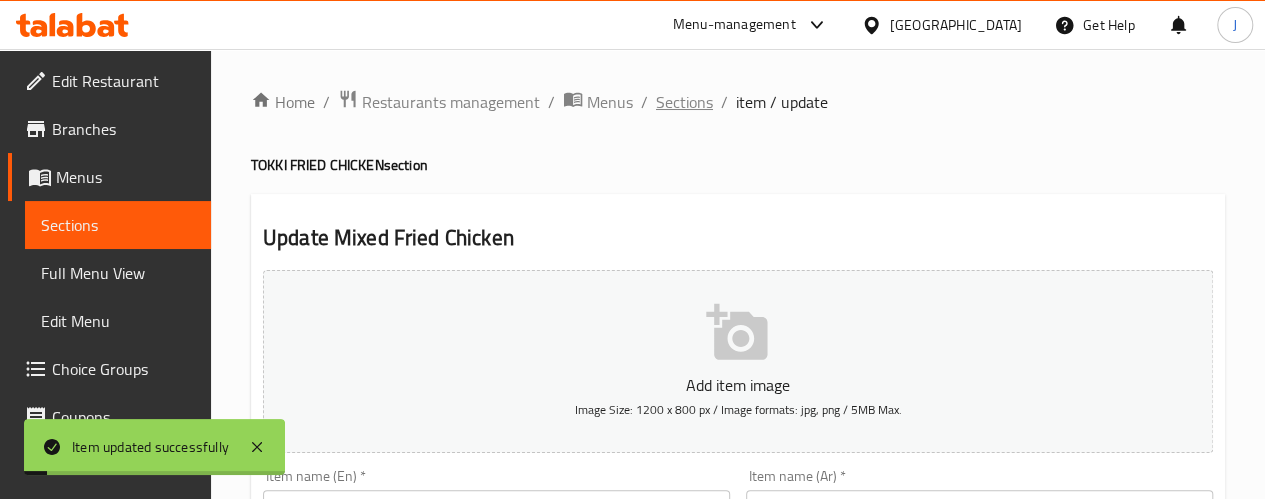 click on "Sections" at bounding box center (684, 102) 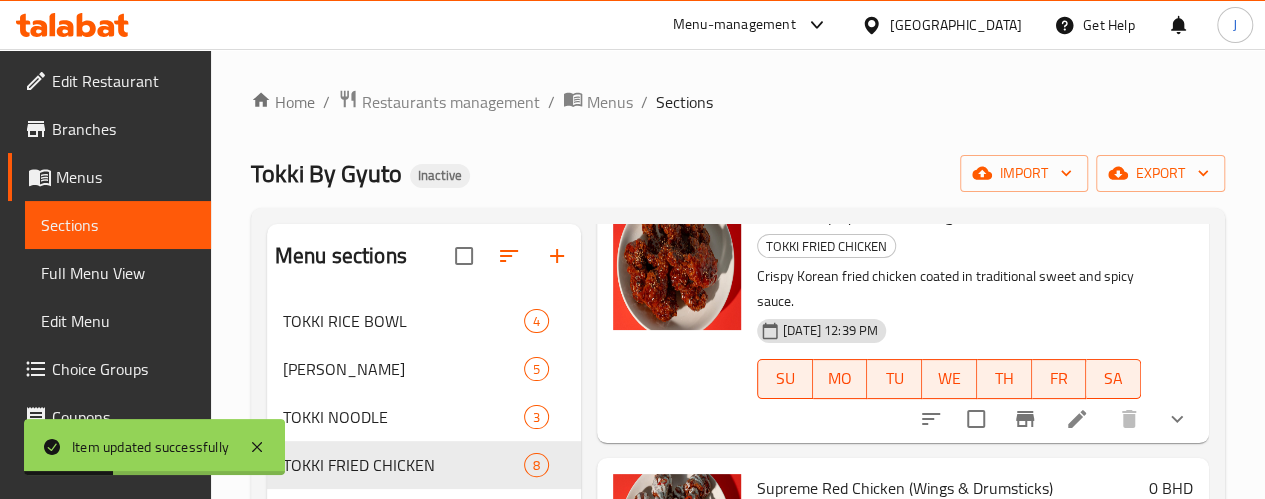 scroll, scrollTop: 1403, scrollLeft: 0, axis: vertical 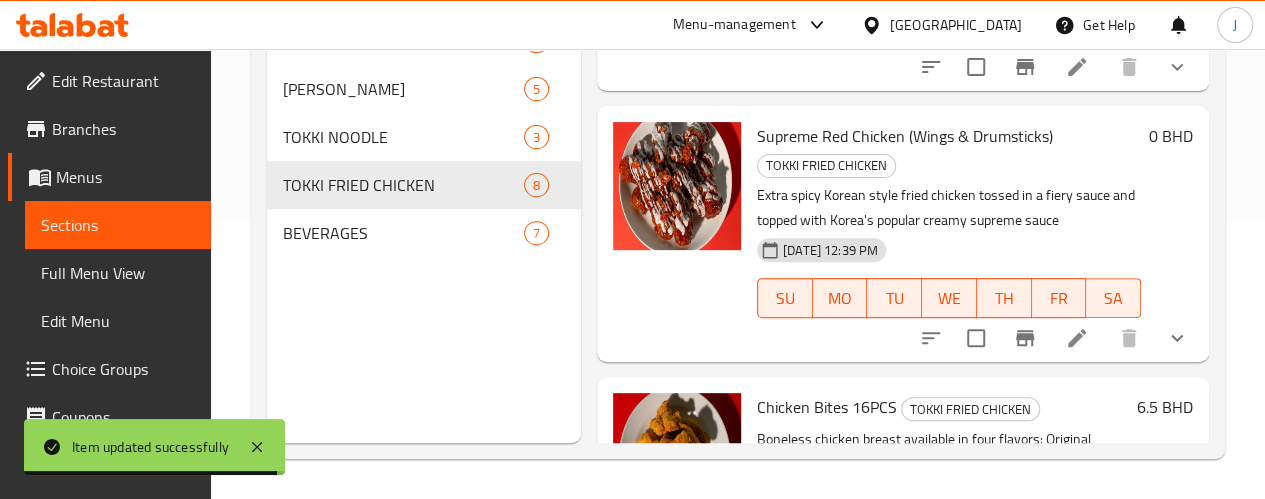 click at bounding box center [1077, 582] 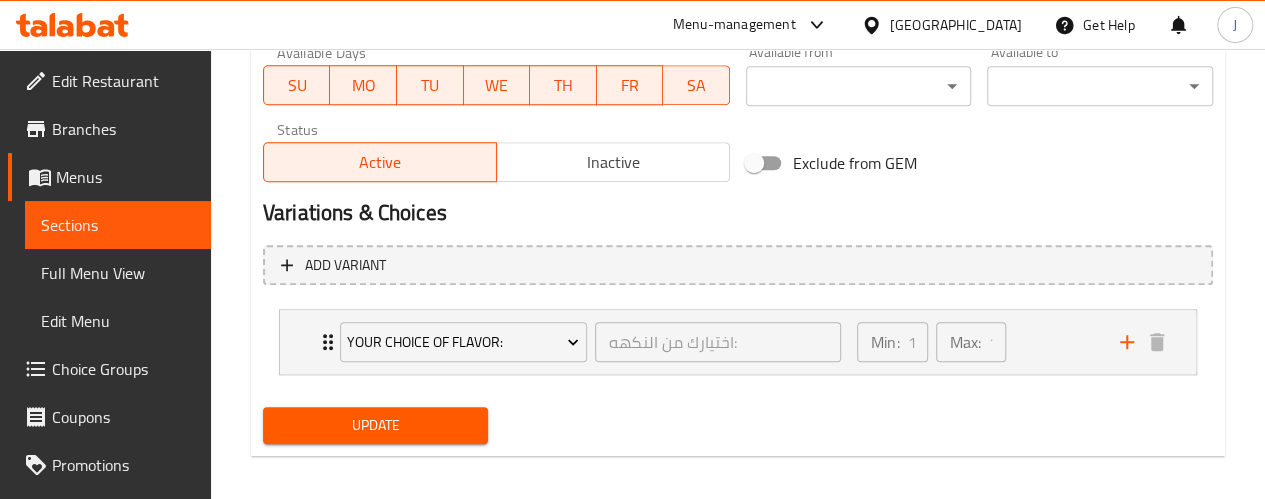 scroll, scrollTop: 975, scrollLeft: 0, axis: vertical 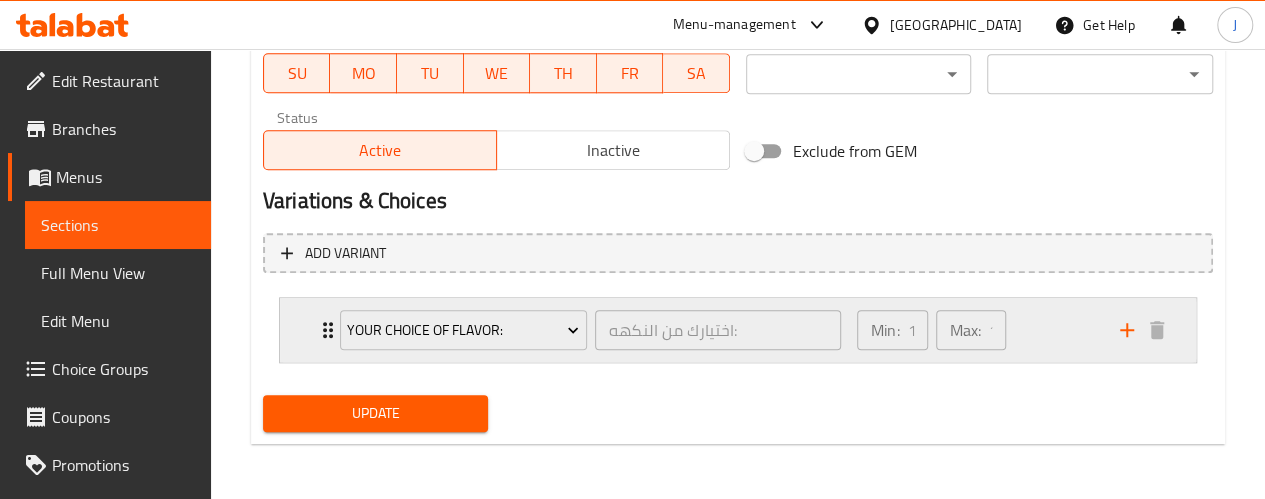 click on "Min: 1 ​ Max: 1 ​" at bounding box center (976, 330) 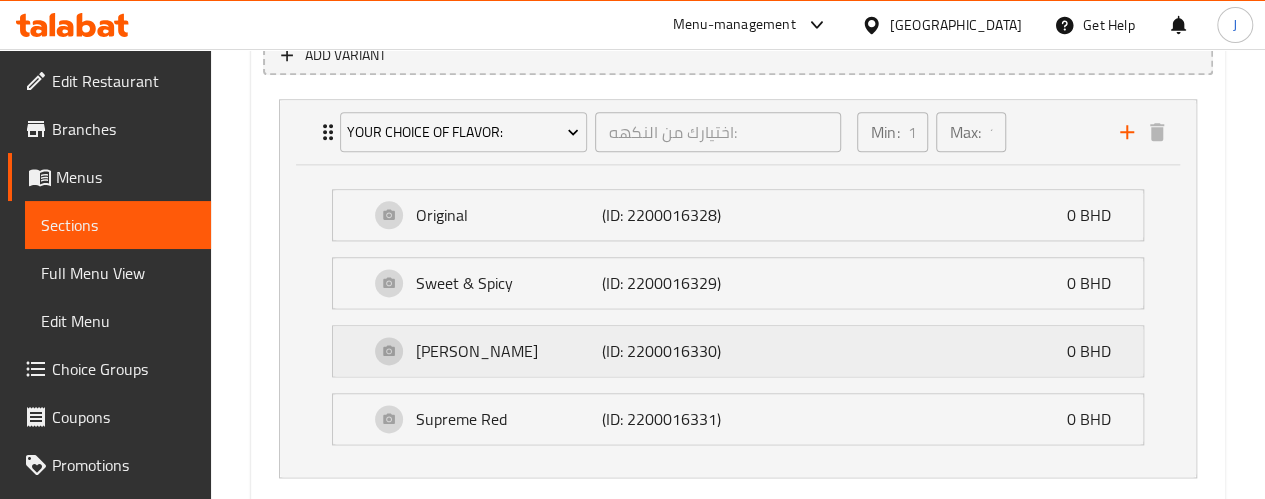 scroll, scrollTop: 1175, scrollLeft: 0, axis: vertical 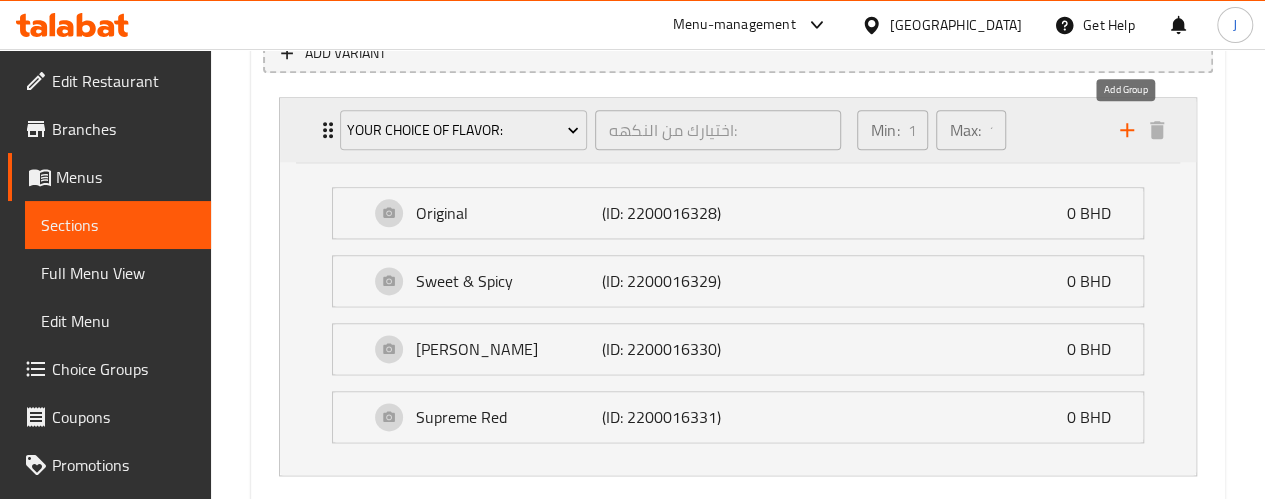 click 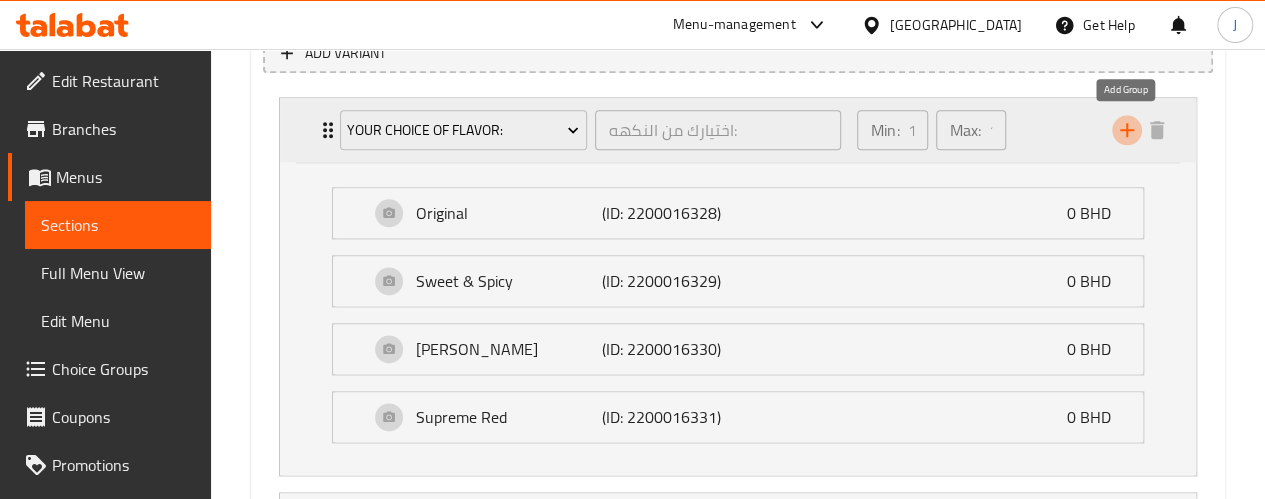 click 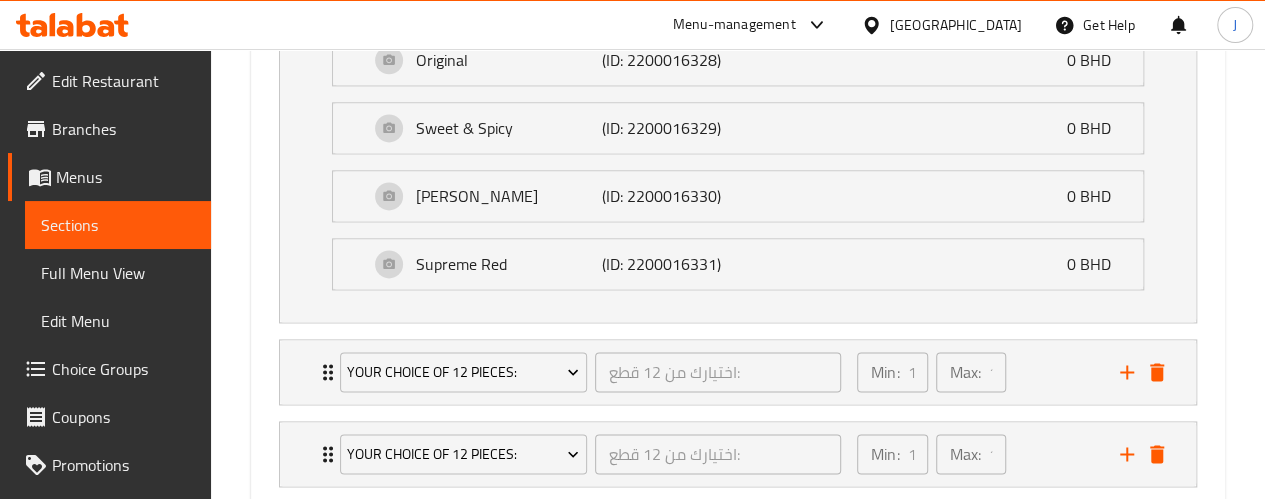 scroll, scrollTop: 1448, scrollLeft: 0, axis: vertical 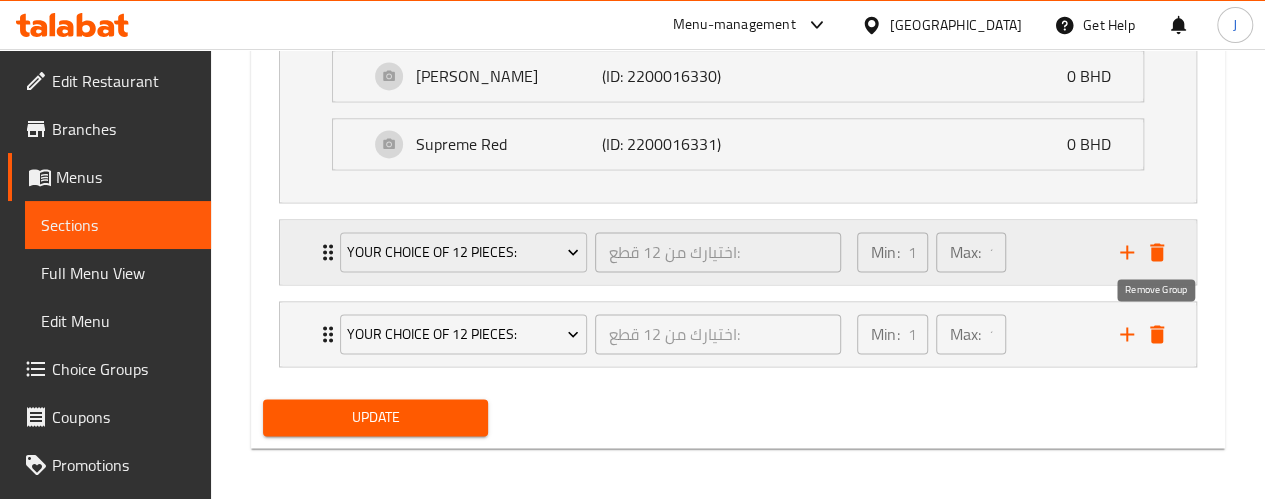 click 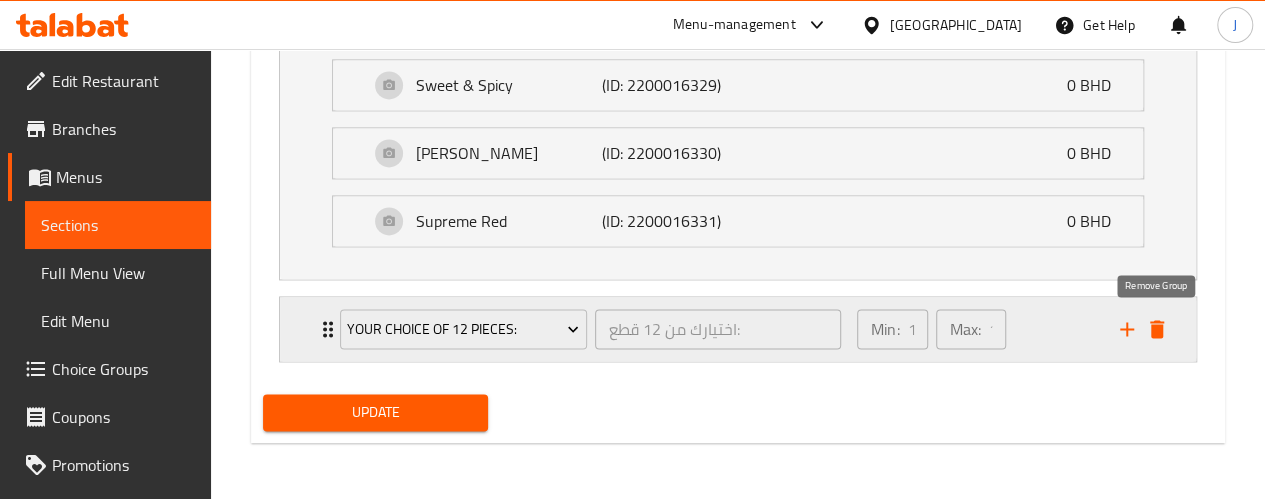 scroll, scrollTop: 1367, scrollLeft: 0, axis: vertical 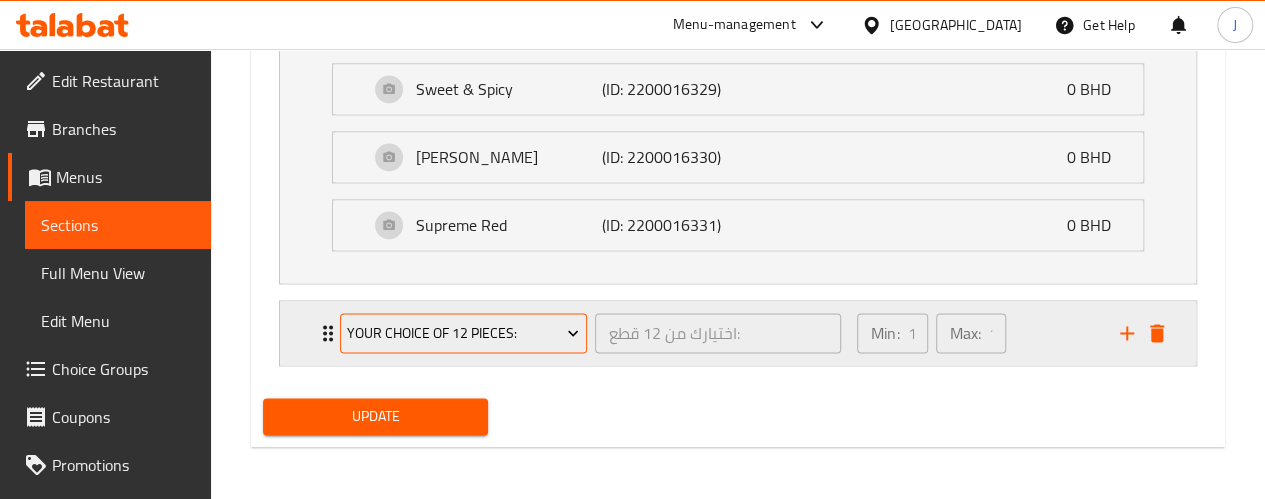 click on "Your Choice Of 12 Pieces:" at bounding box center (463, 333) 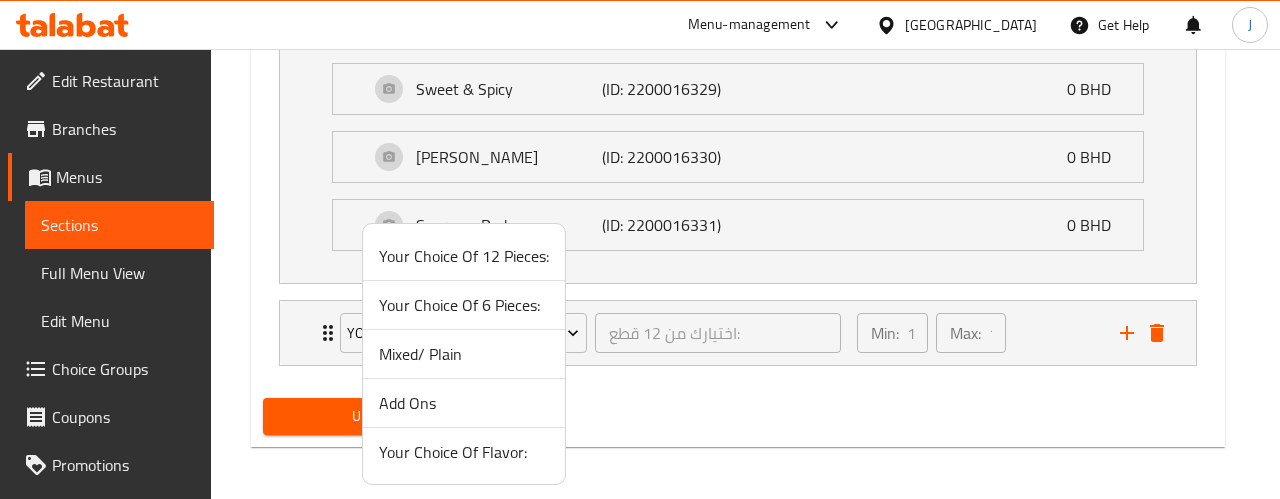 click on "Mixed/ Plain" at bounding box center (464, 354) 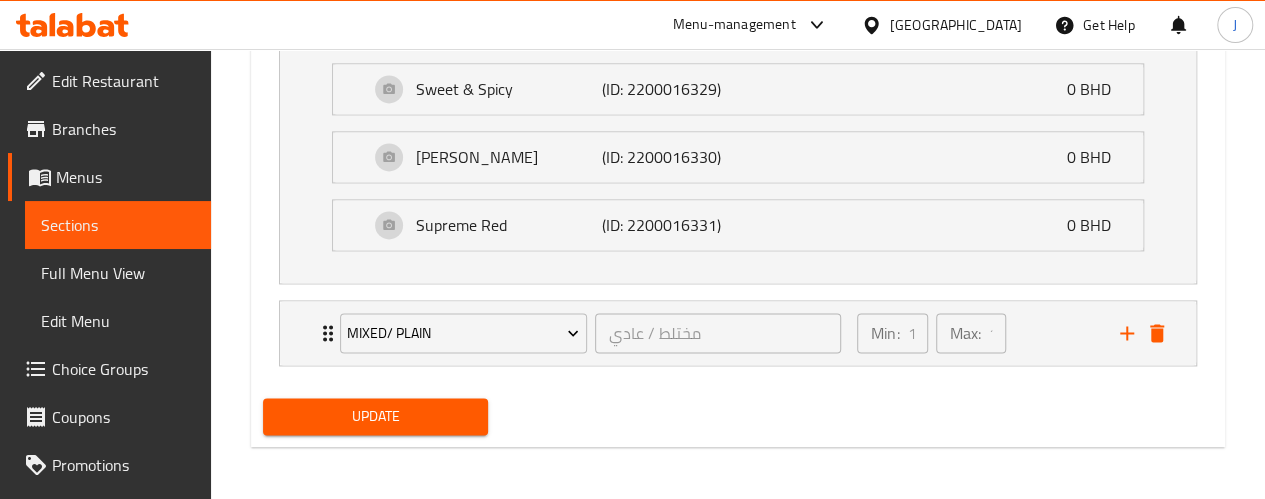 click on "Update" at bounding box center (376, 416) 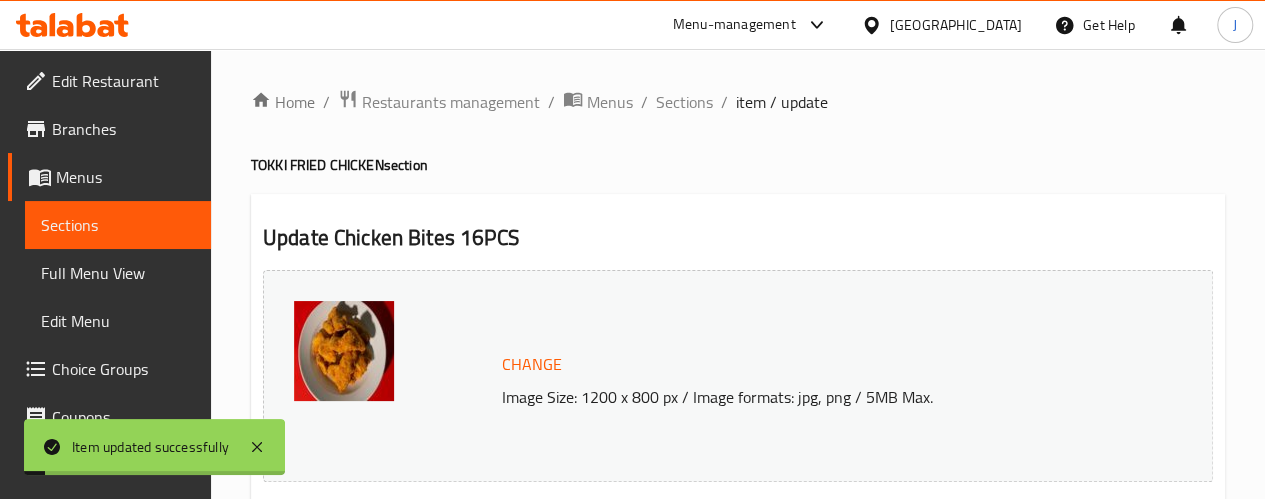 scroll, scrollTop: 0, scrollLeft: 0, axis: both 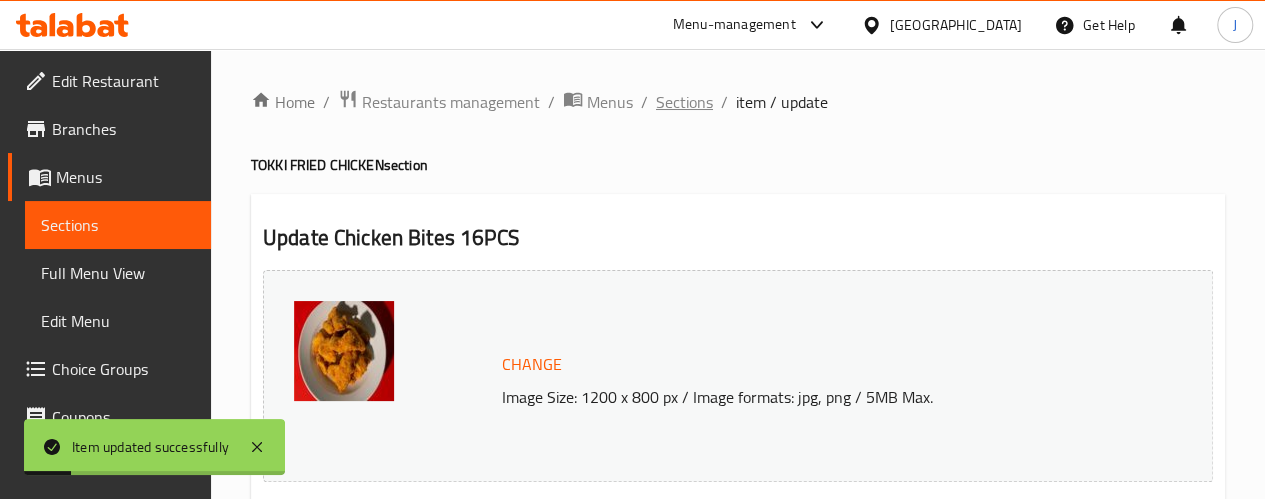 click on "Sections" at bounding box center [684, 102] 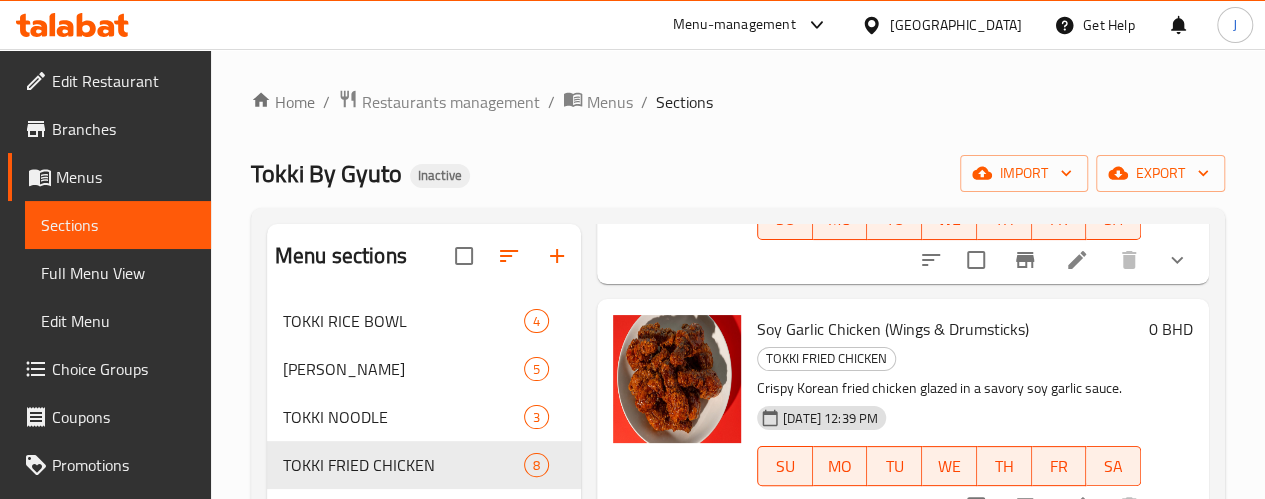 scroll, scrollTop: 1003, scrollLeft: 0, axis: vertical 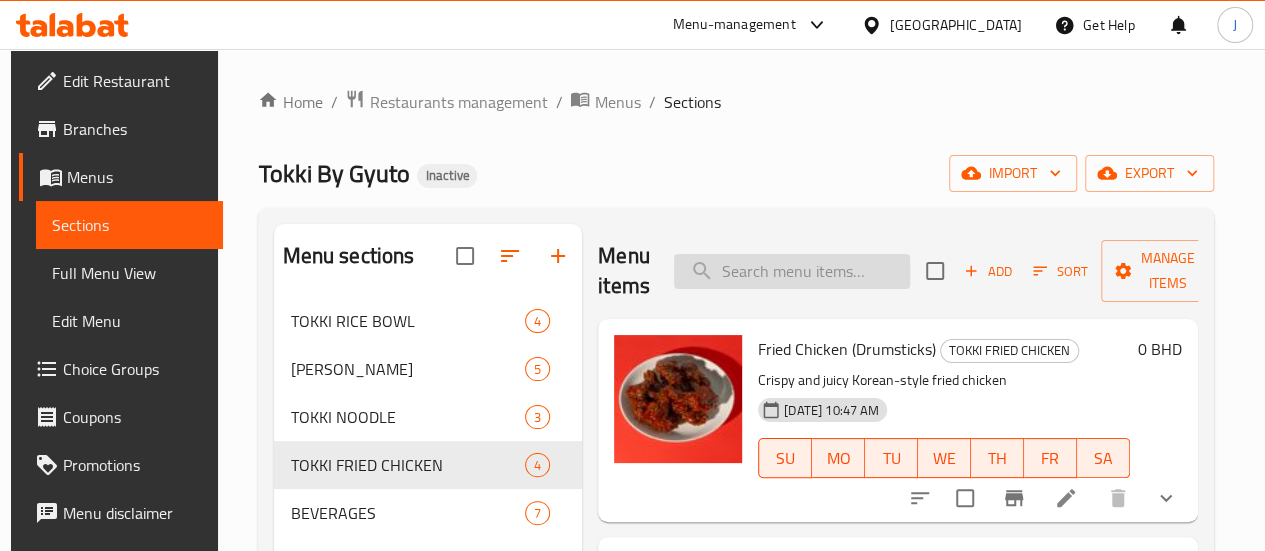click at bounding box center [792, 271] 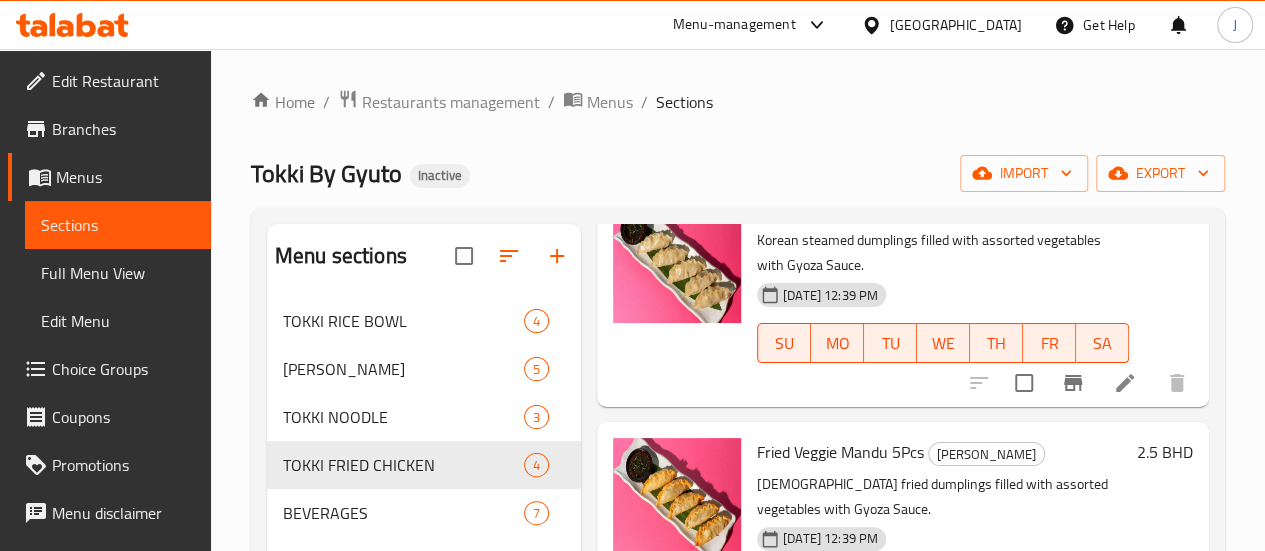 scroll, scrollTop: 770, scrollLeft: 0, axis: vertical 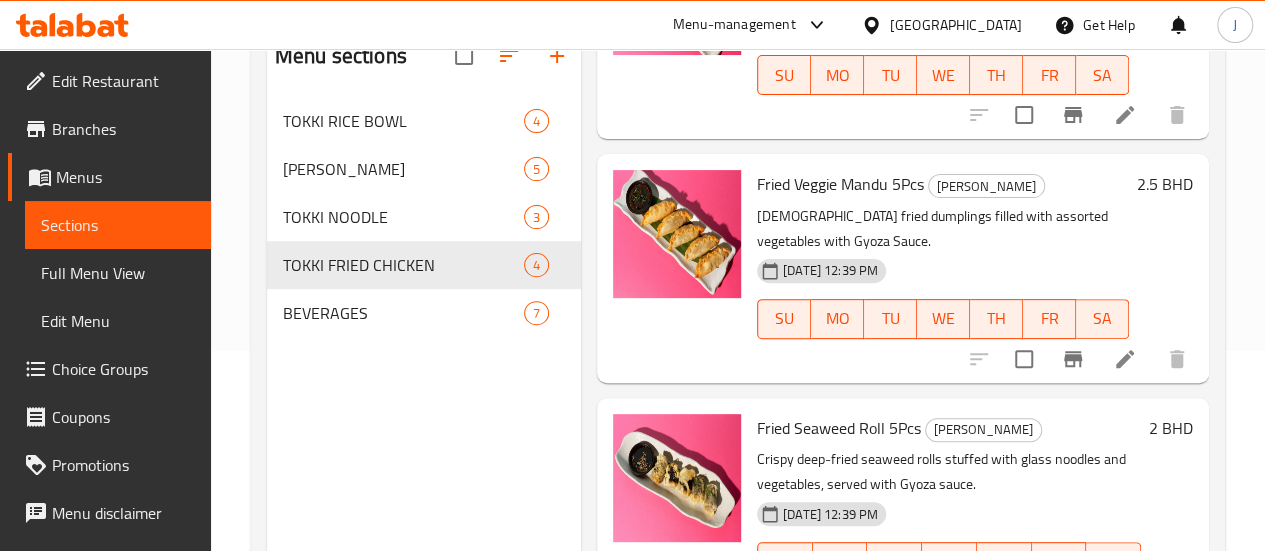 type on "vegetable" 